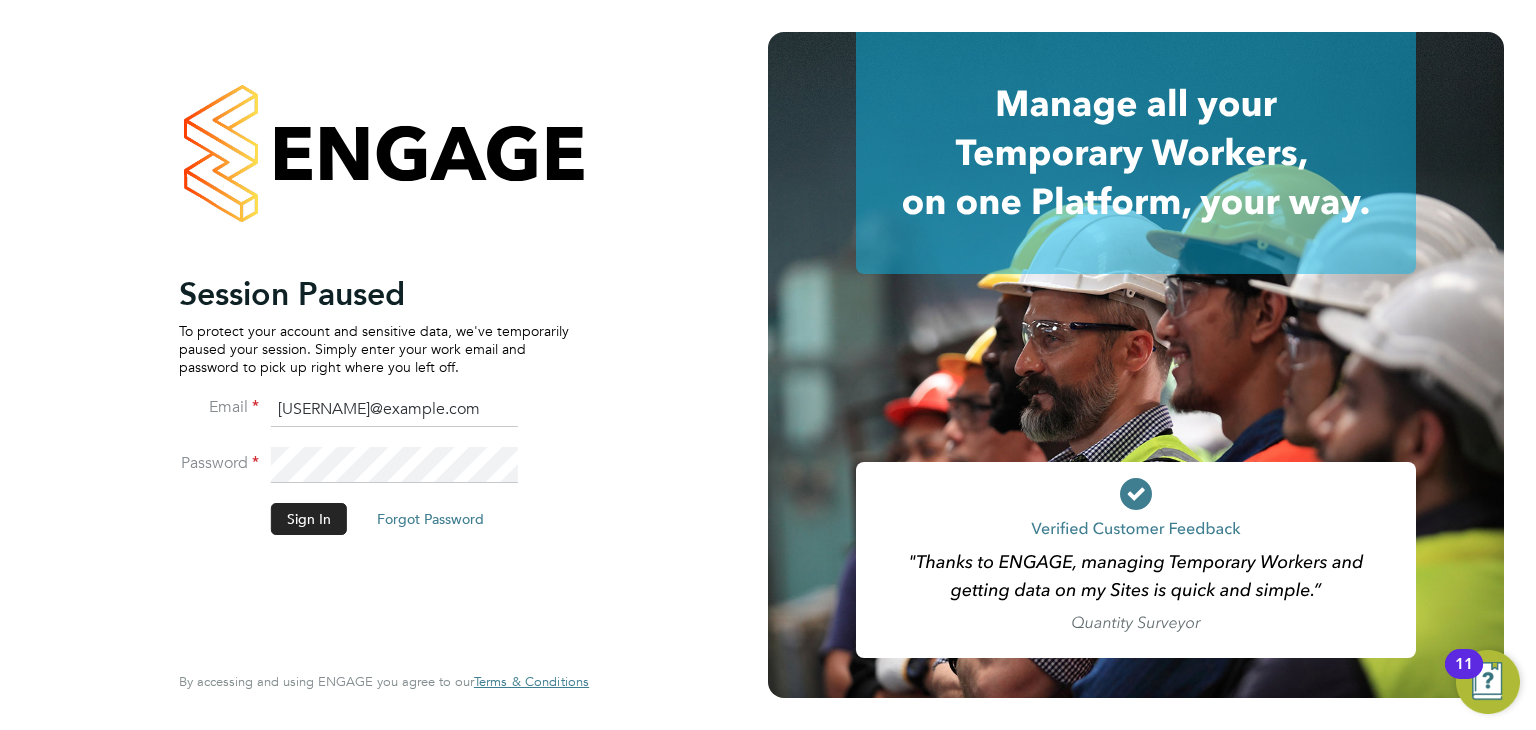 scroll, scrollTop: 0, scrollLeft: 0, axis: both 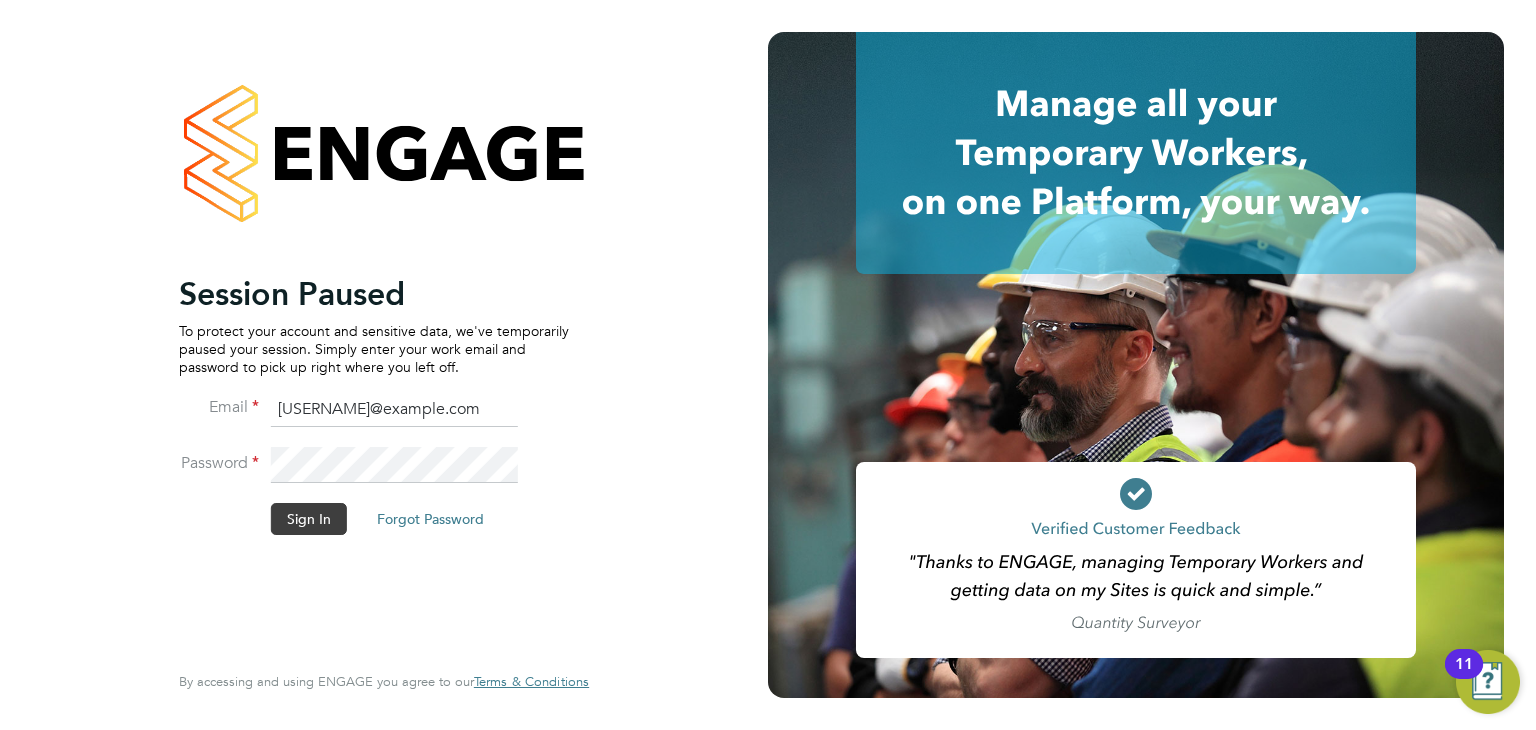 click on "Sign In" 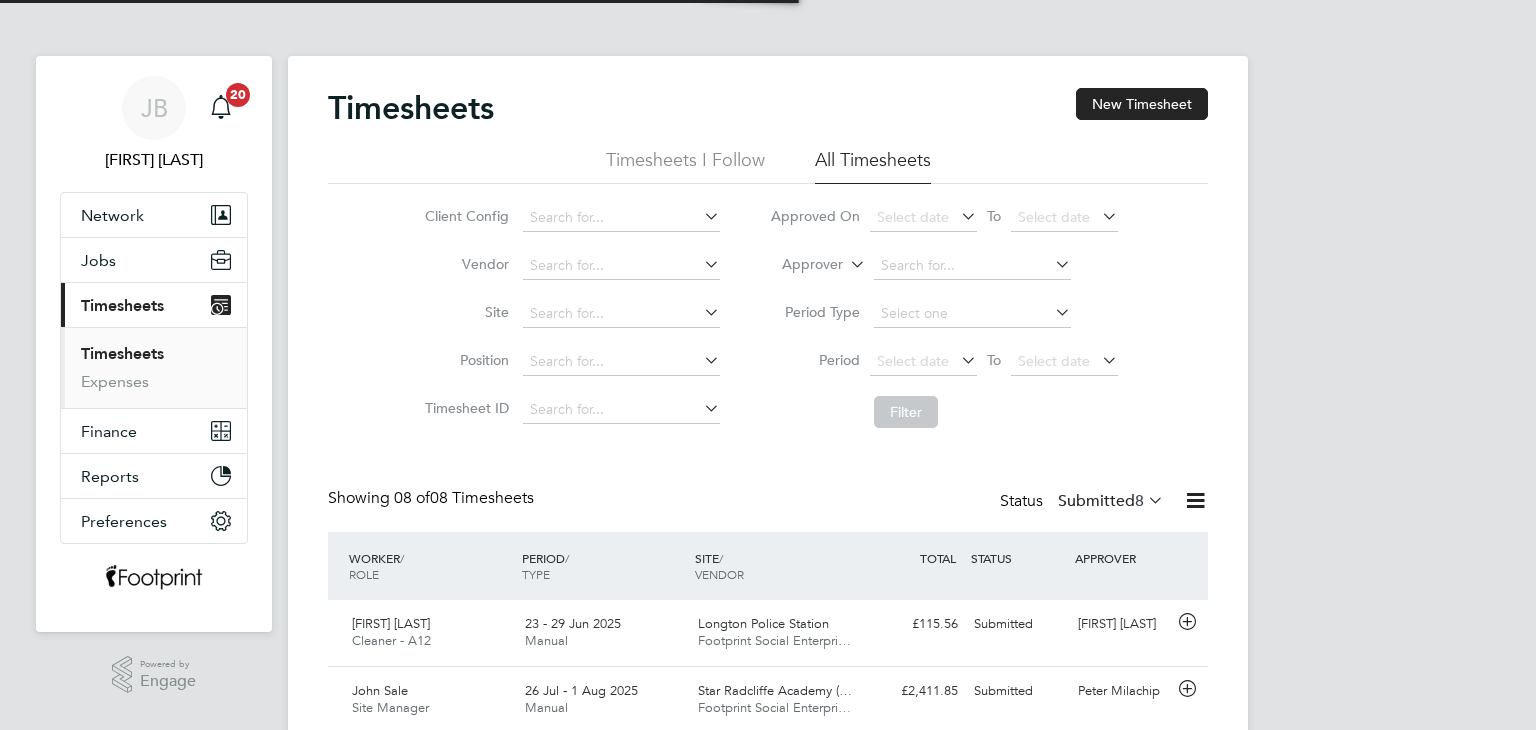 scroll, scrollTop: 0, scrollLeft: 0, axis: both 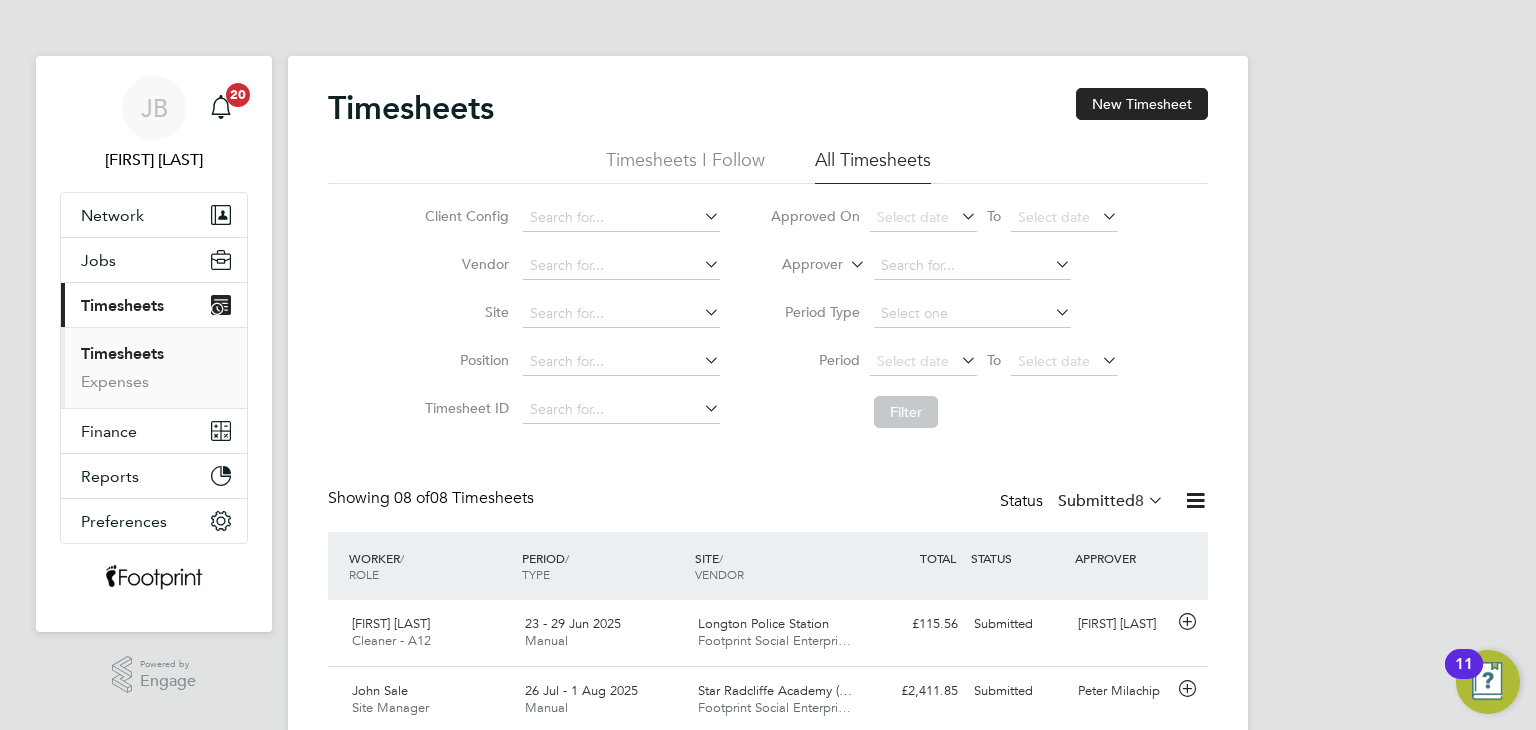 click on "Submitted  8" 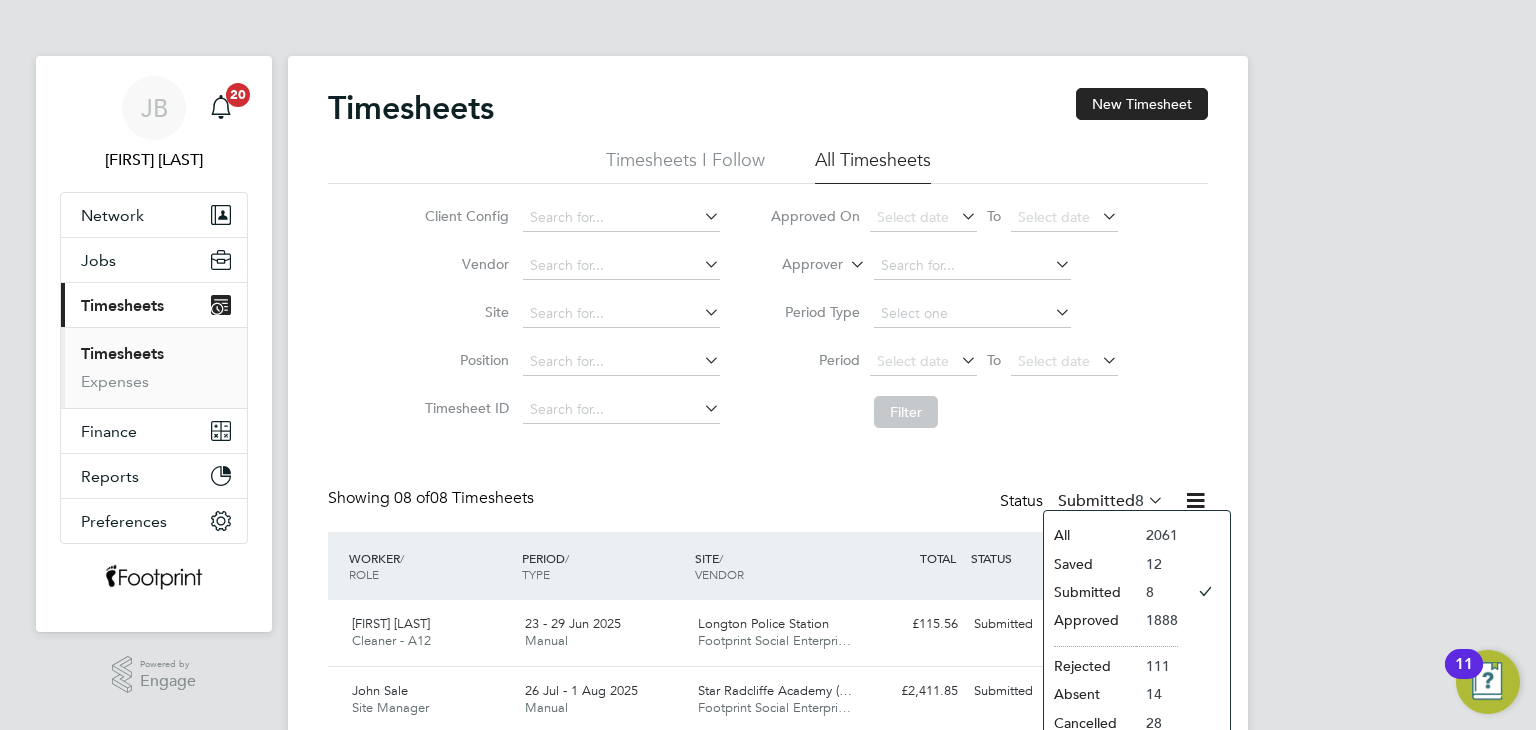 click on "Approved" 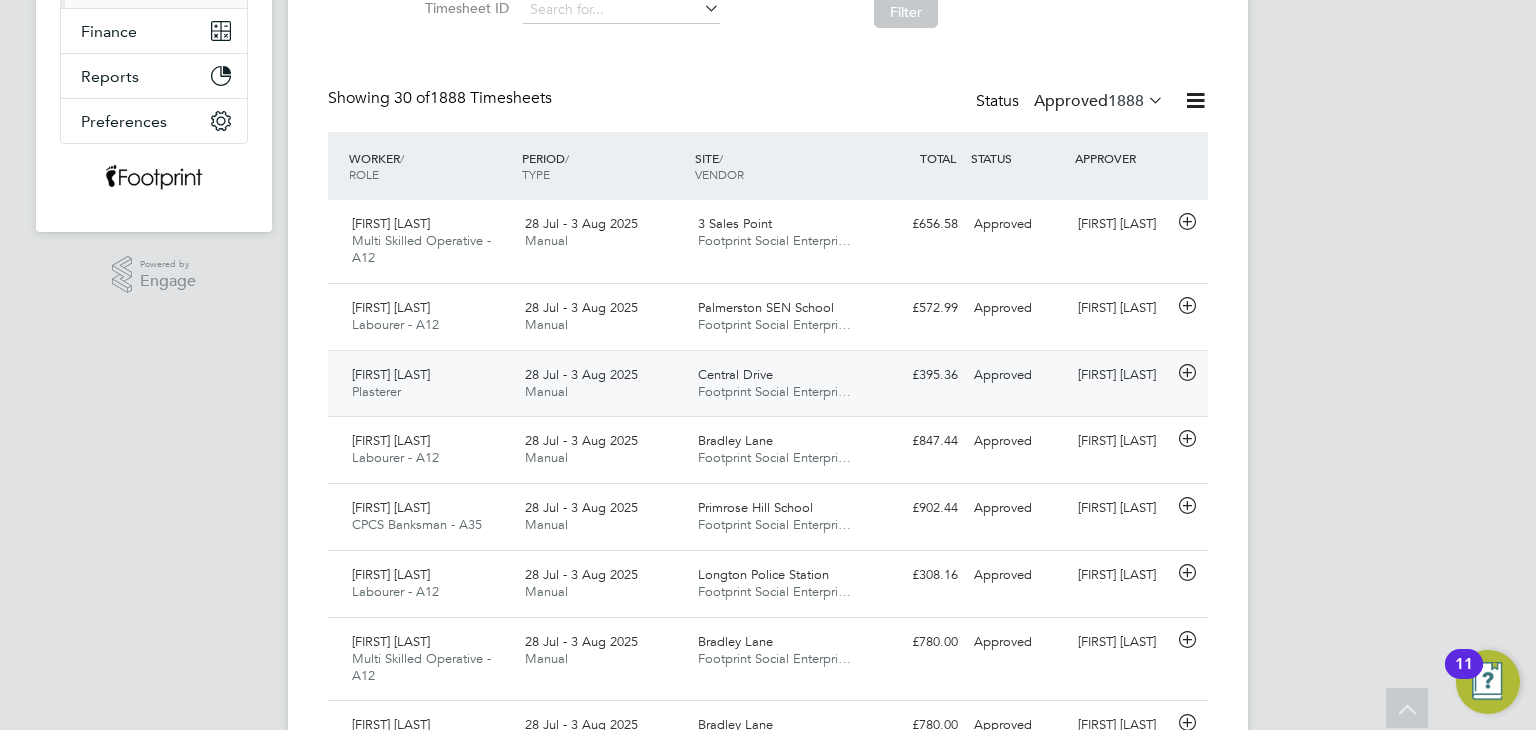 click on "28 Jul - 3 Aug 2025 Manual" 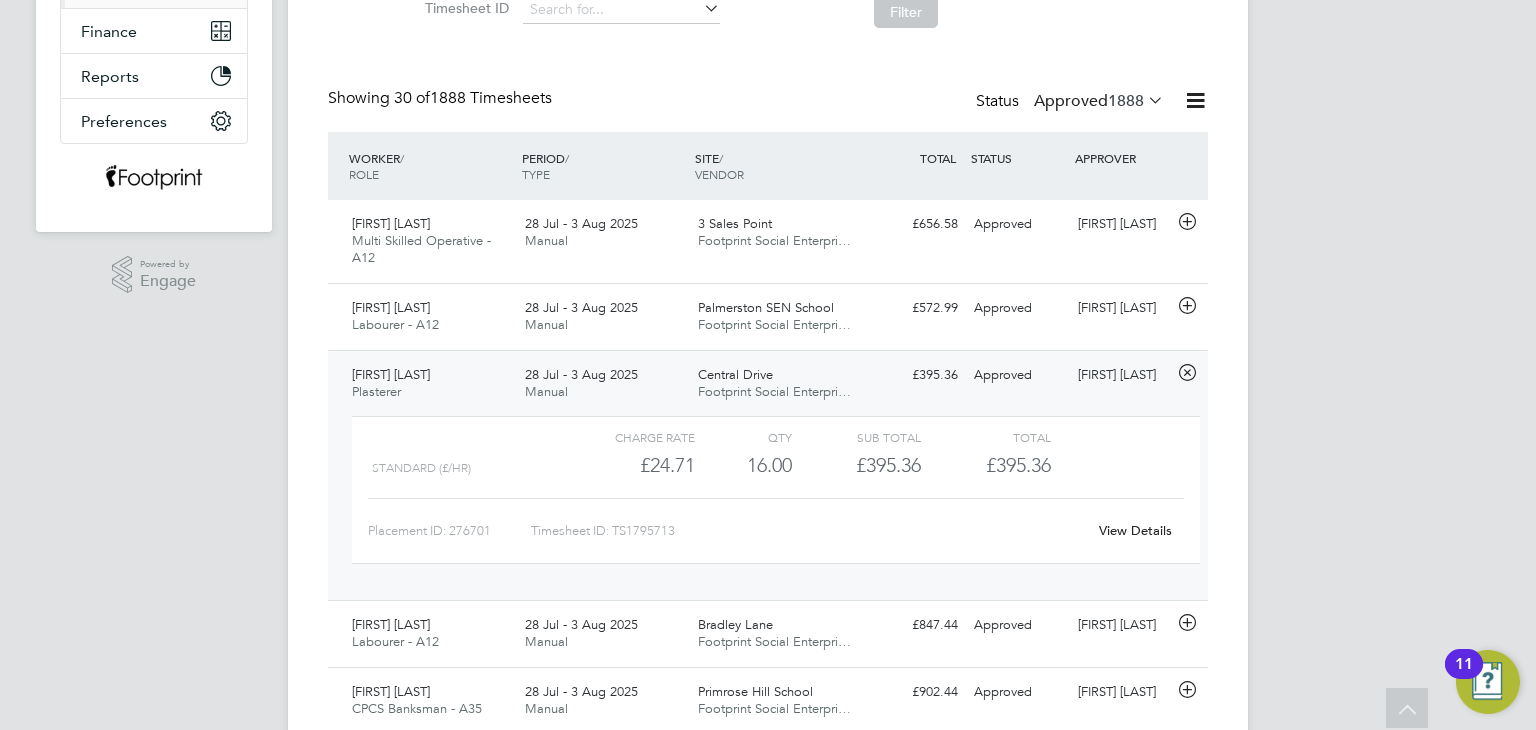 click on "View Details" 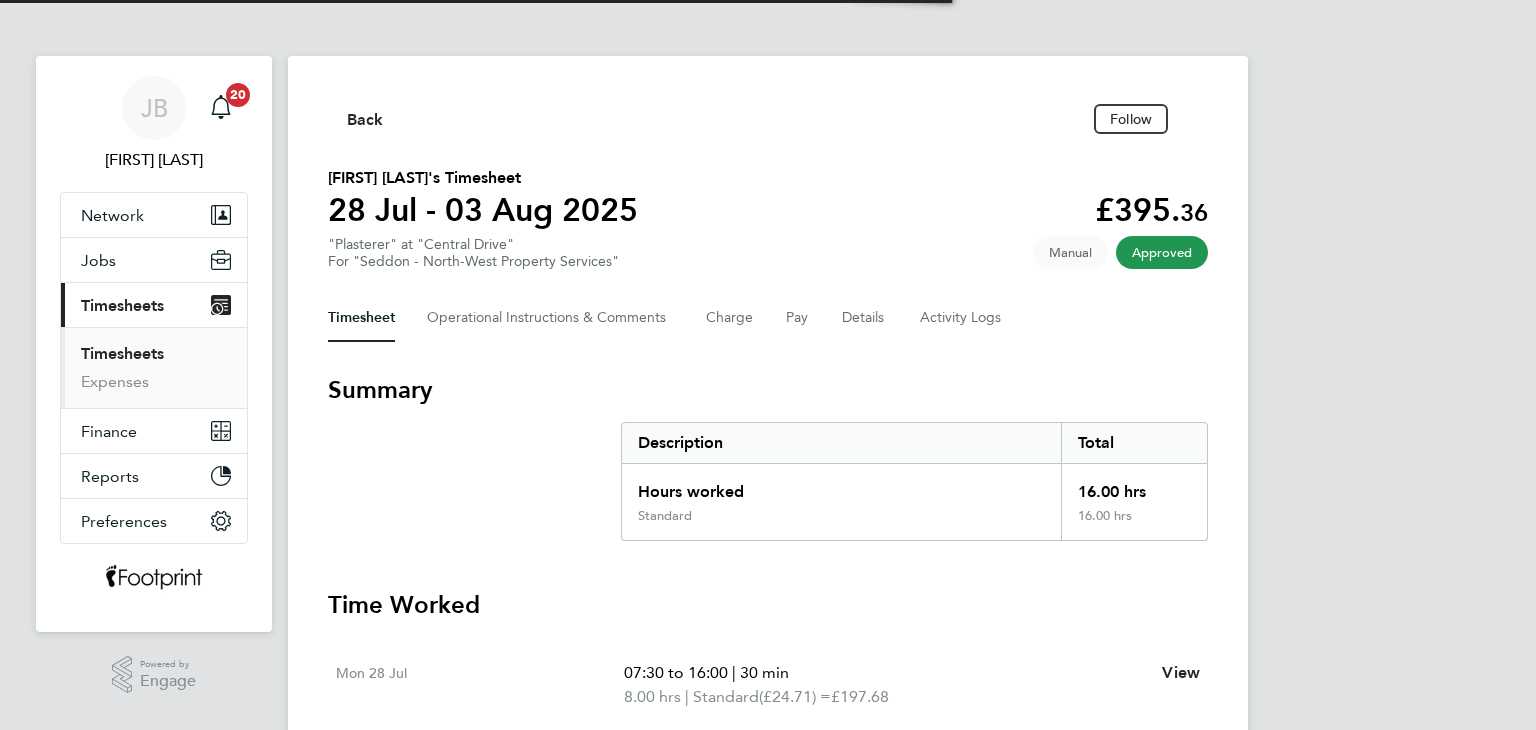 scroll, scrollTop: 0, scrollLeft: 0, axis: both 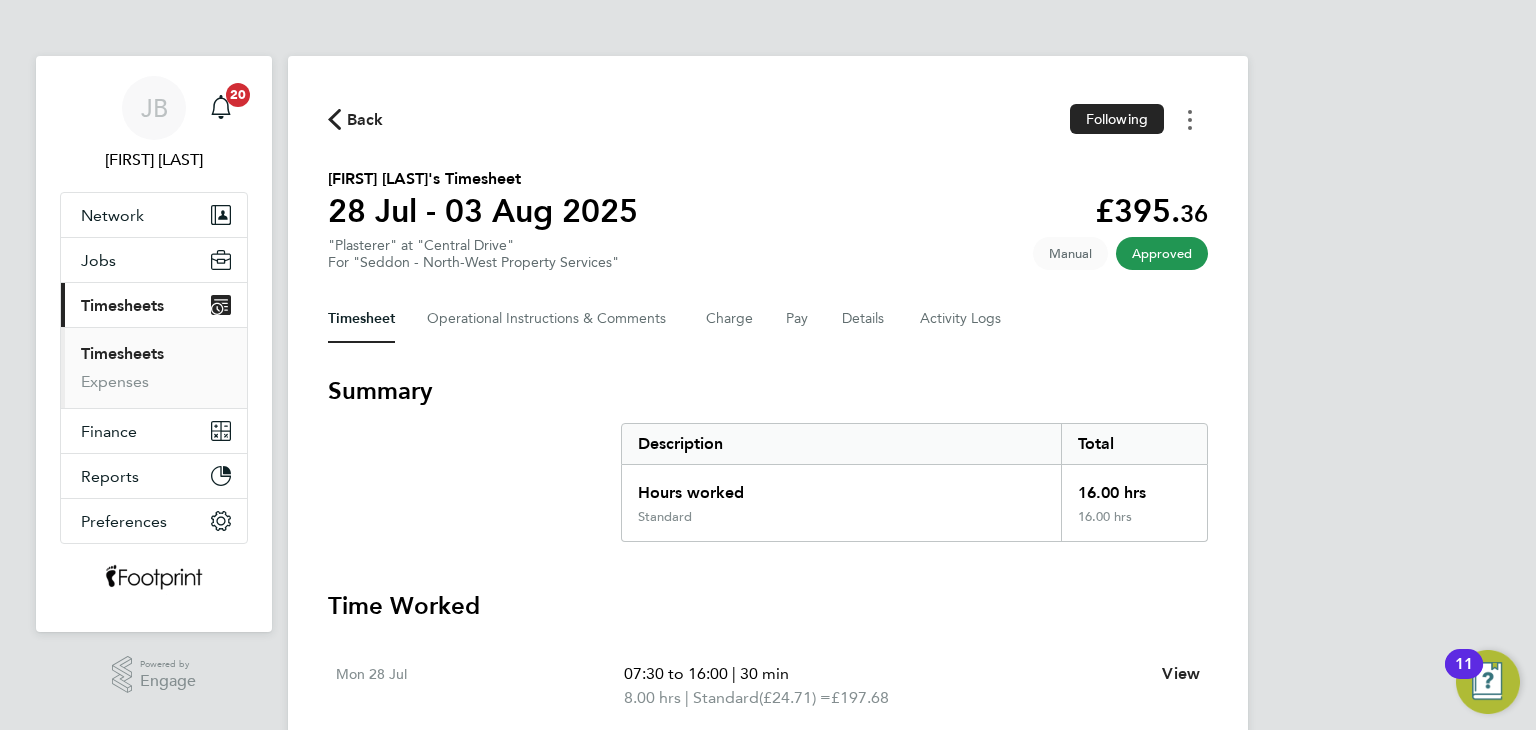 click 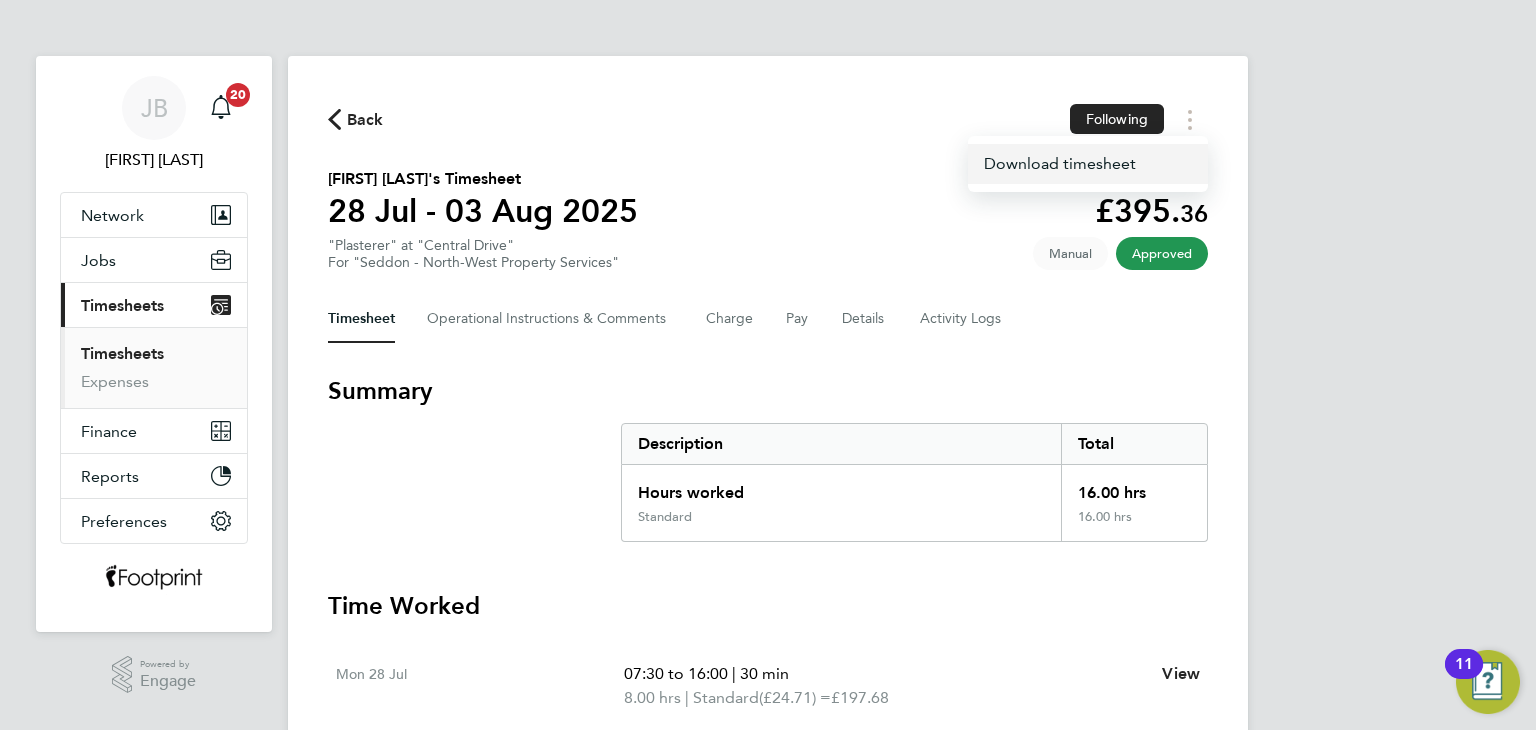 click on "Download timesheet" 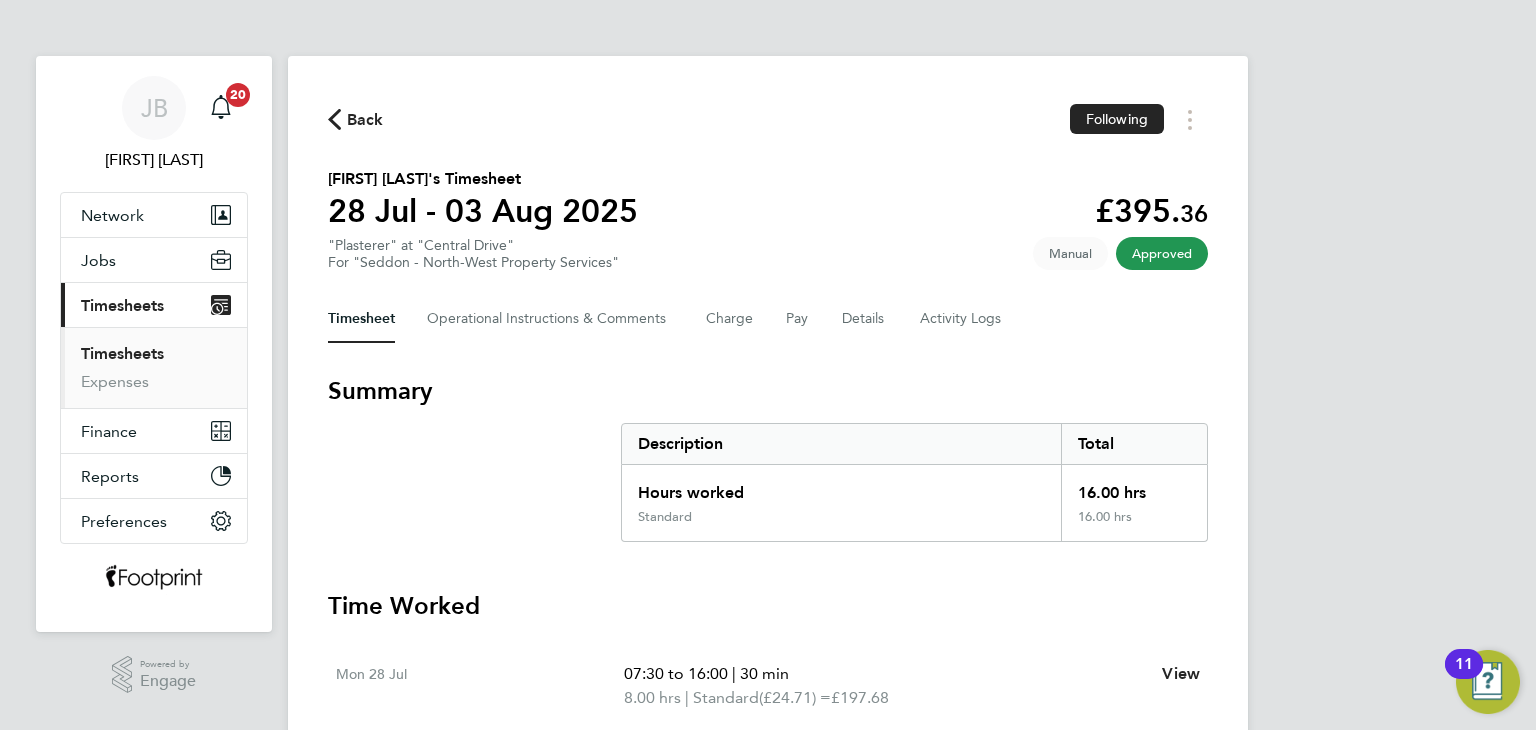 click on "Back" 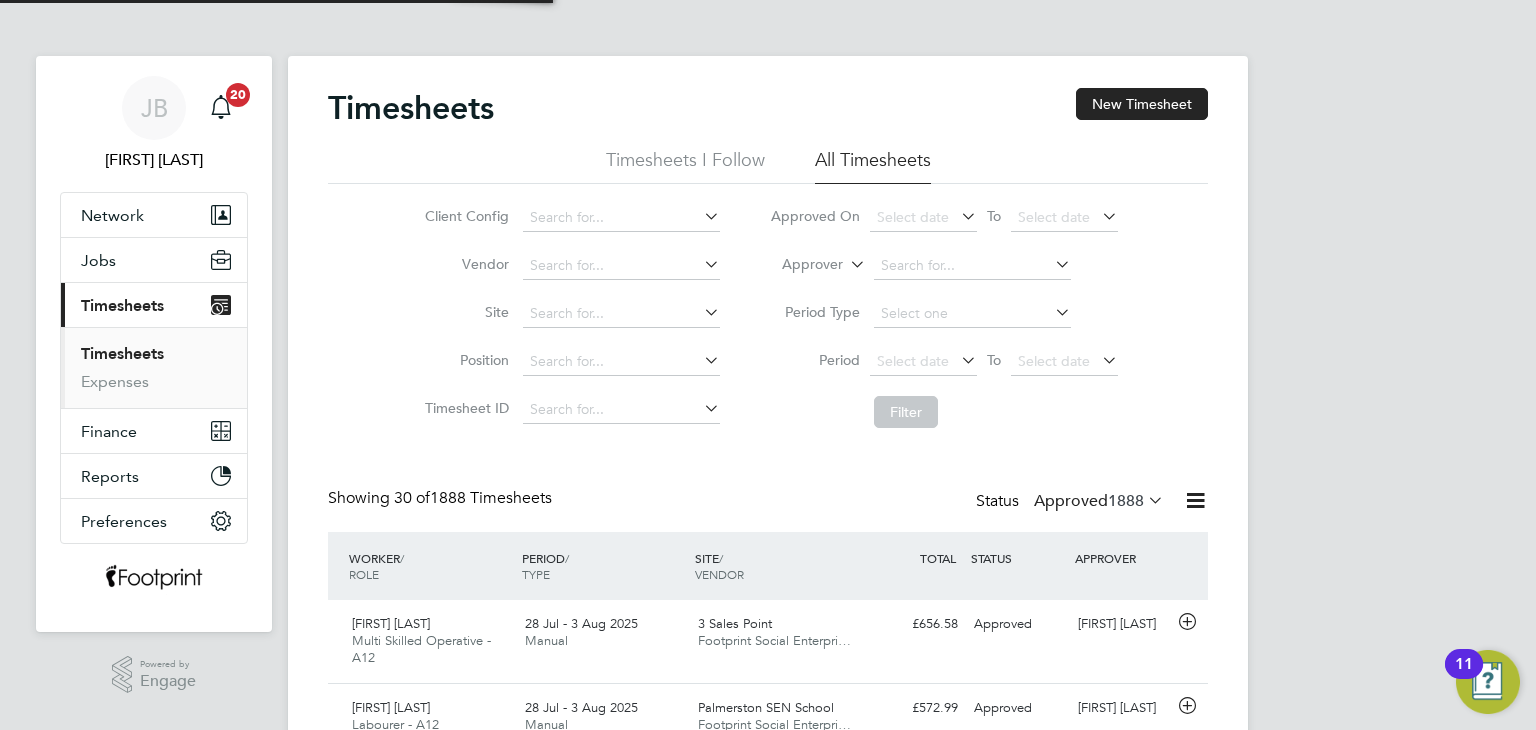 scroll, scrollTop: 10, scrollLeft: 10, axis: both 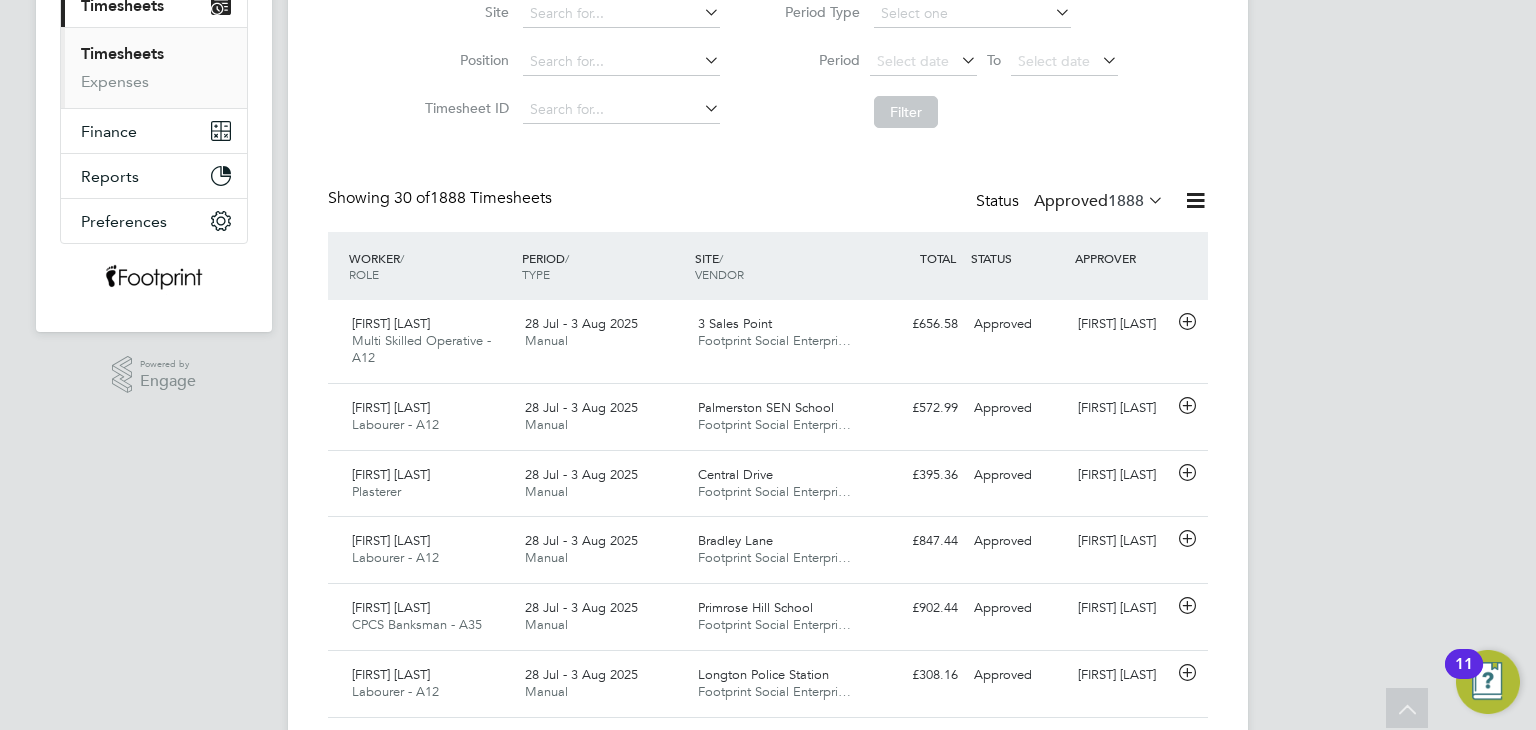 click on "Approved  1888" 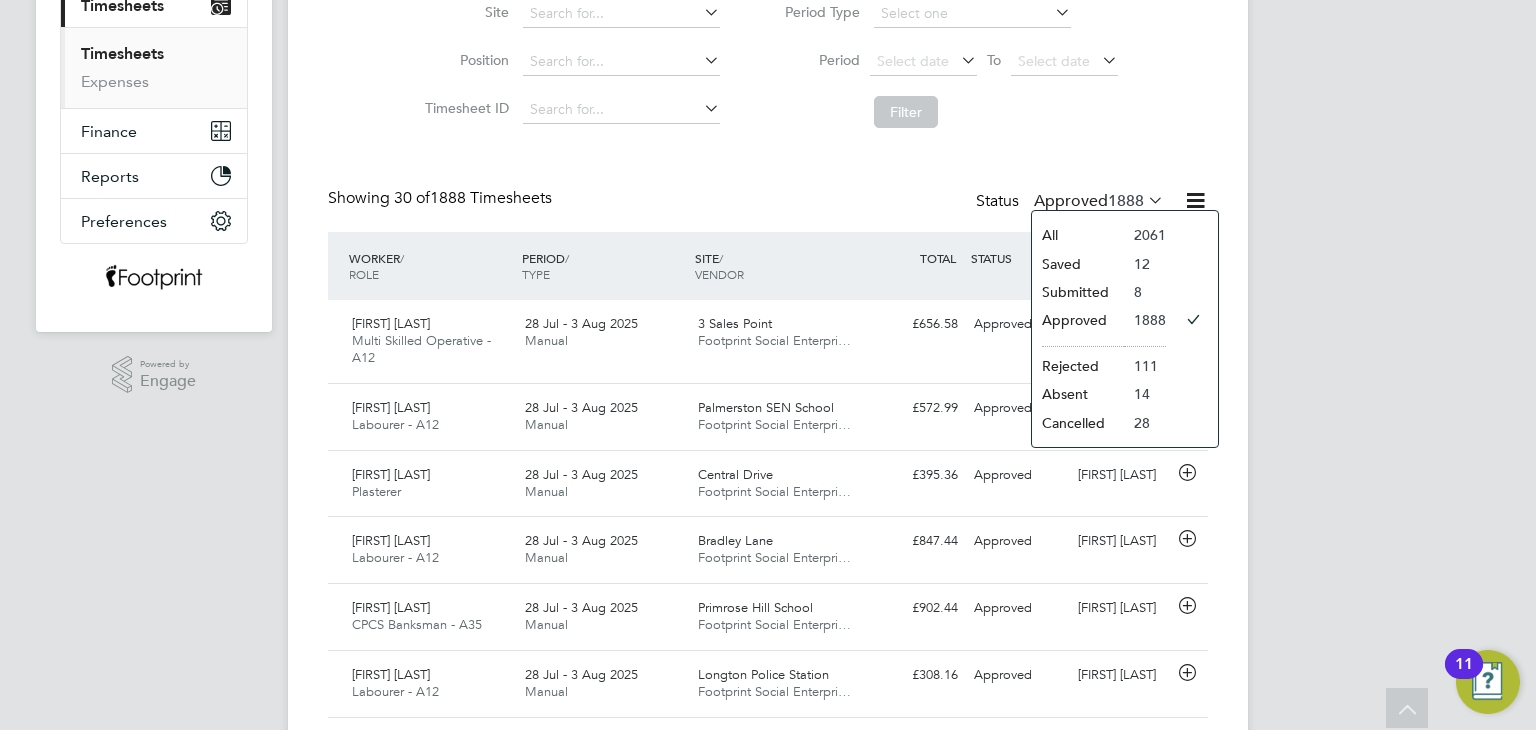 click 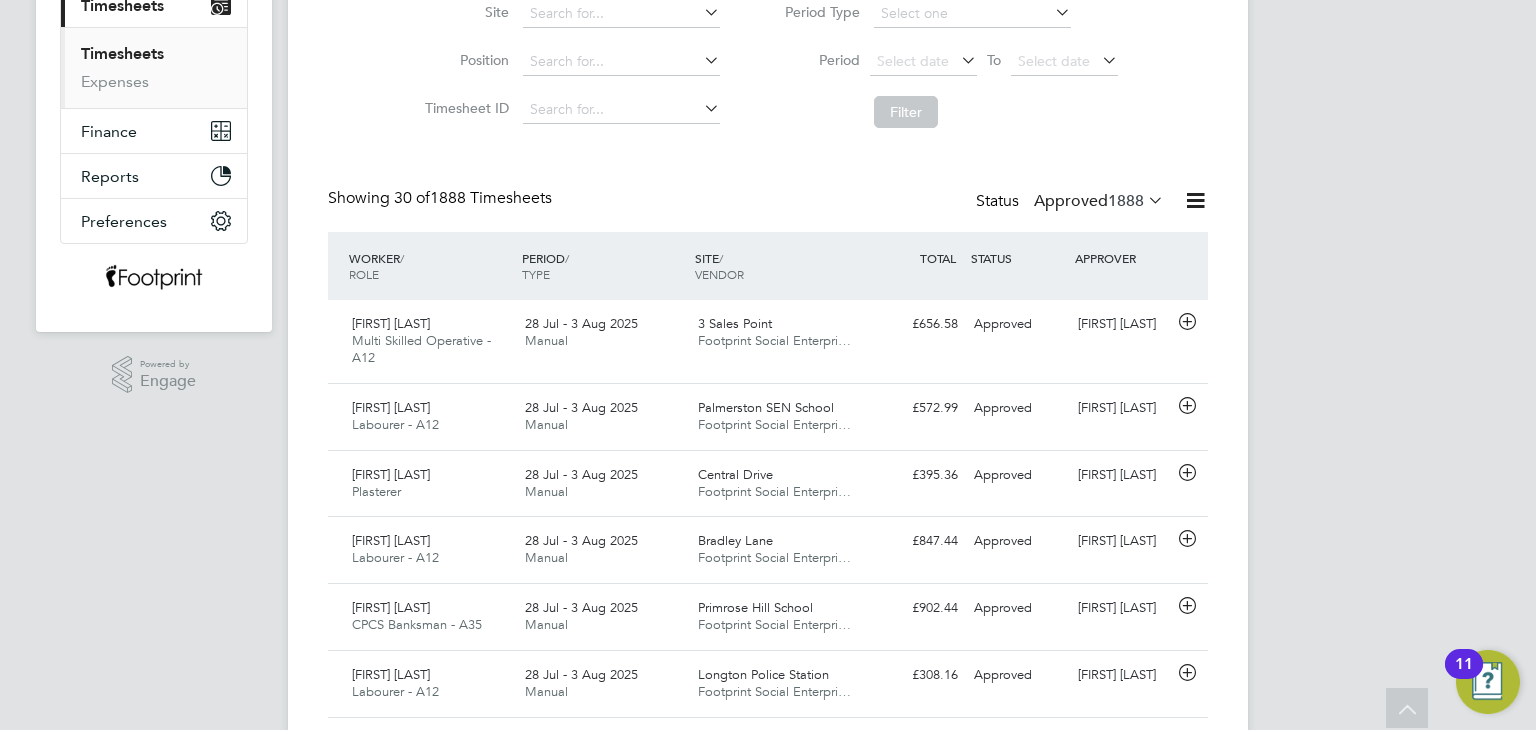 click on "1888" 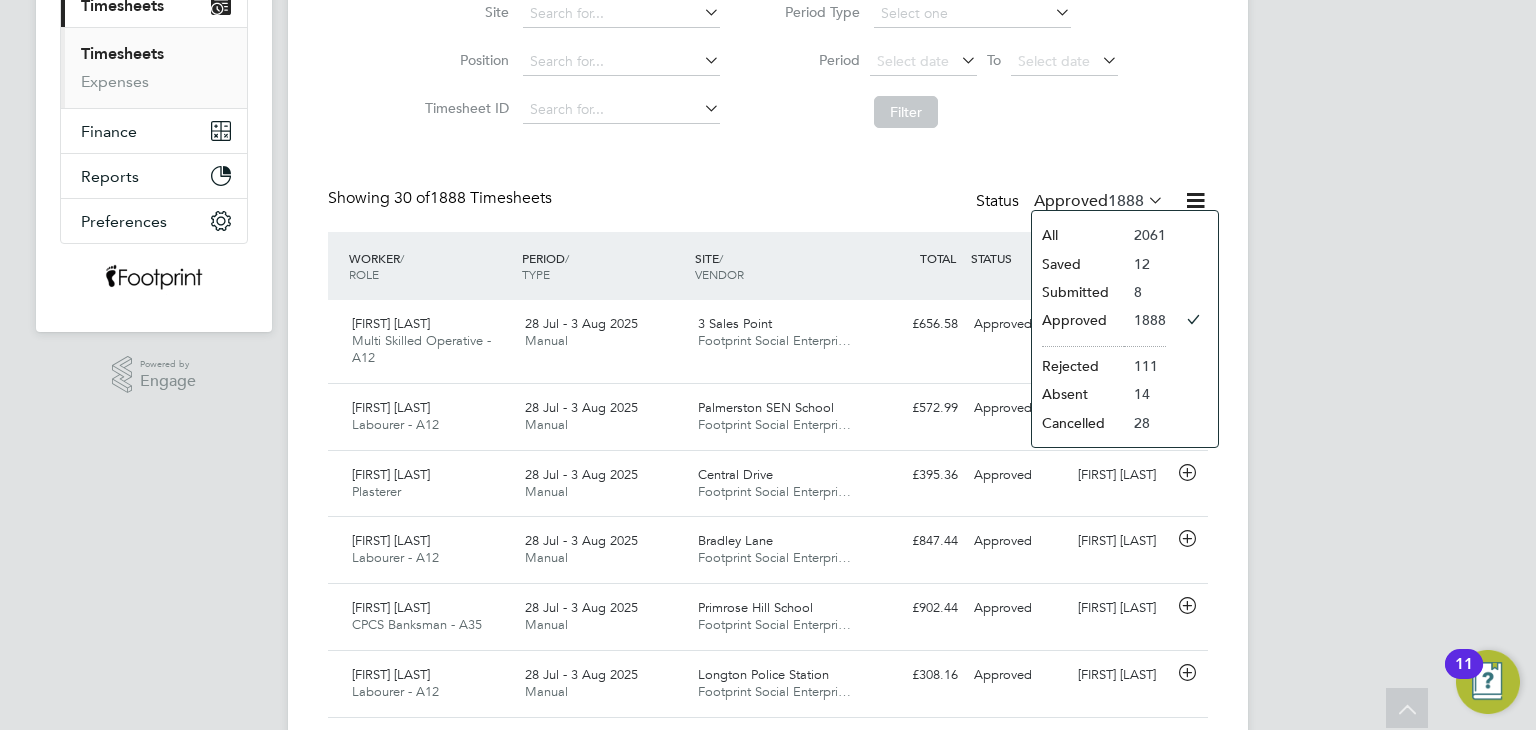 click on "Submitted" 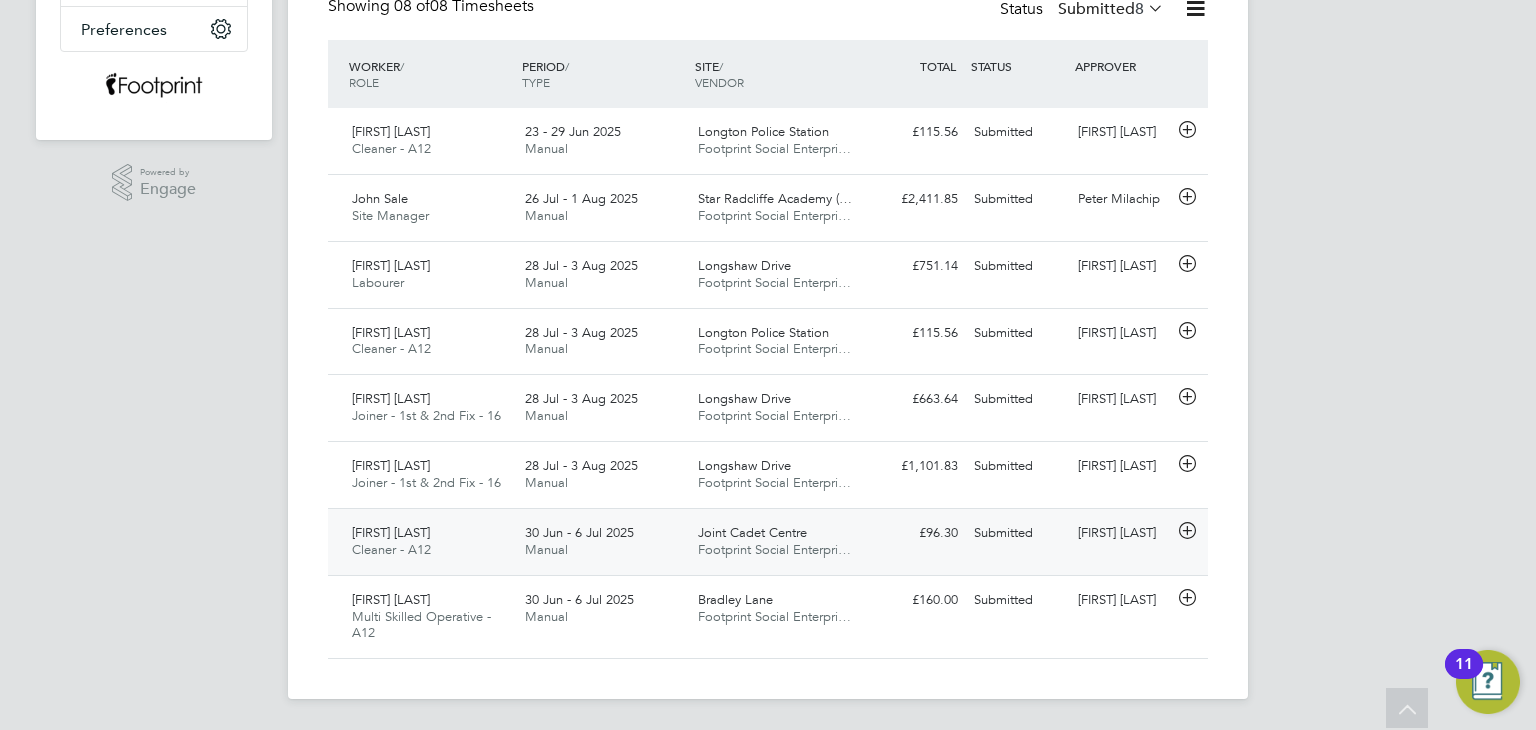 click on "£96.30 Submitted" 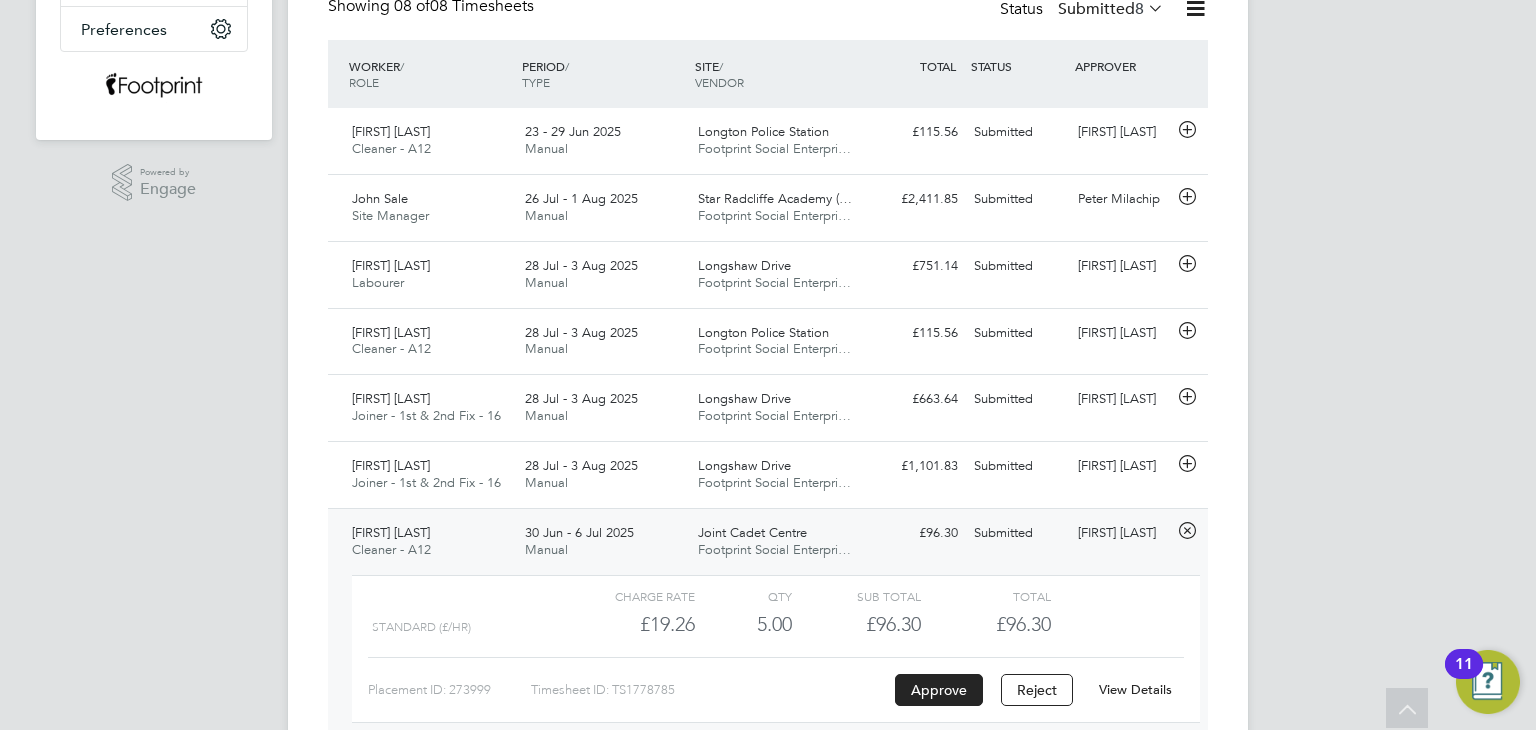 click on "View Details" 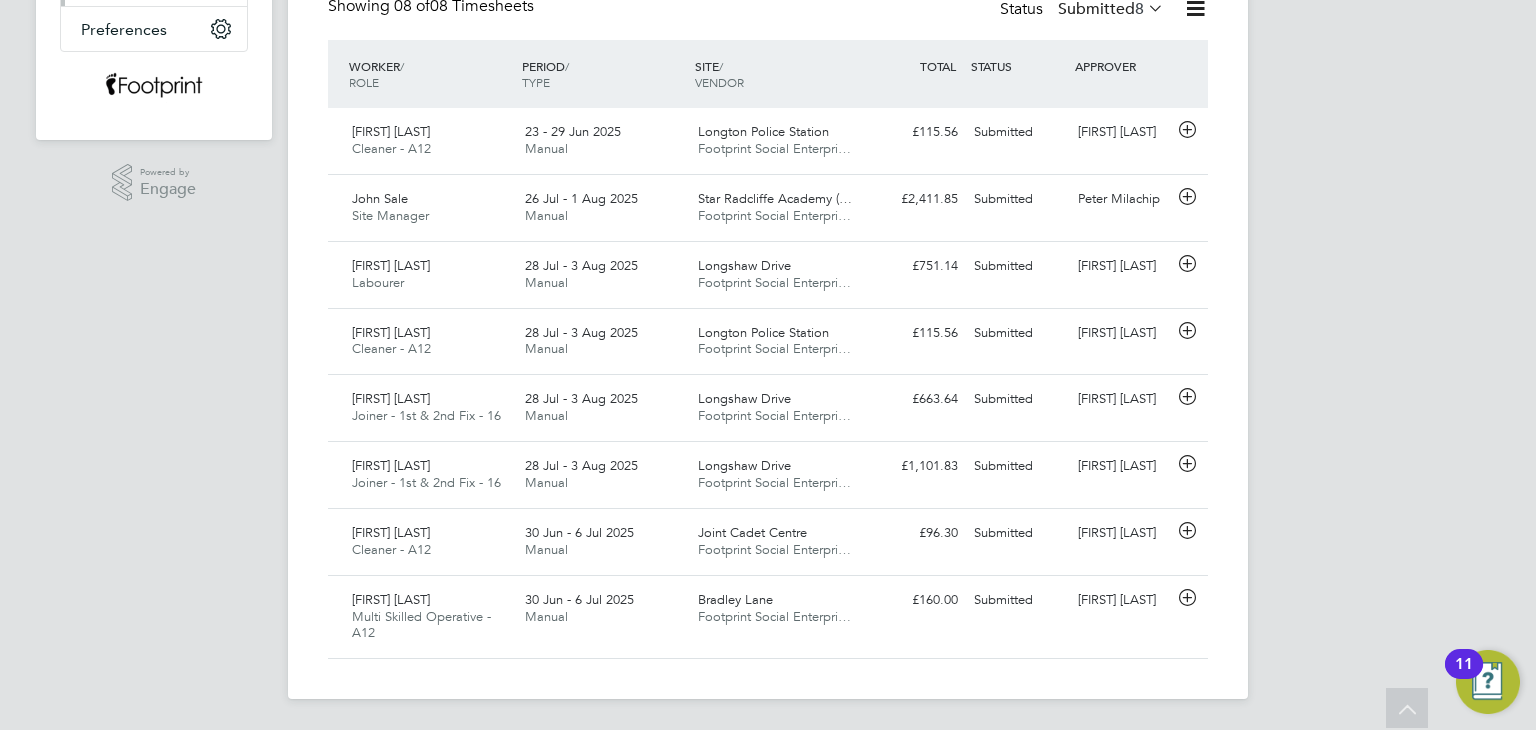 scroll, scrollTop: 0, scrollLeft: 0, axis: both 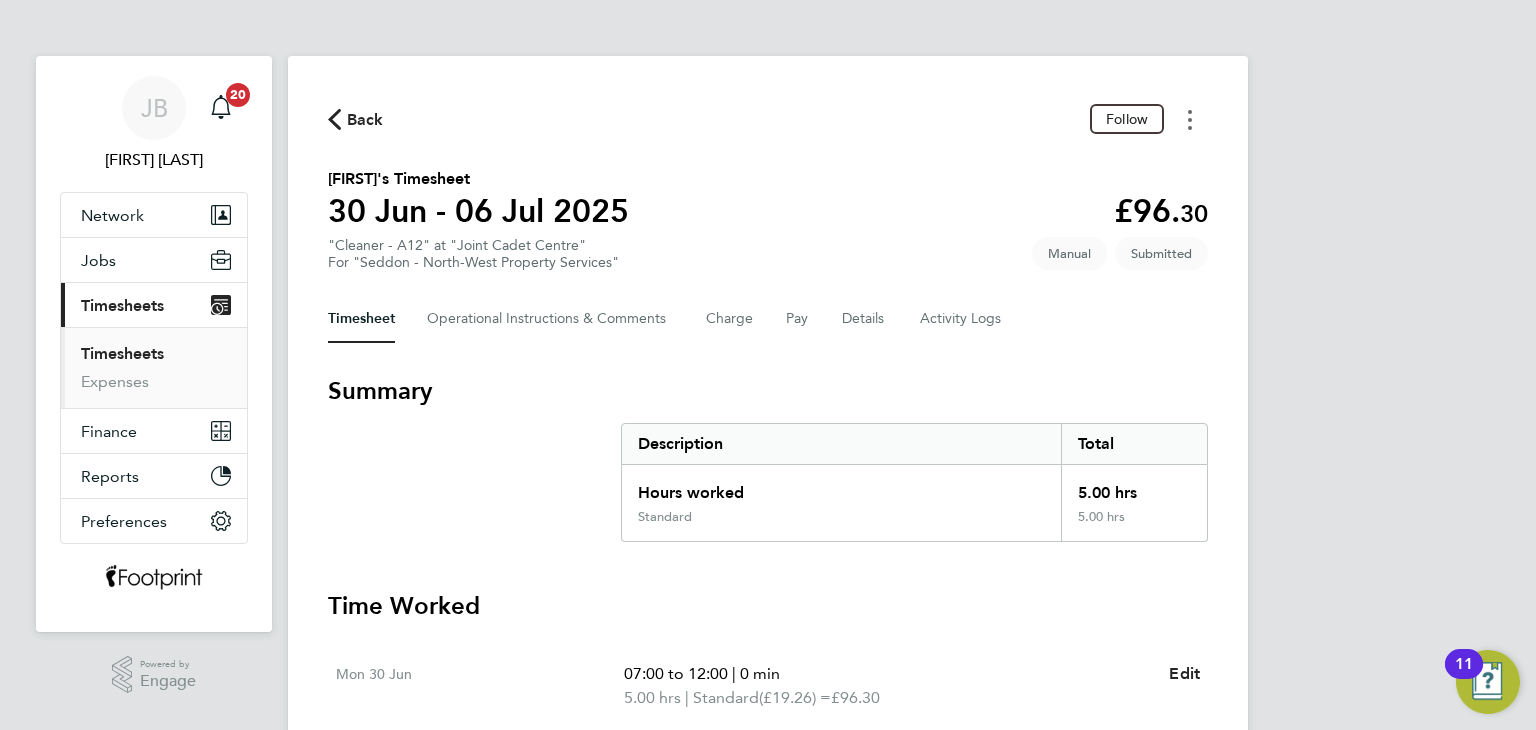 click at bounding box center [1190, 119] 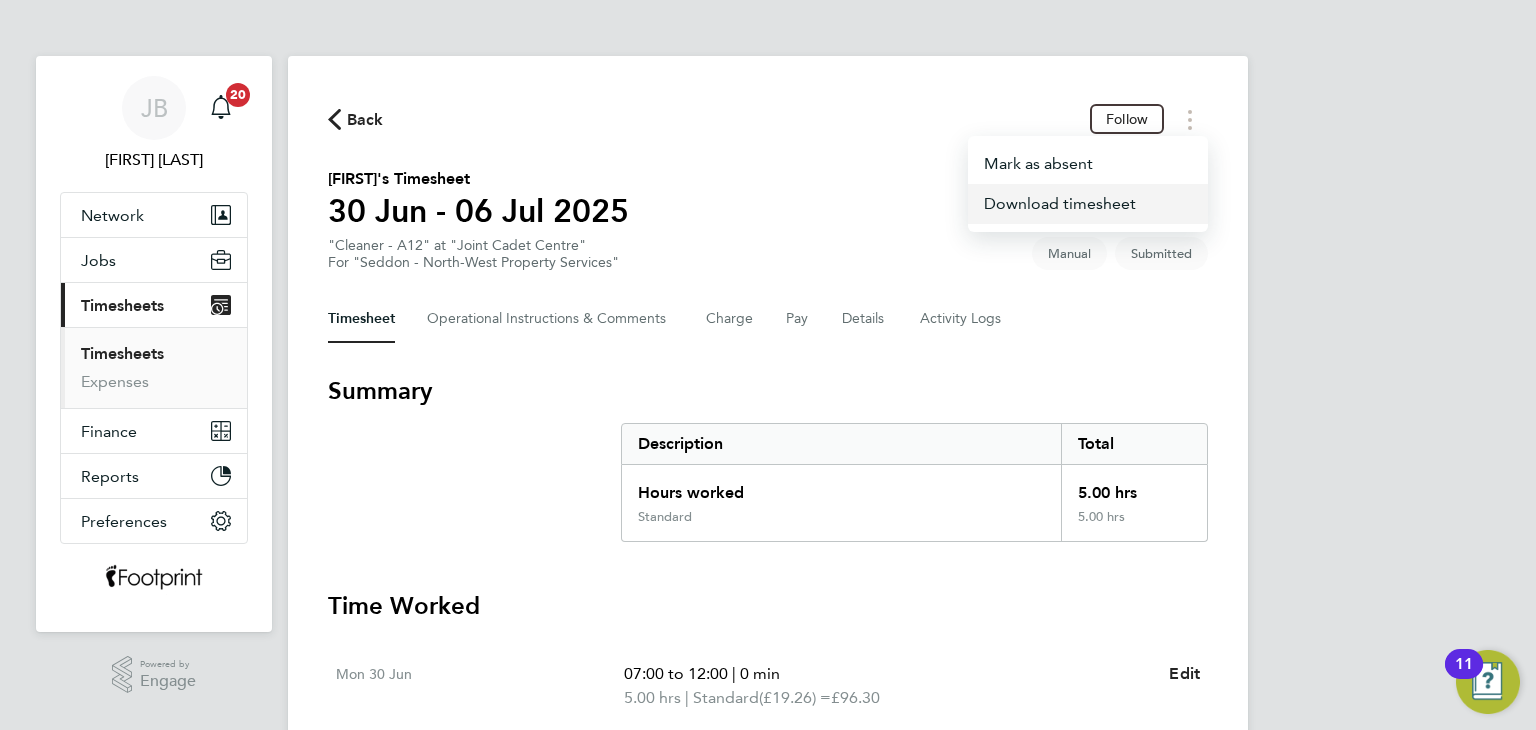 click on "Download timesheet" 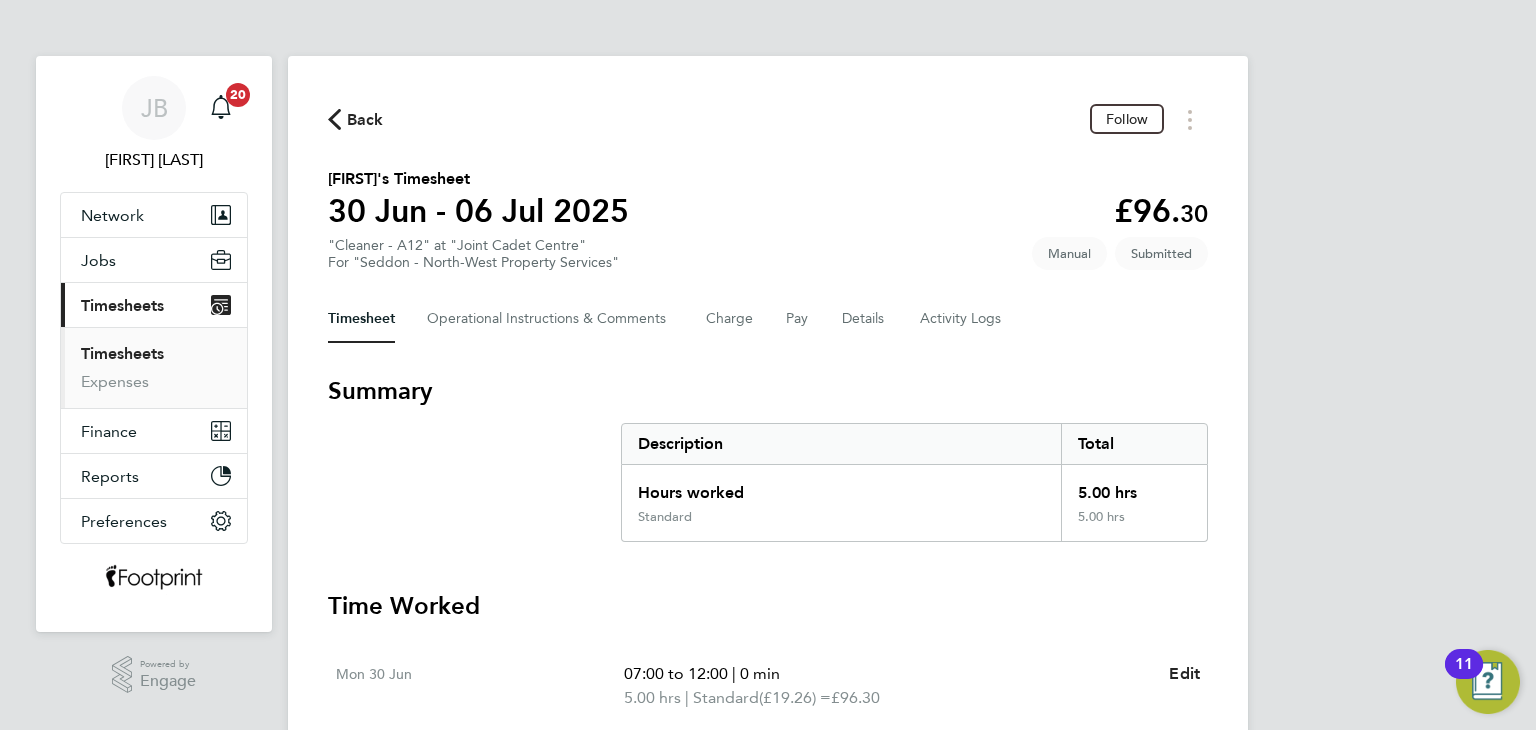 click on "Back" 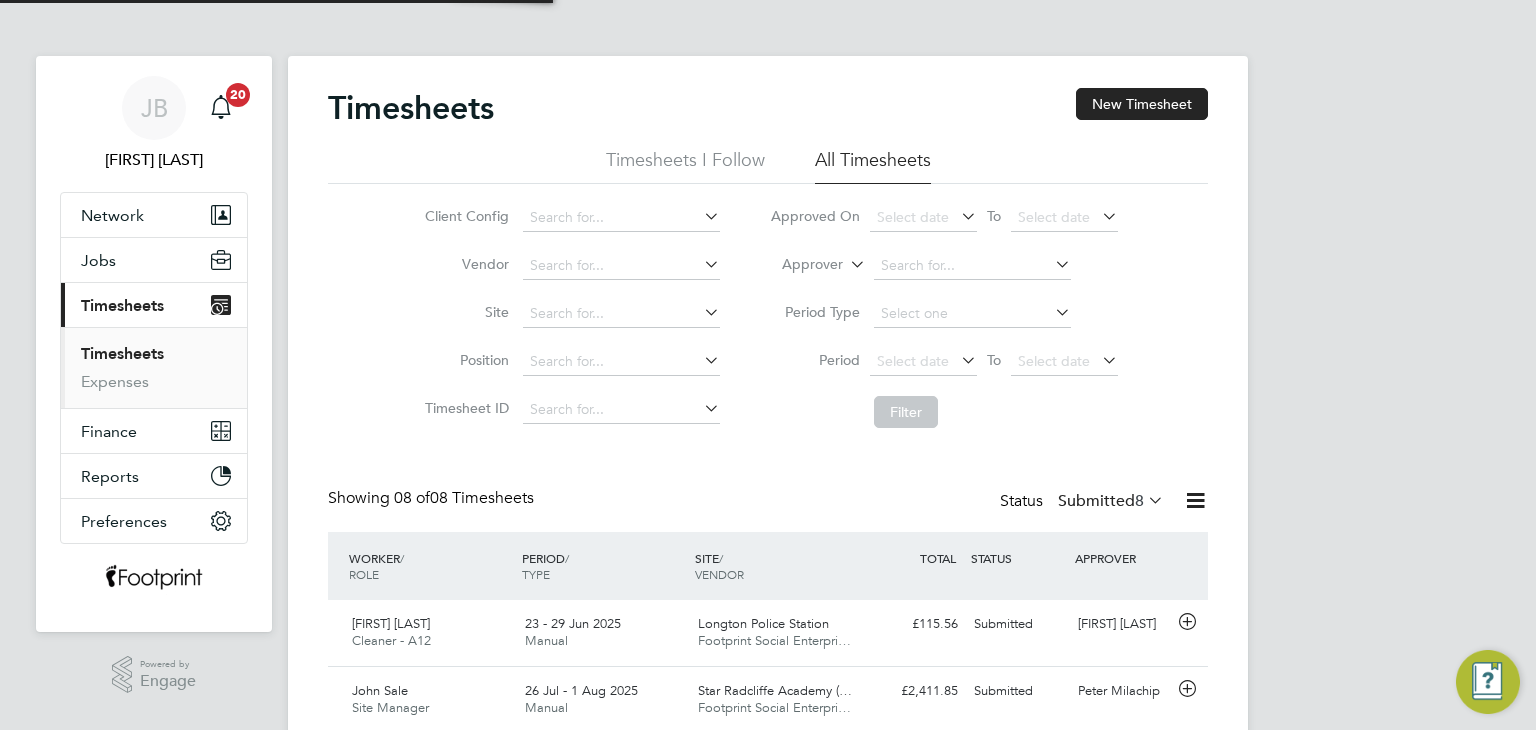 scroll, scrollTop: 9, scrollLeft: 10, axis: both 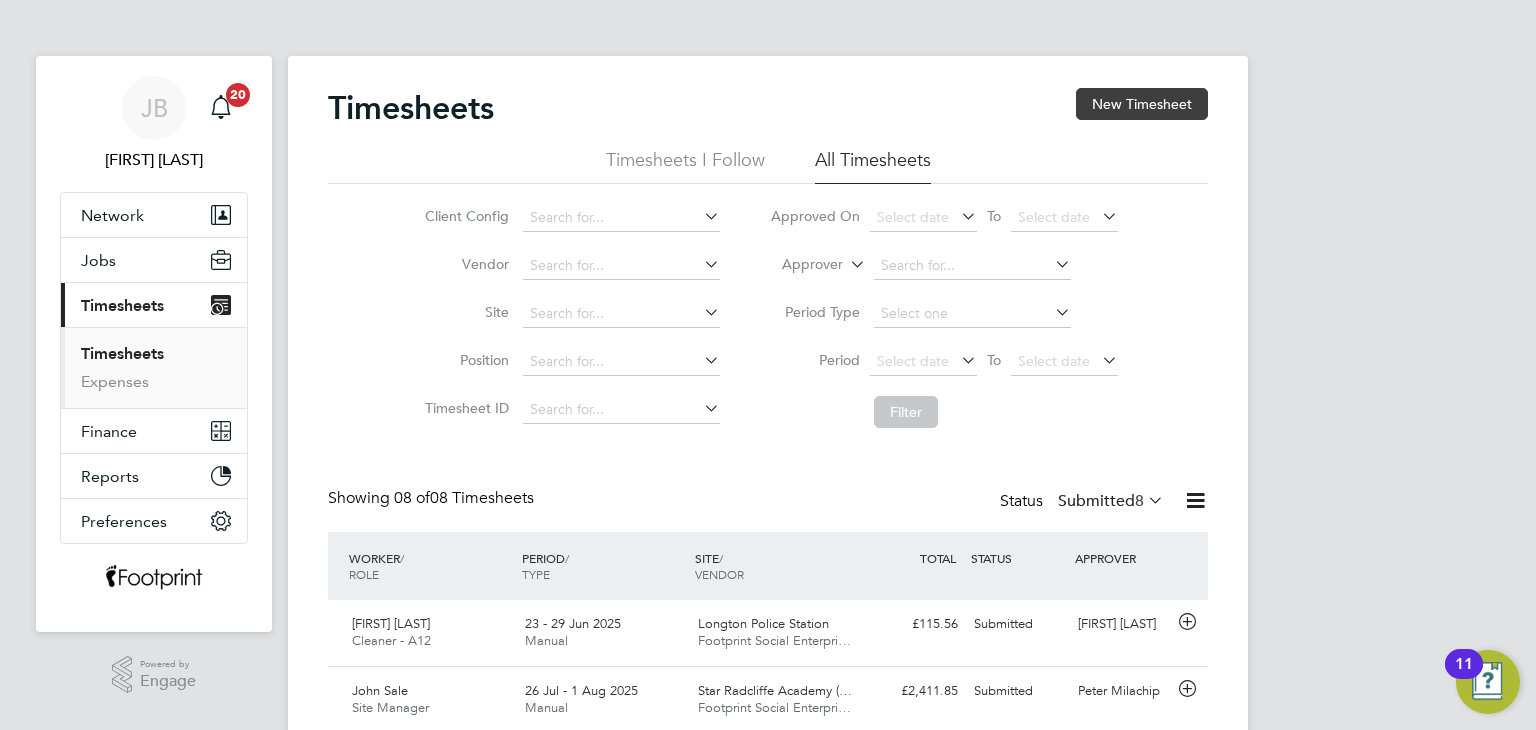 drag, startPoint x: 1120, startPoint y: 98, endPoint x: 1105, endPoint y: 105, distance: 16.552946 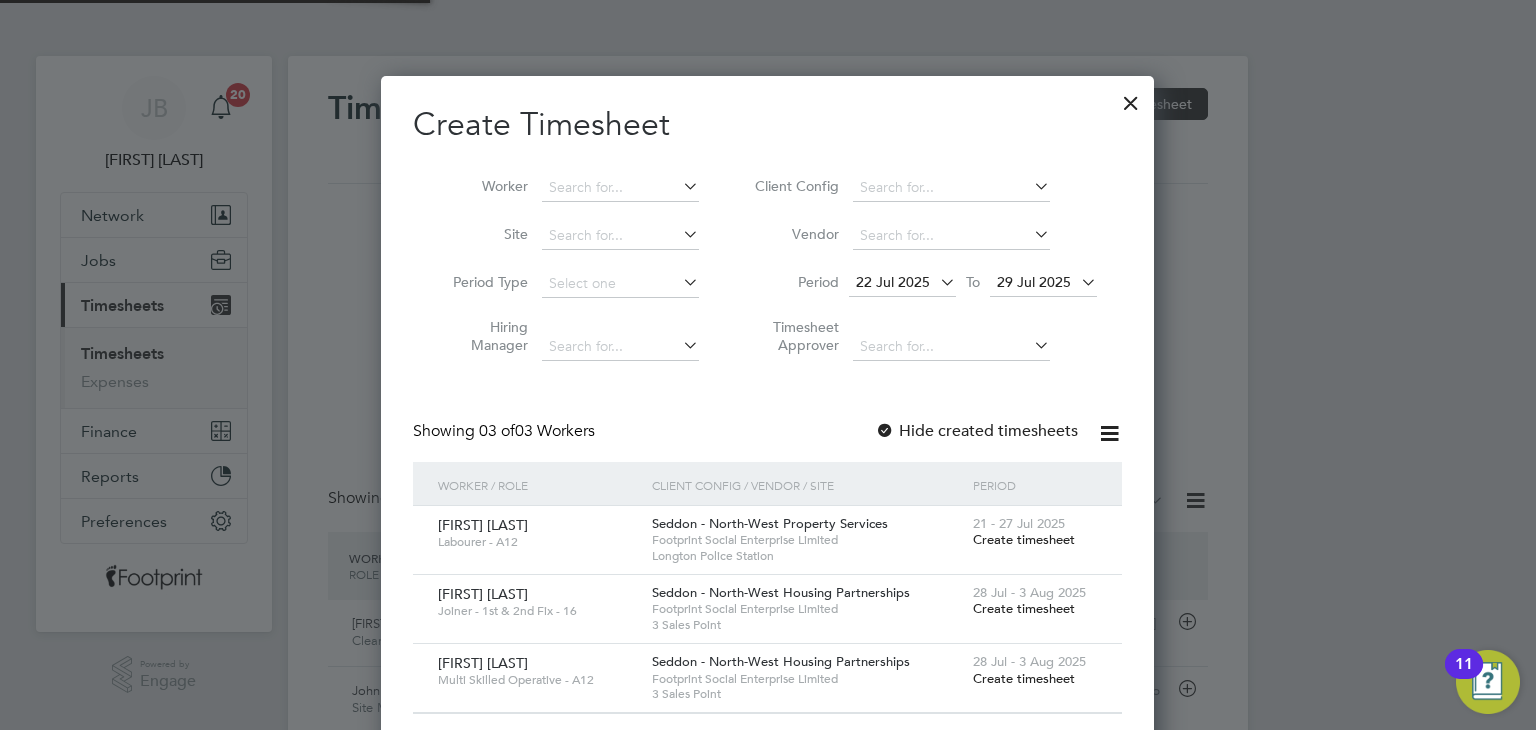 scroll, scrollTop: 10, scrollLeft: 10, axis: both 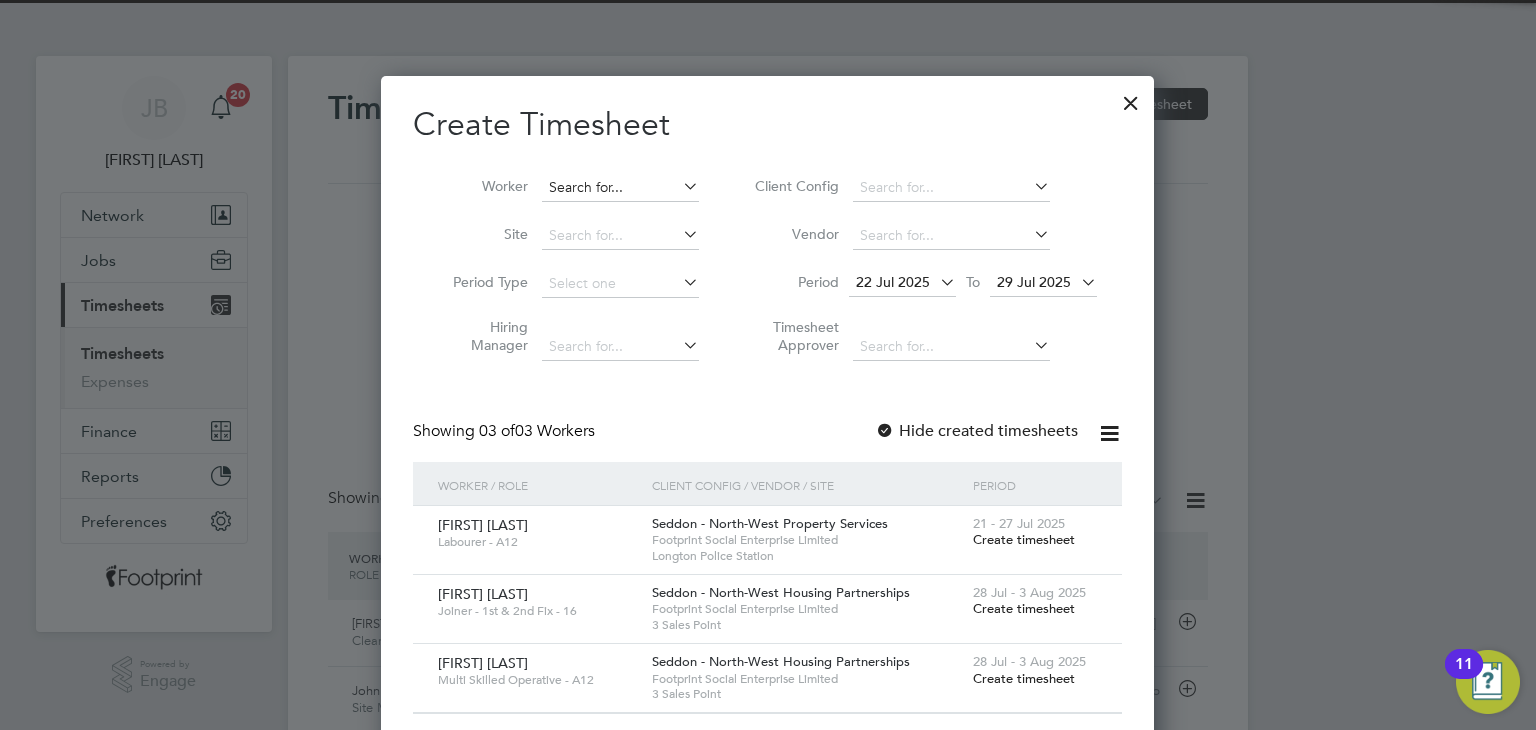 click at bounding box center (620, 188) 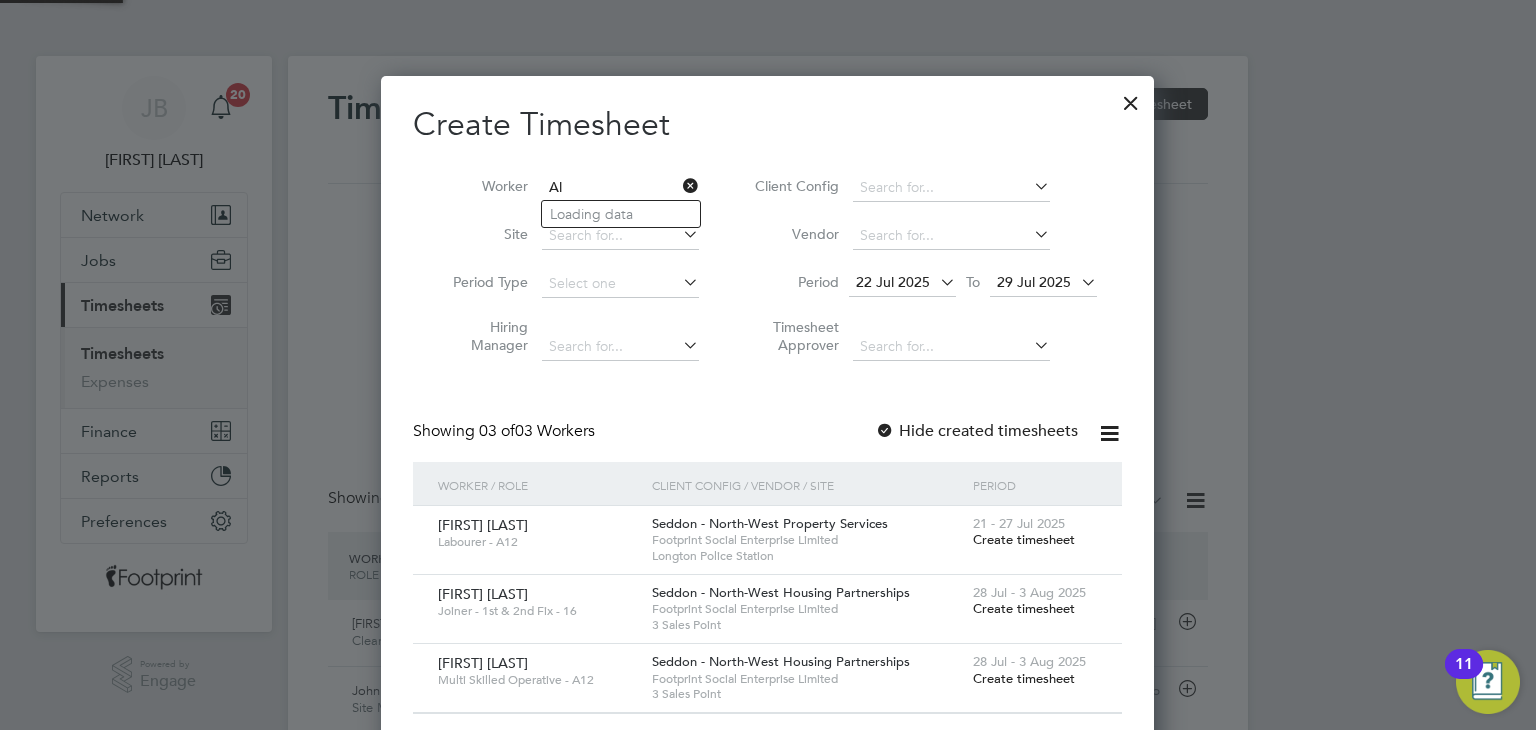 type on "A" 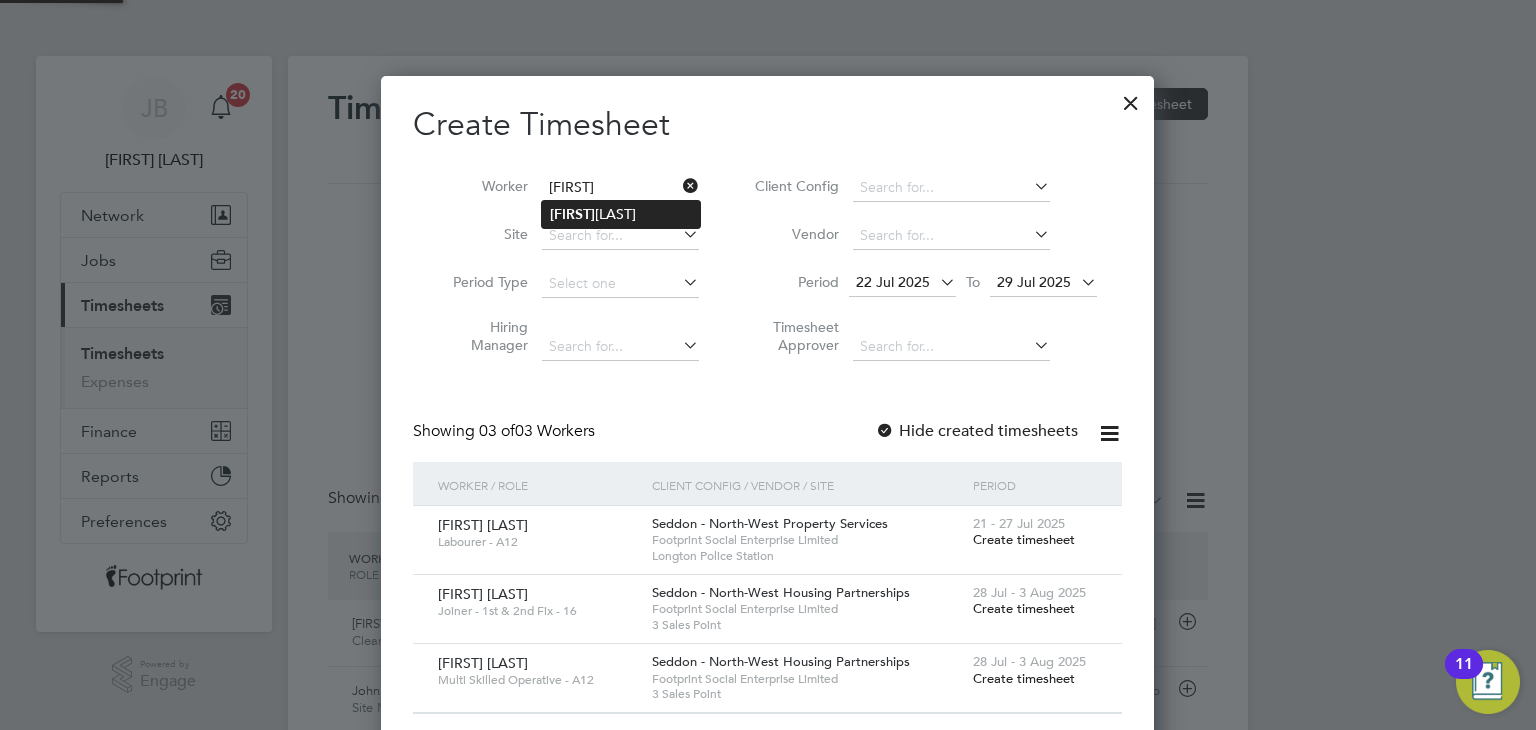 click on "Mandy  Kelly" 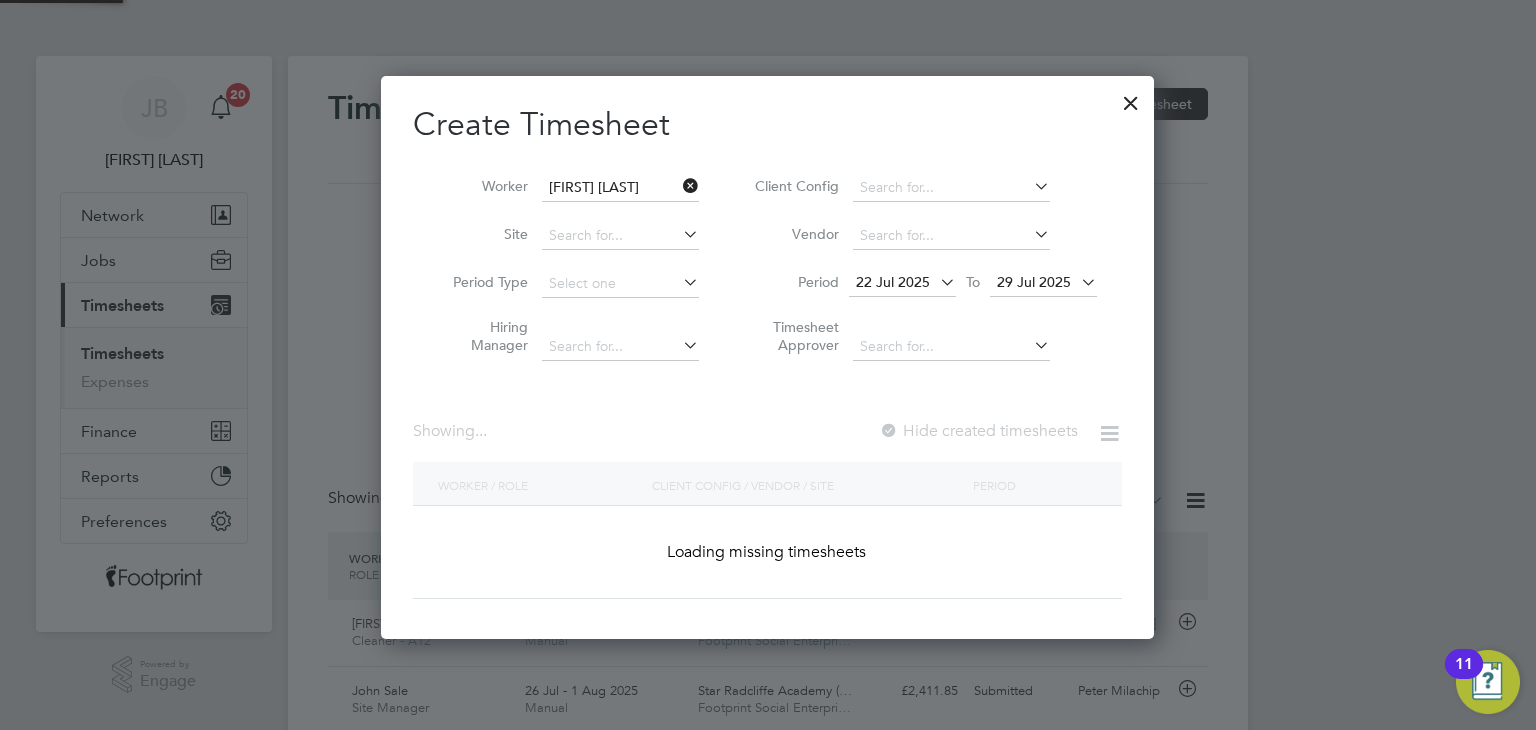 scroll, scrollTop: 10, scrollLeft: 10, axis: both 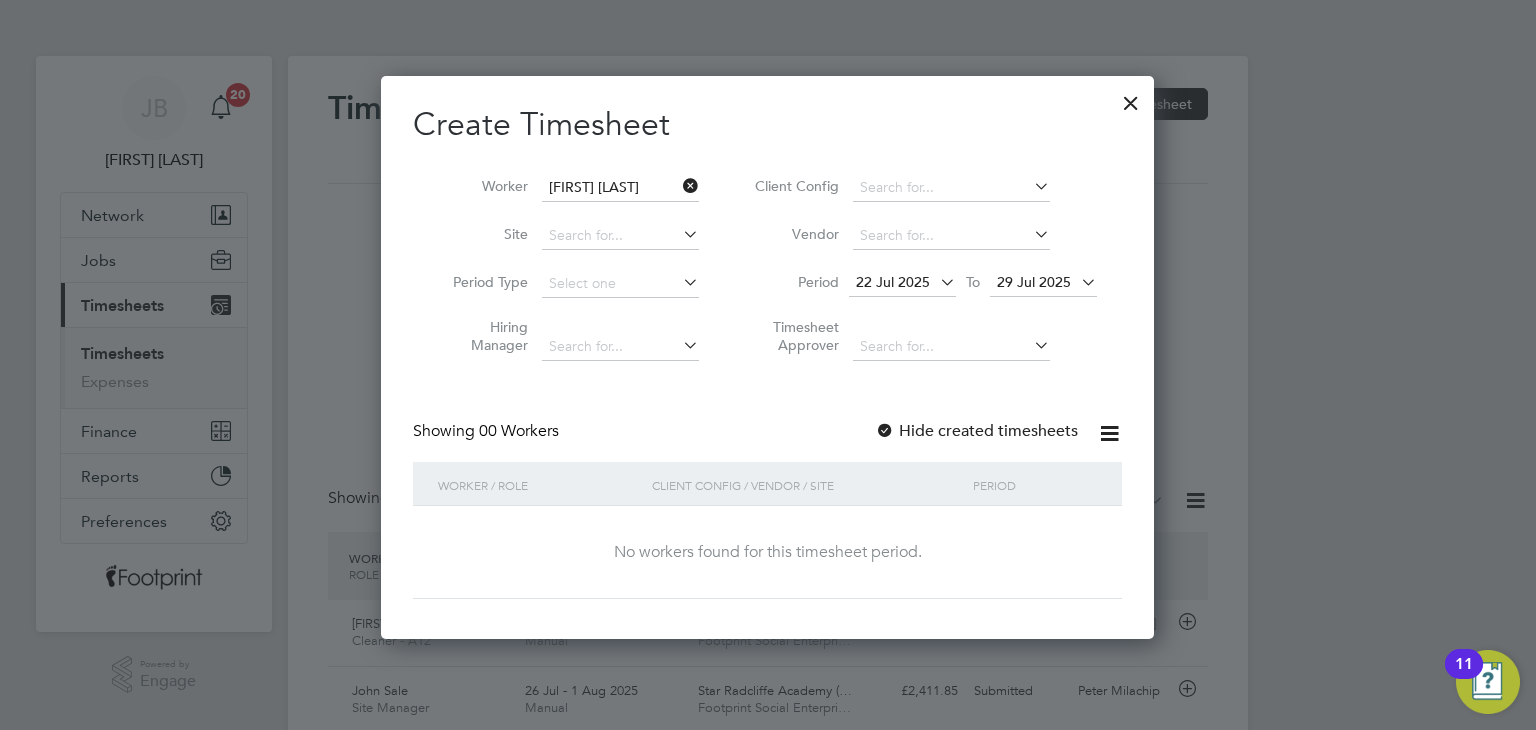 click at bounding box center [885, 432] 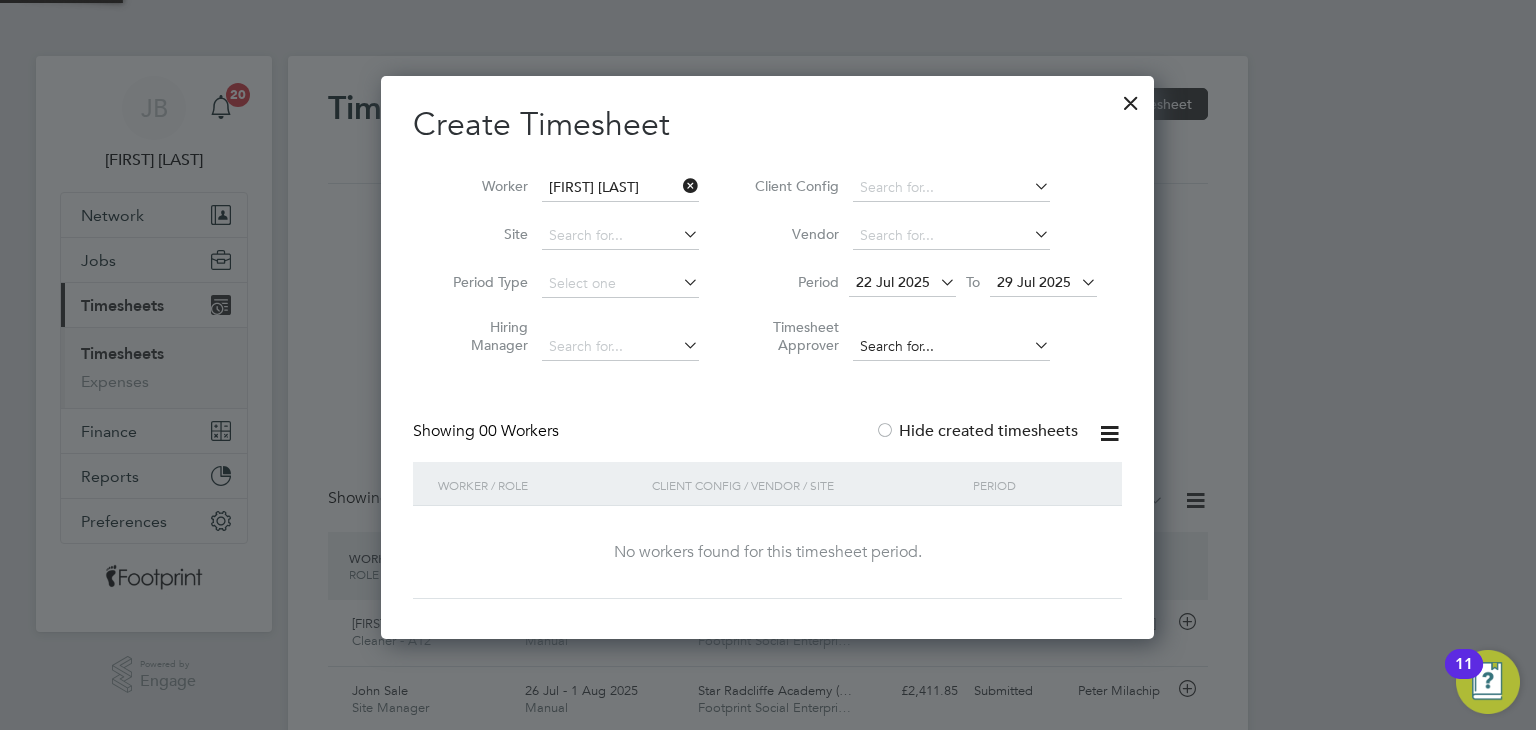scroll, scrollTop: 10, scrollLeft: 10, axis: both 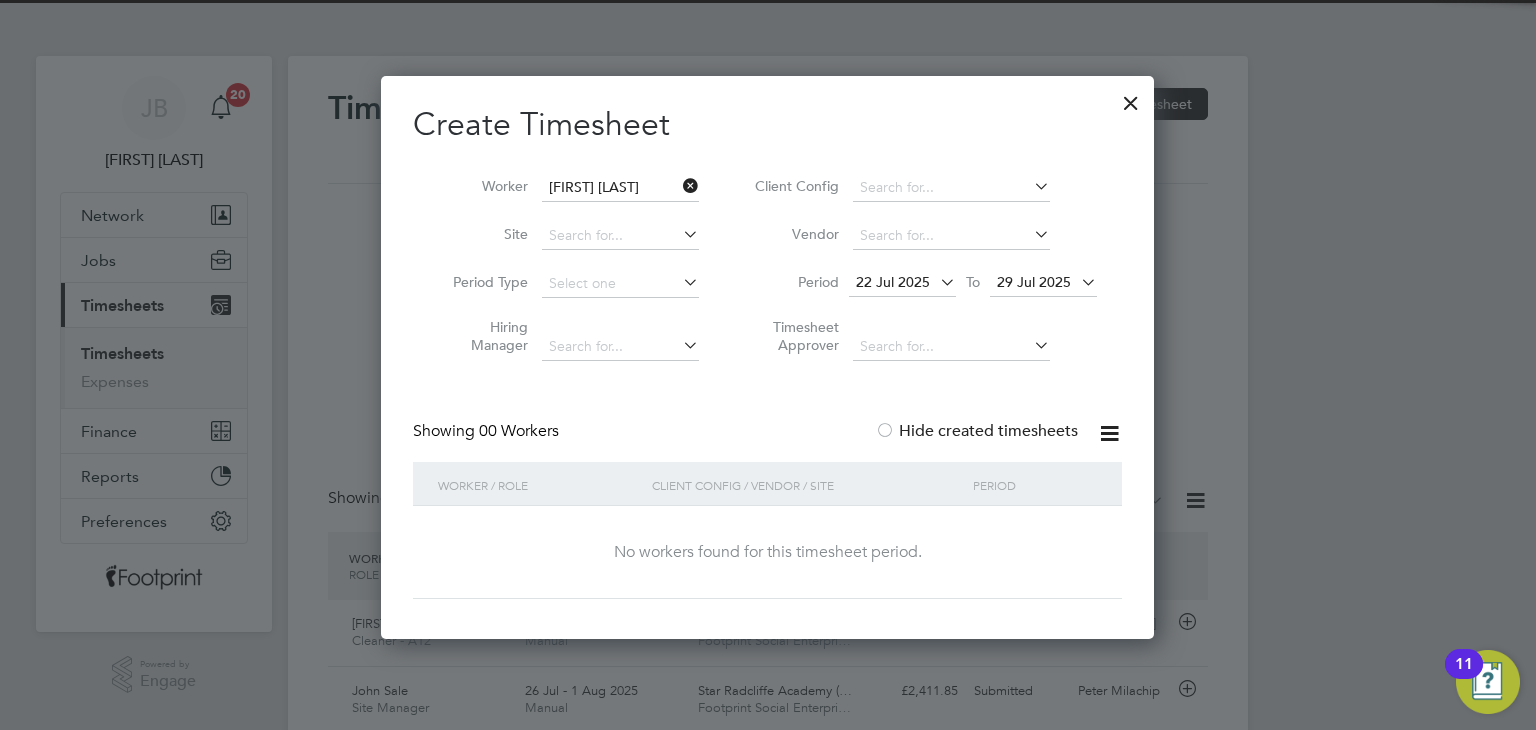 click on "29 Jul 2025" at bounding box center [1034, 282] 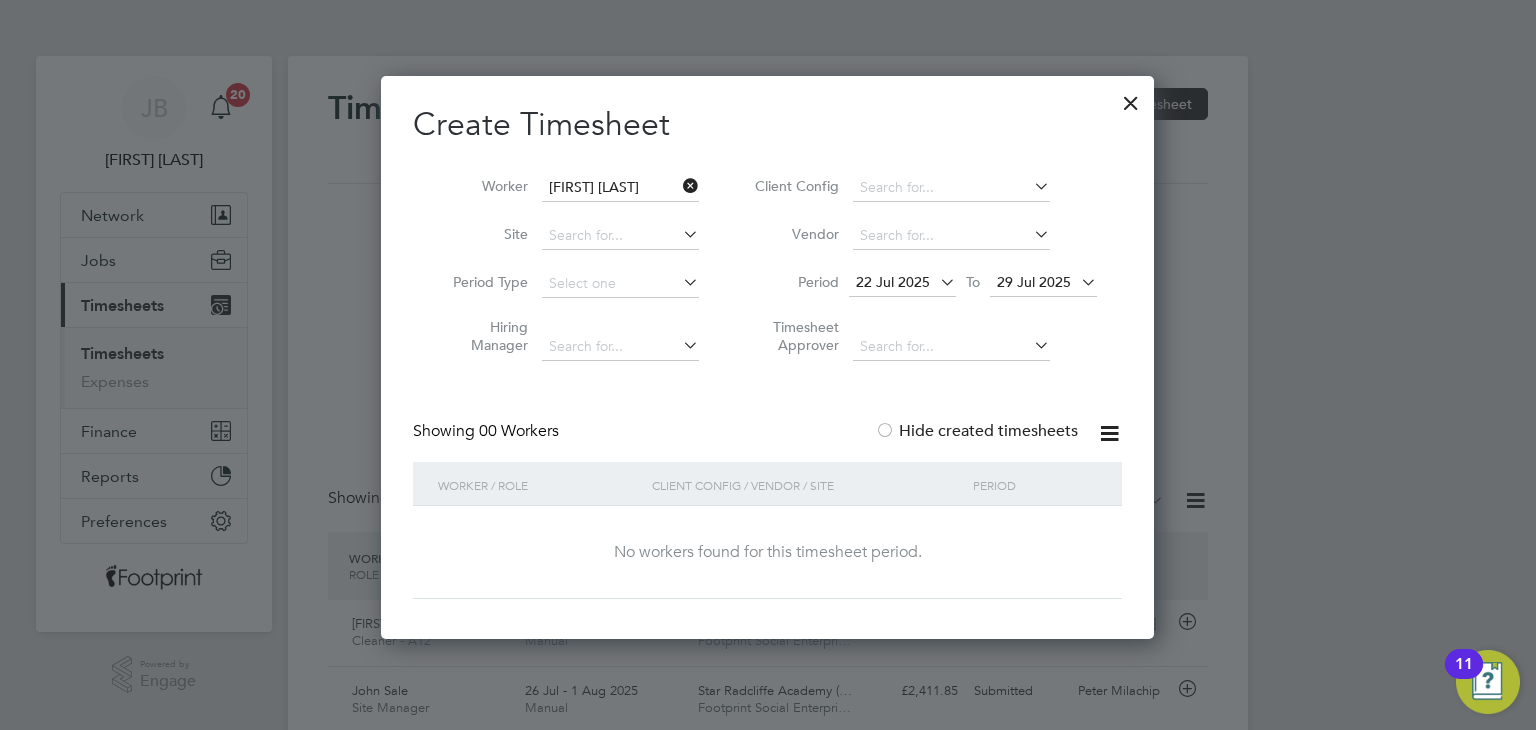 scroll, scrollTop: 783, scrollLeft: 0, axis: vertical 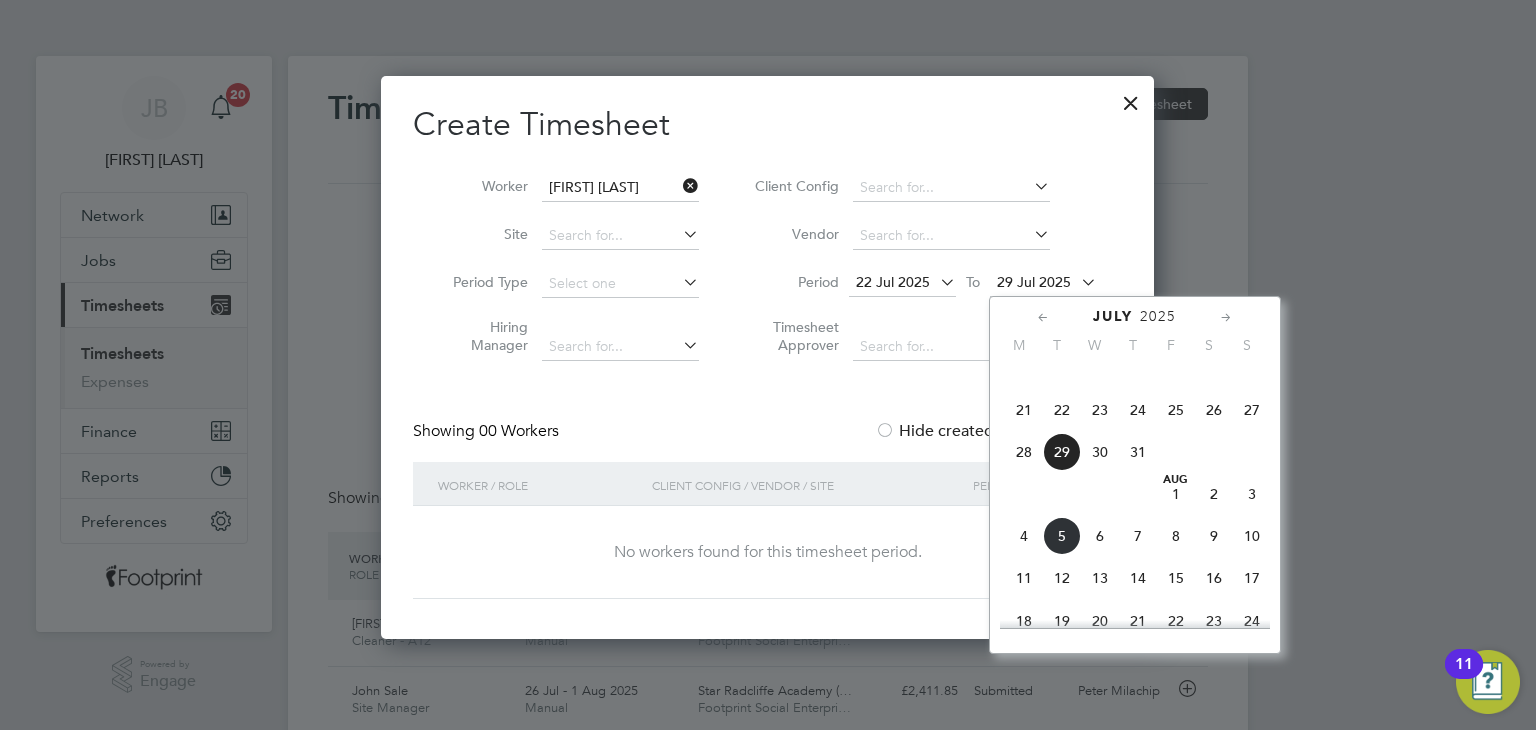 click on "30" 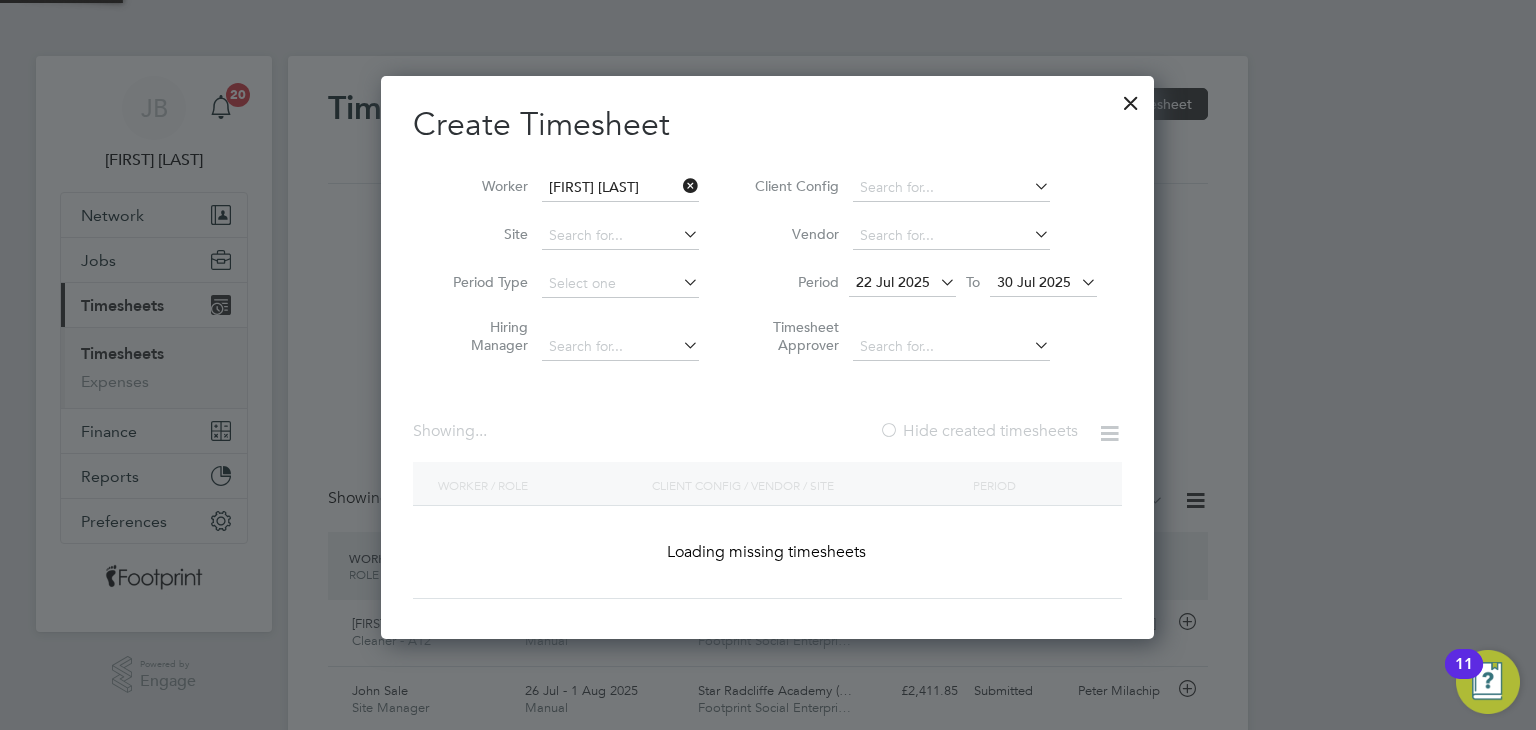 scroll, scrollTop: 10, scrollLeft: 10, axis: both 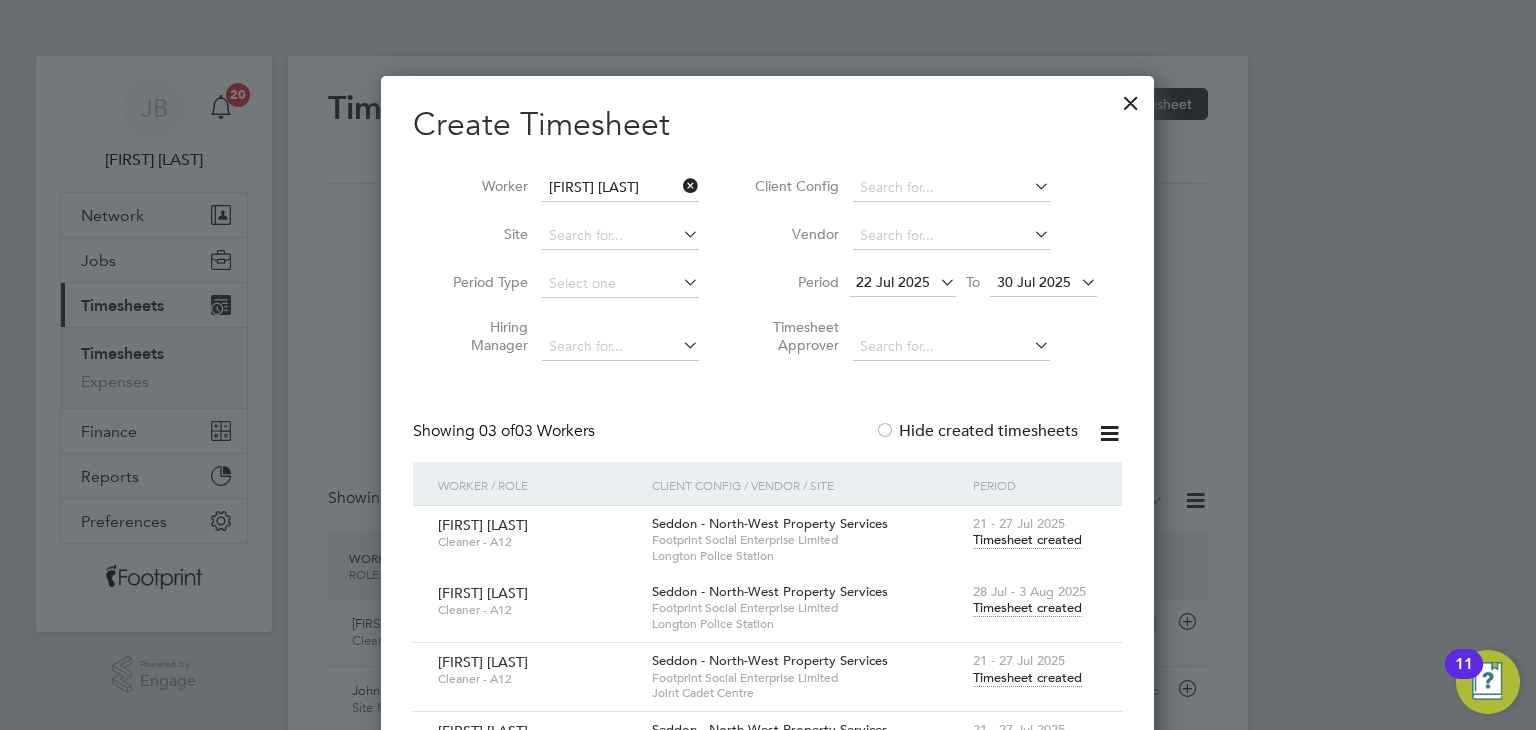 click on "Timesheet created" at bounding box center [1027, 608] 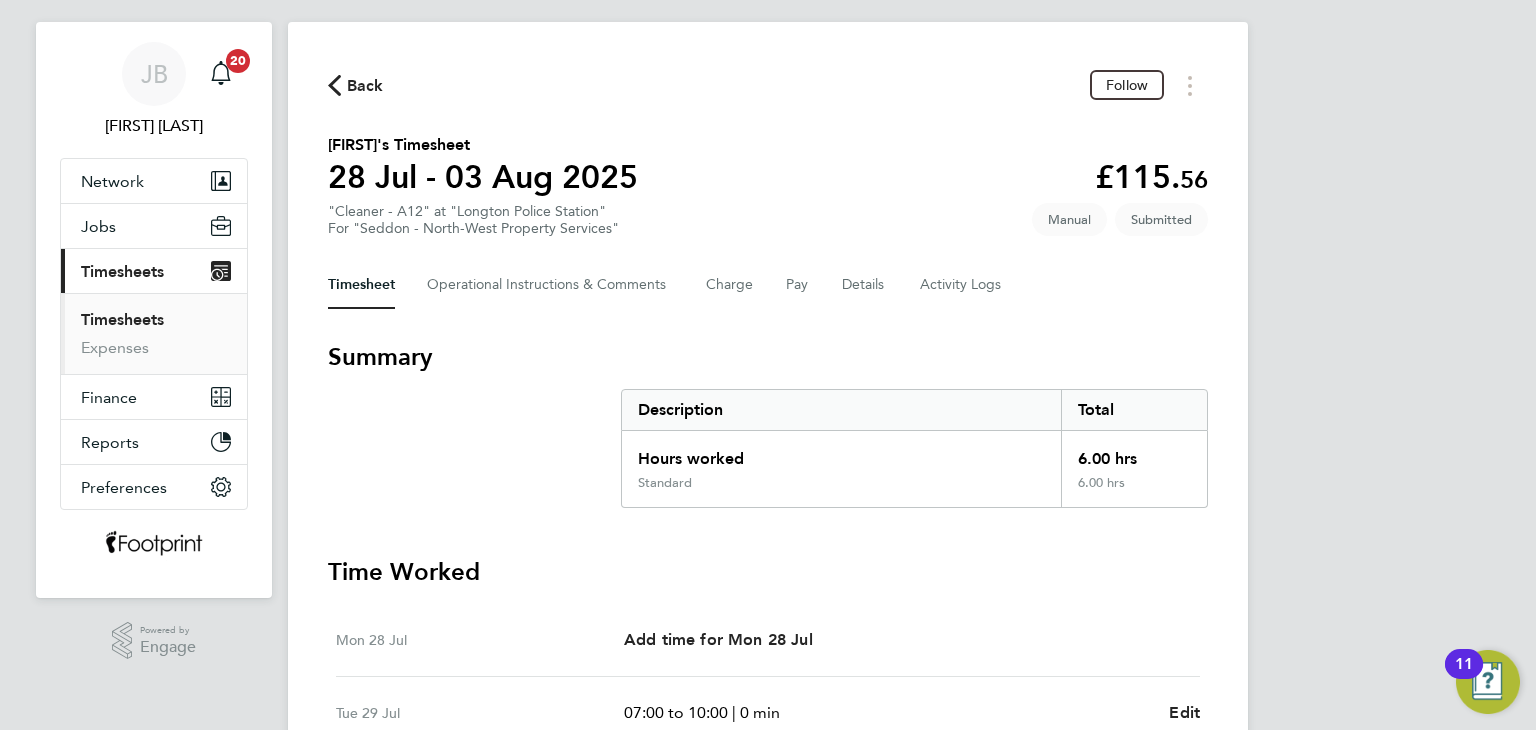 scroll, scrollTop: 0, scrollLeft: 0, axis: both 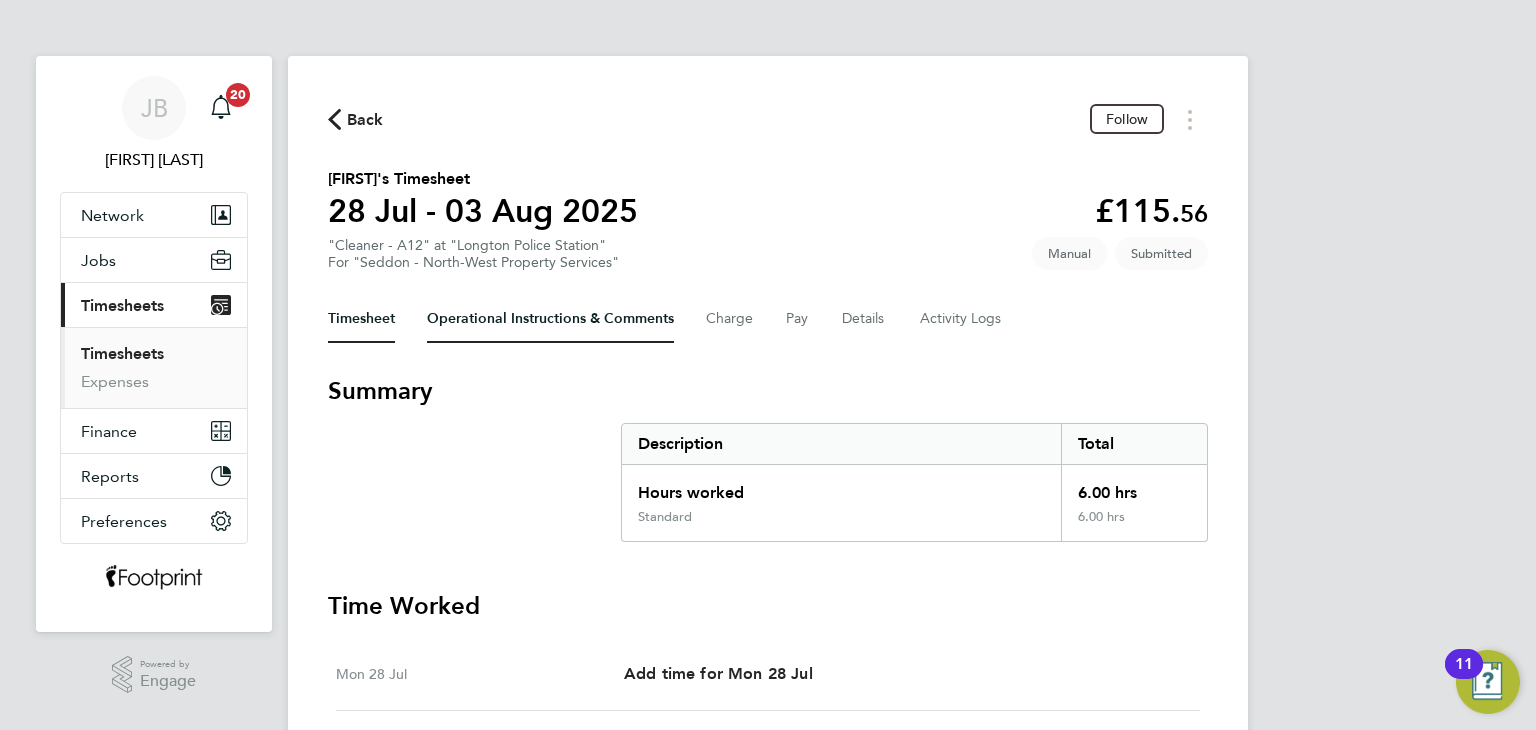 click on "Operational Instructions & Comments" at bounding box center [550, 319] 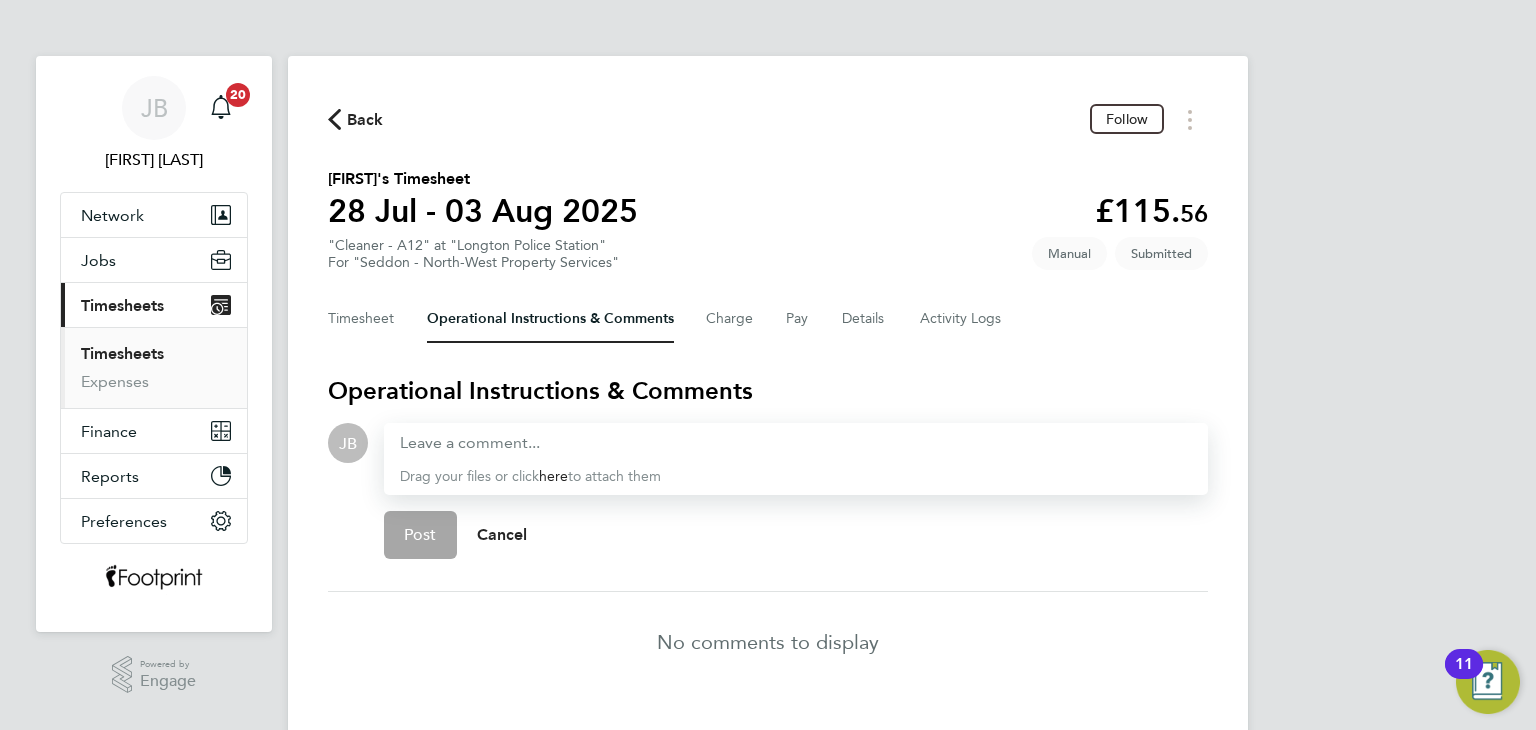 click on "Operational Instructions & Comments" at bounding box center (550, 319) 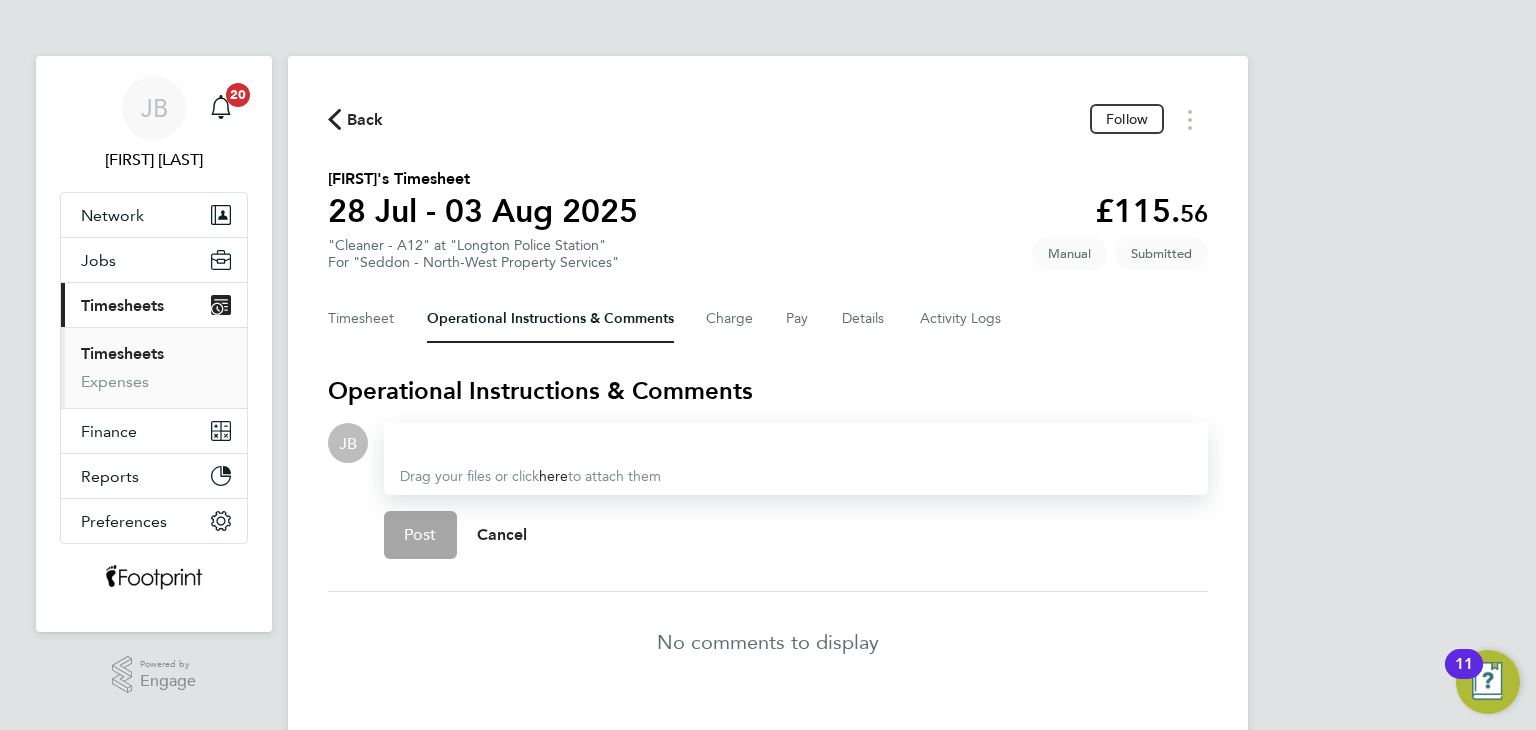 click at bounding box center (796, 443) 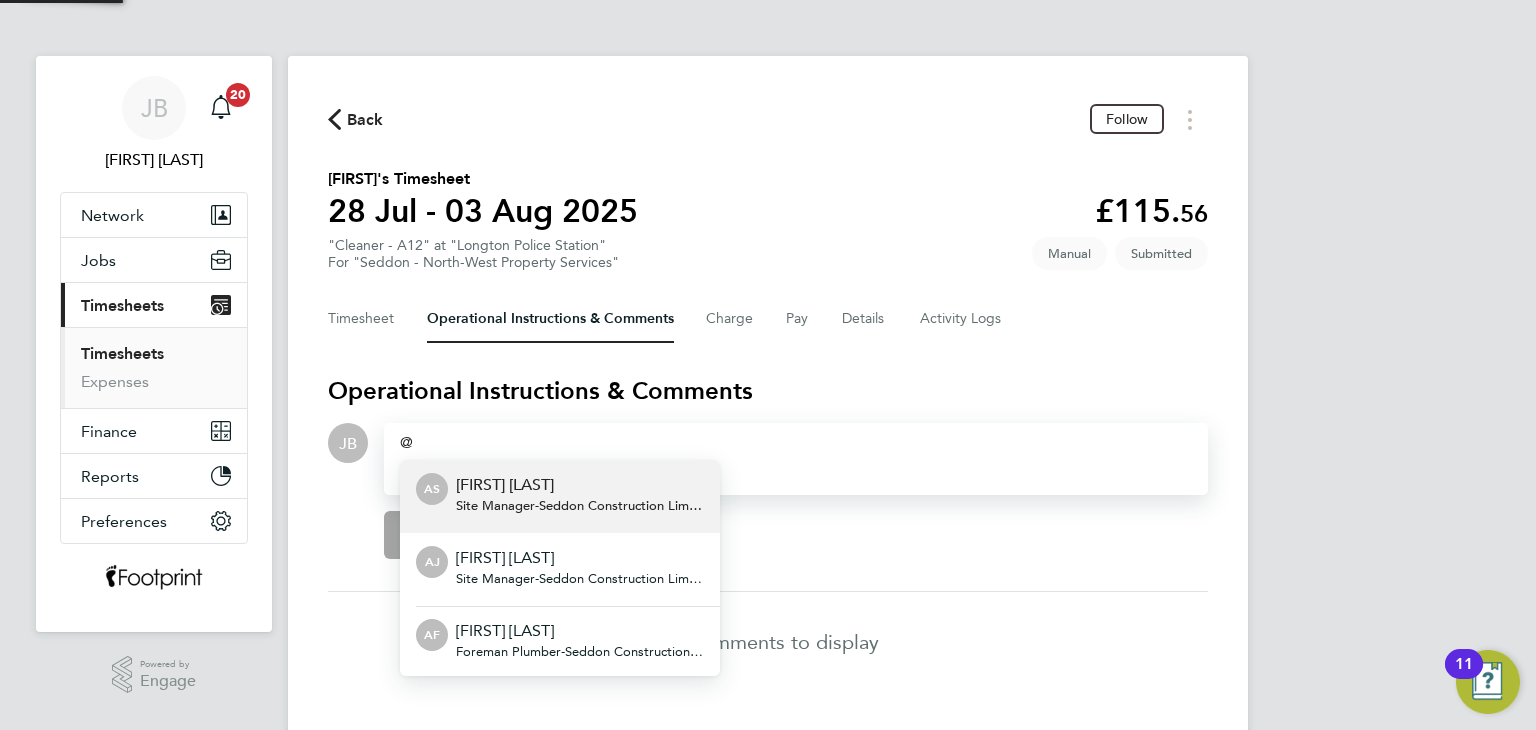 type 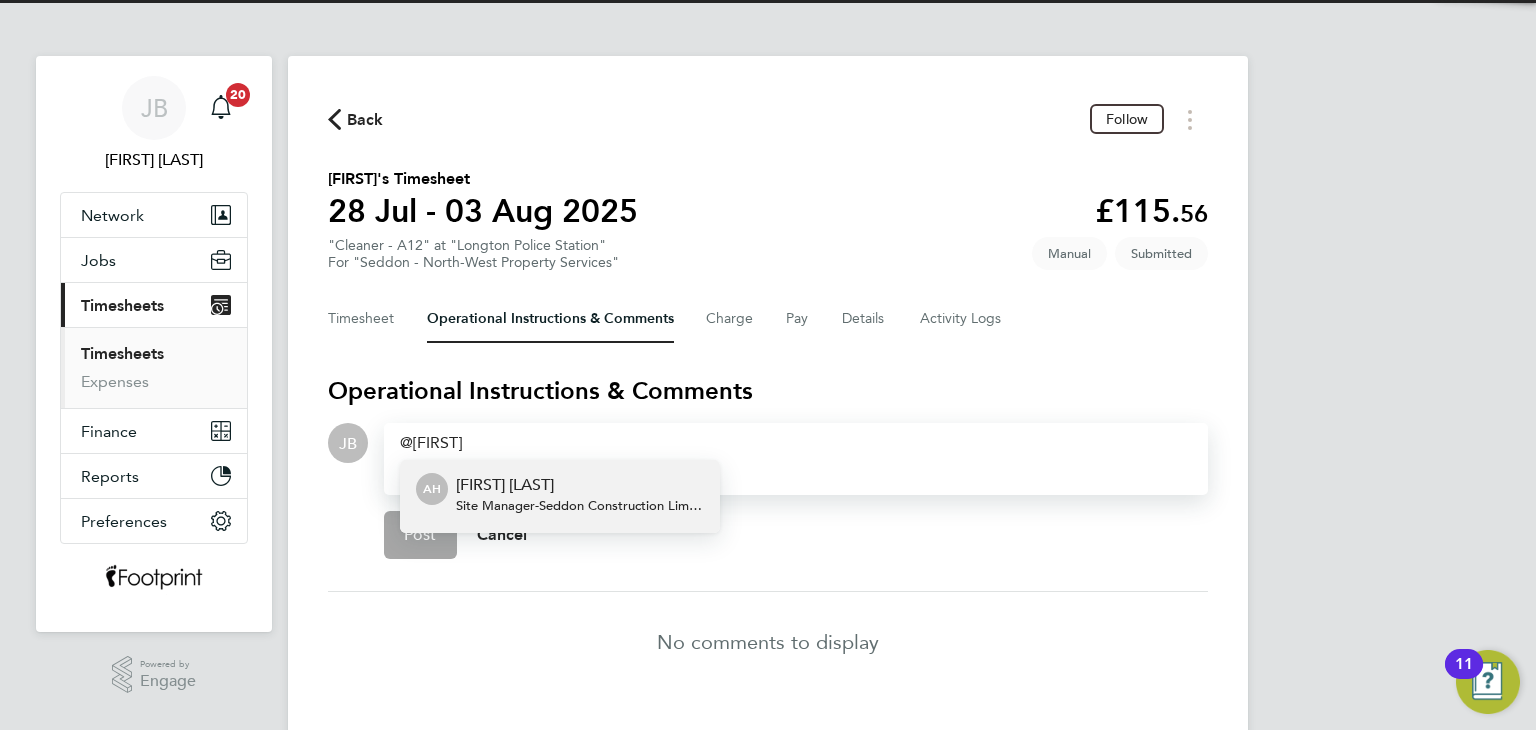 click on "Albert Hardman" at bounding box center (580, 485) 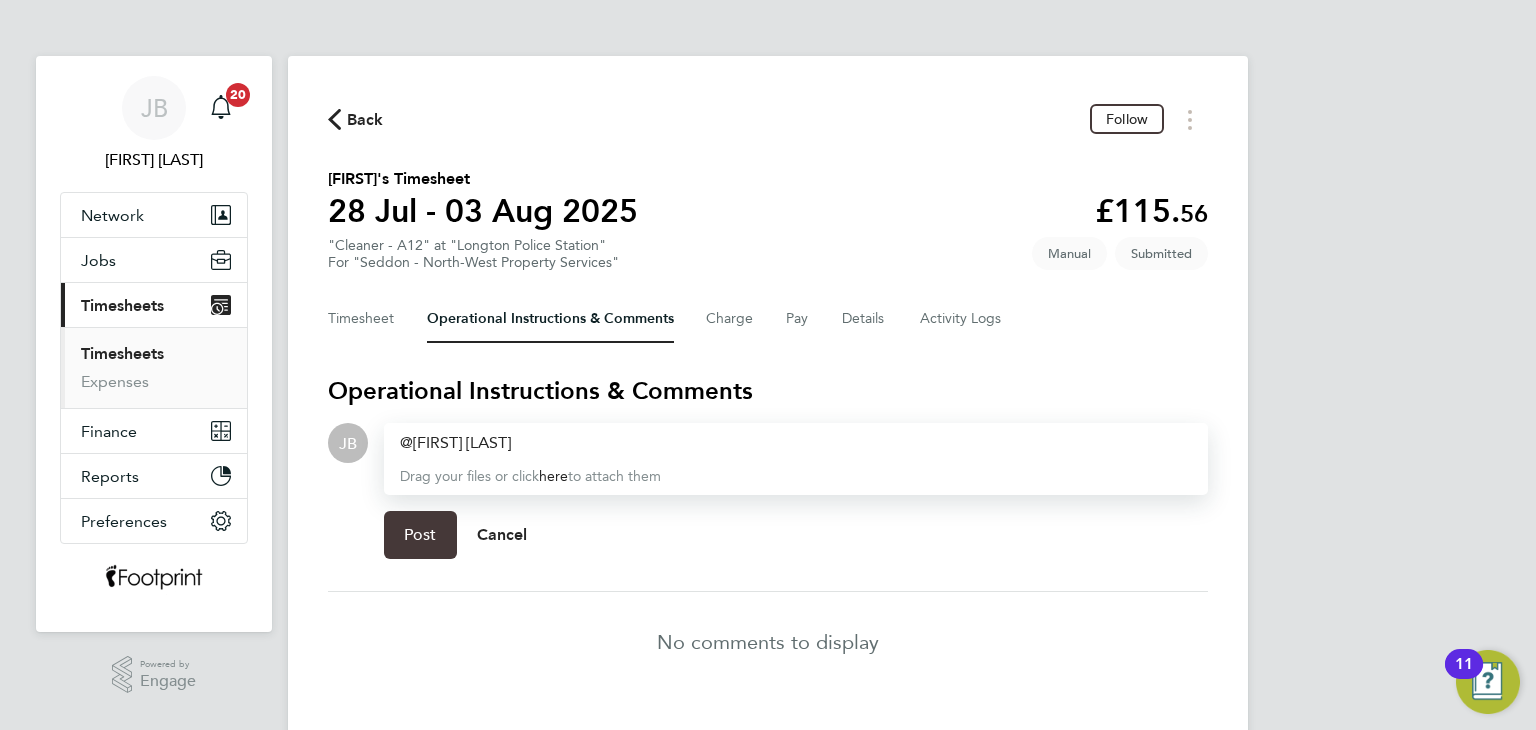 click on "Post" 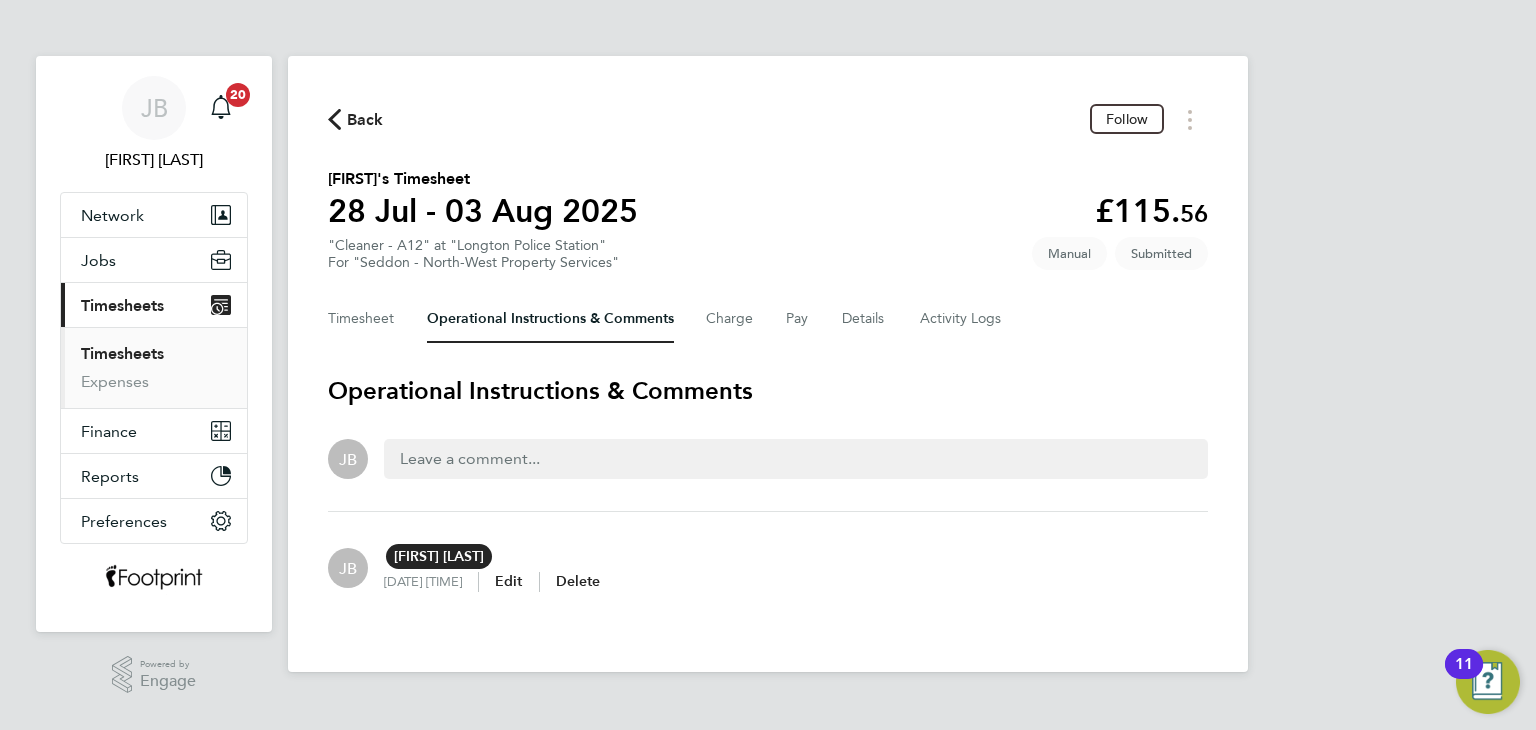 click on "Back" 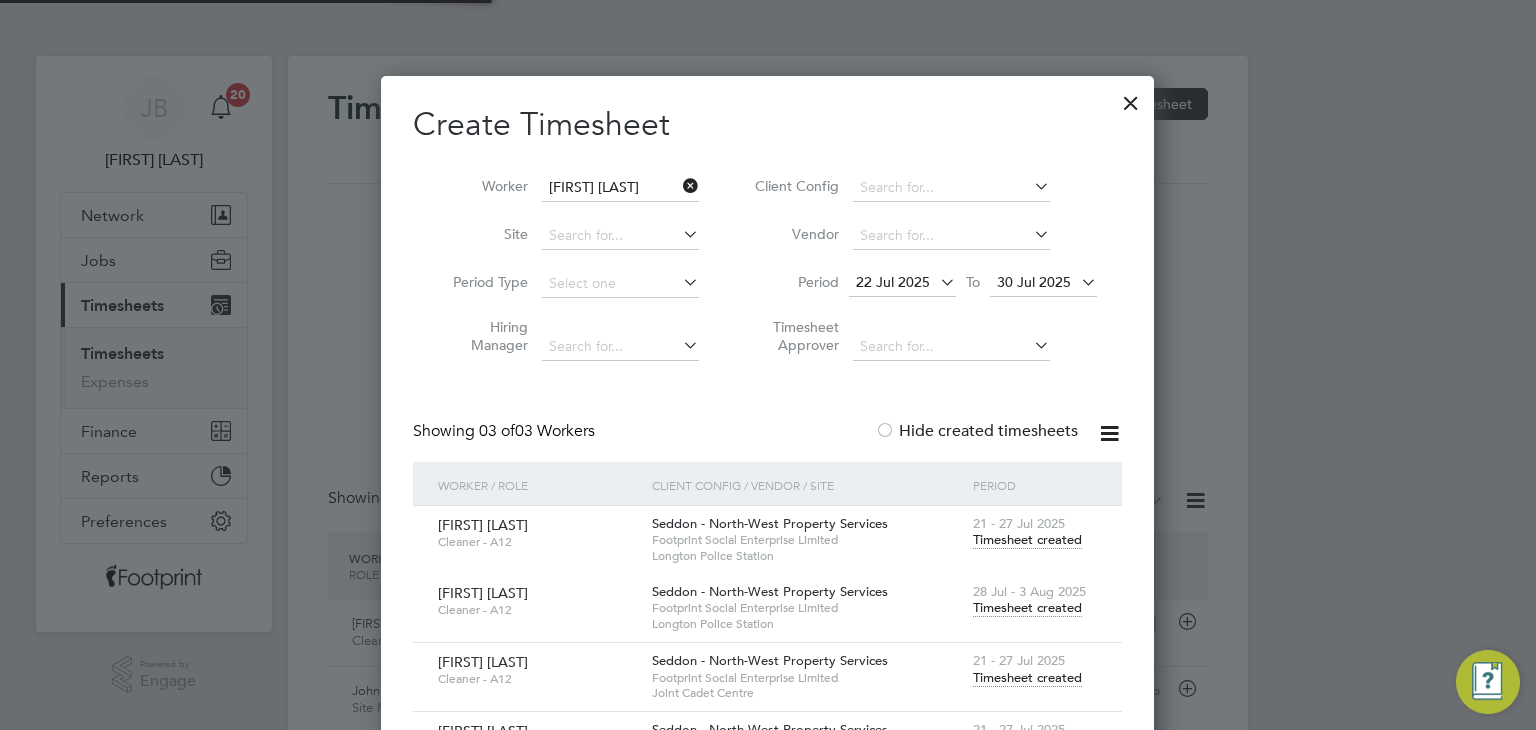 scroll, scrollTop: 10, scrollLeft: 10, axis: both 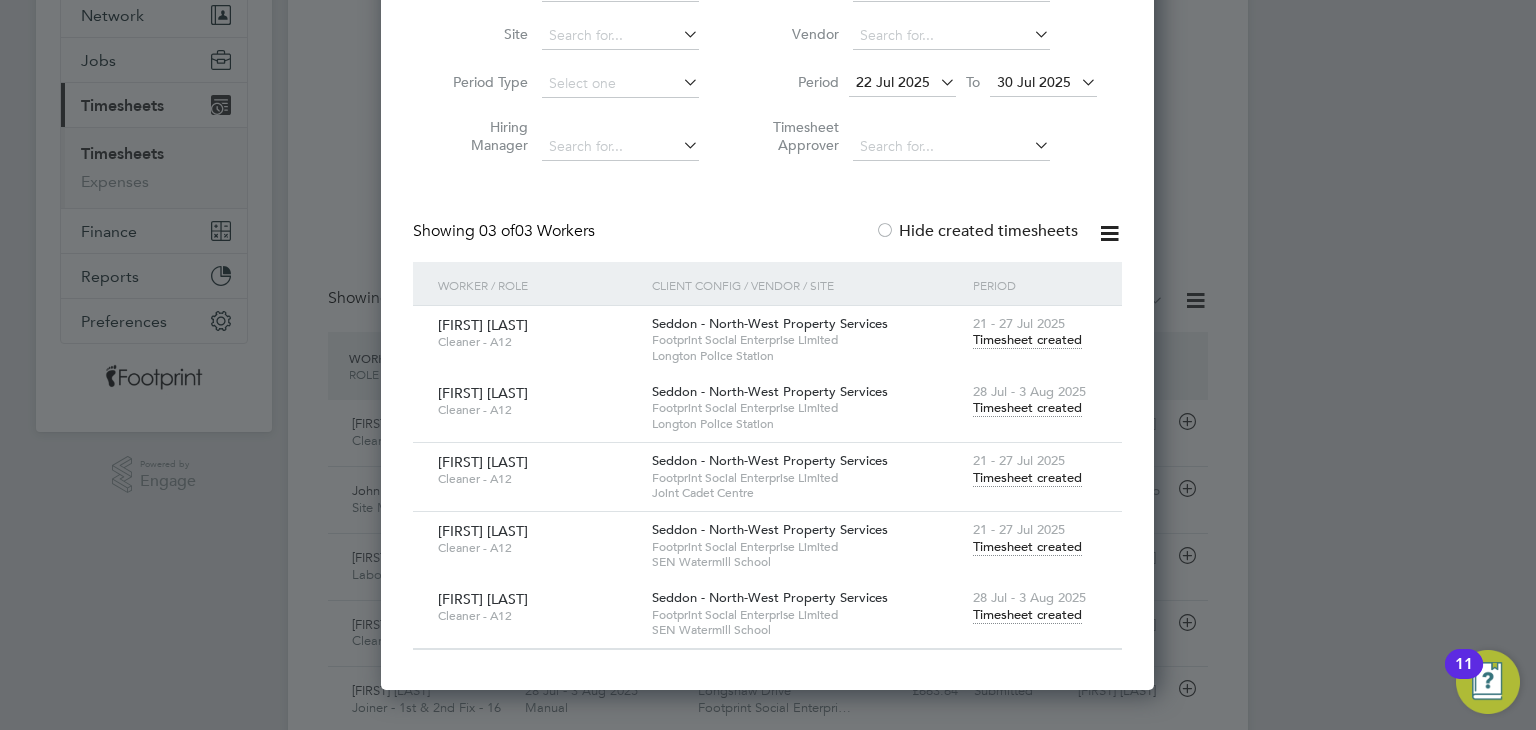 click on "Timesheet created" at bounding box center (1027, 615) 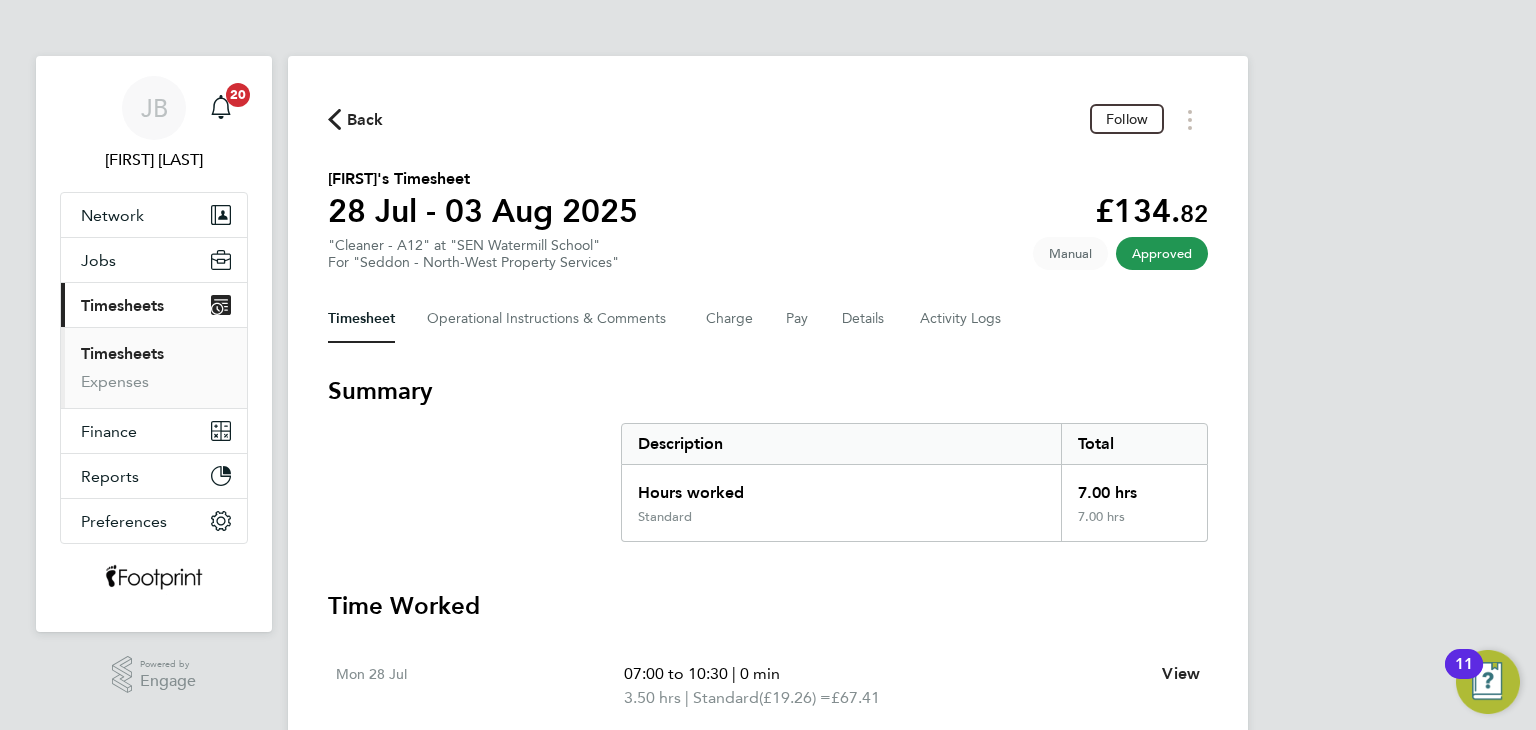 click on "Timesheets" at bounding box center [122, 353] 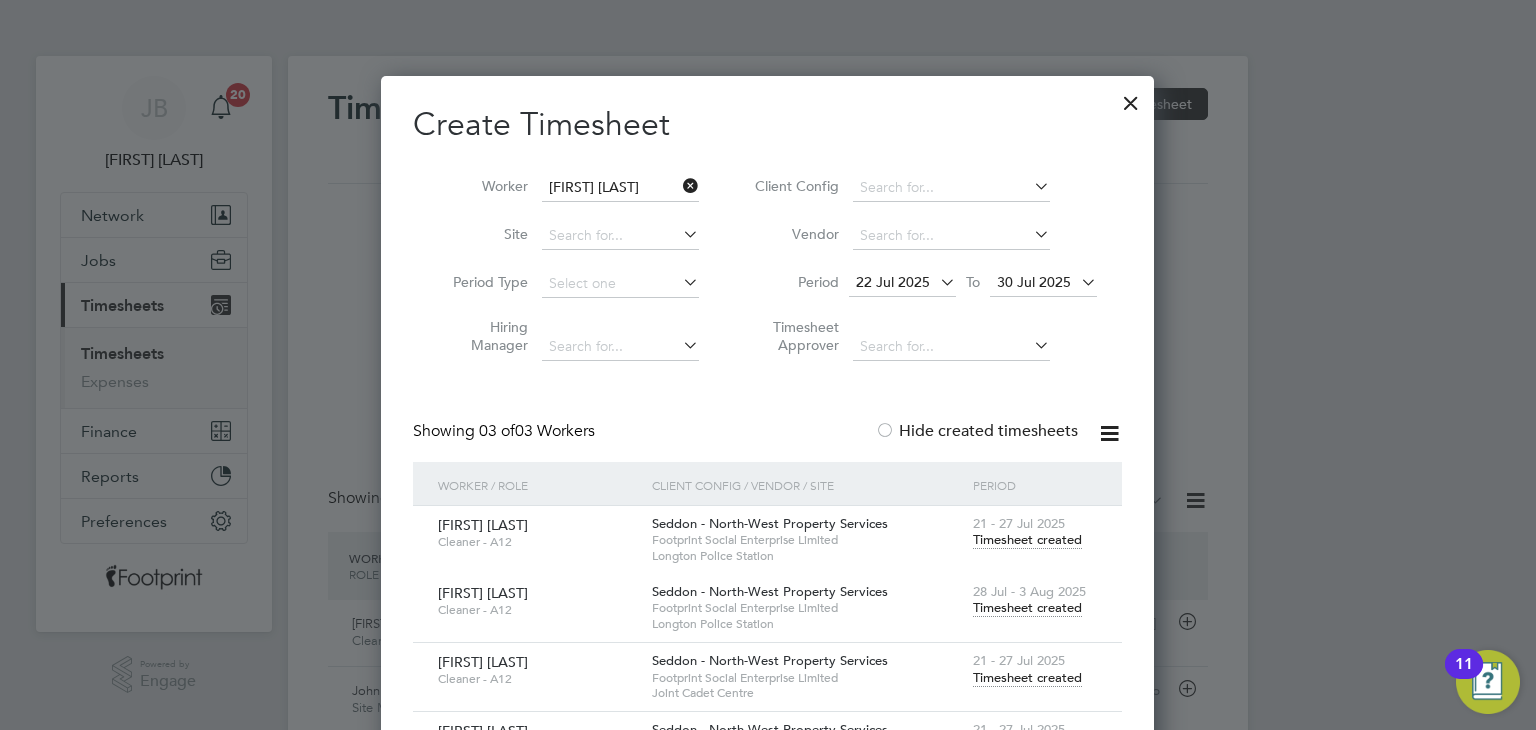 click at bounding box center (679, 186) 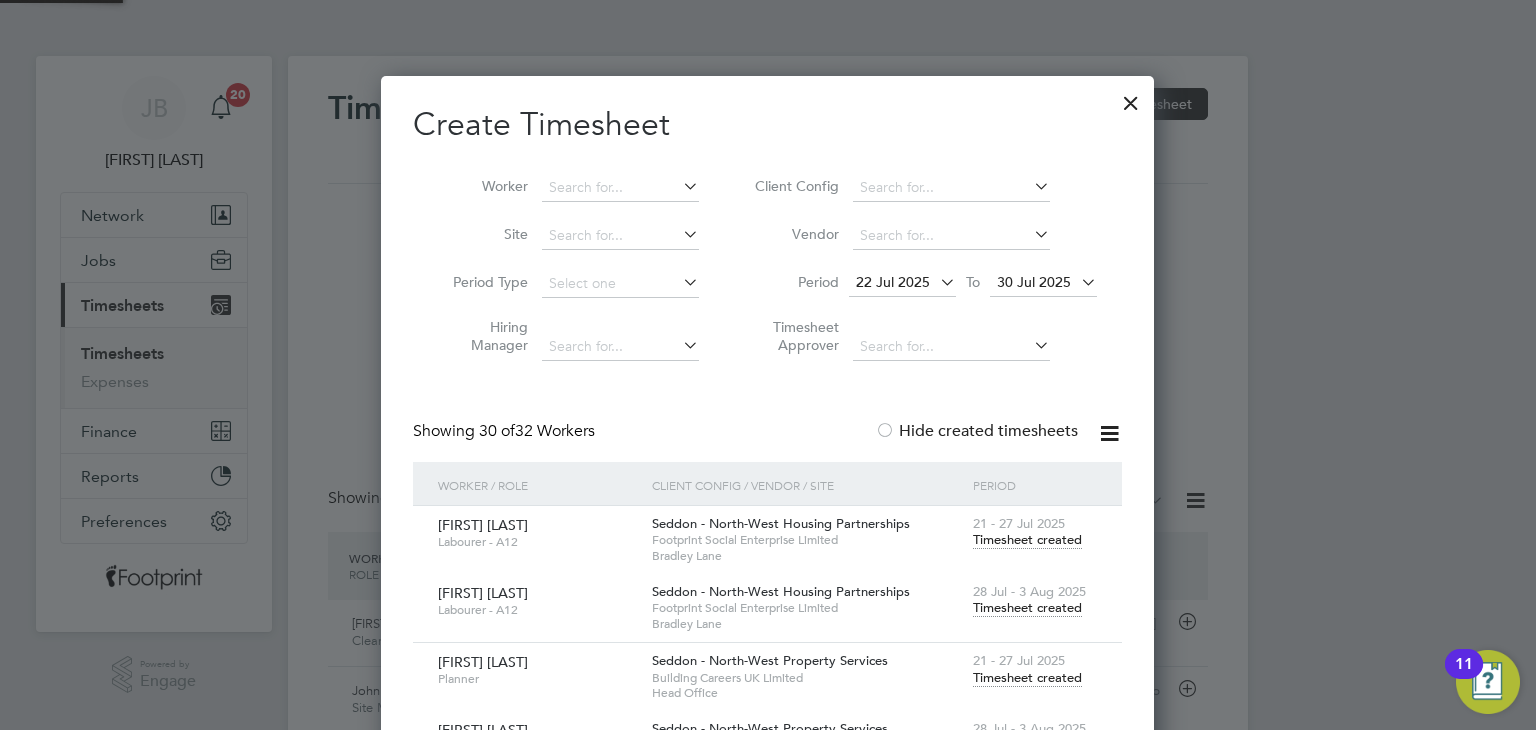 click at bounding box center (1131, 98) 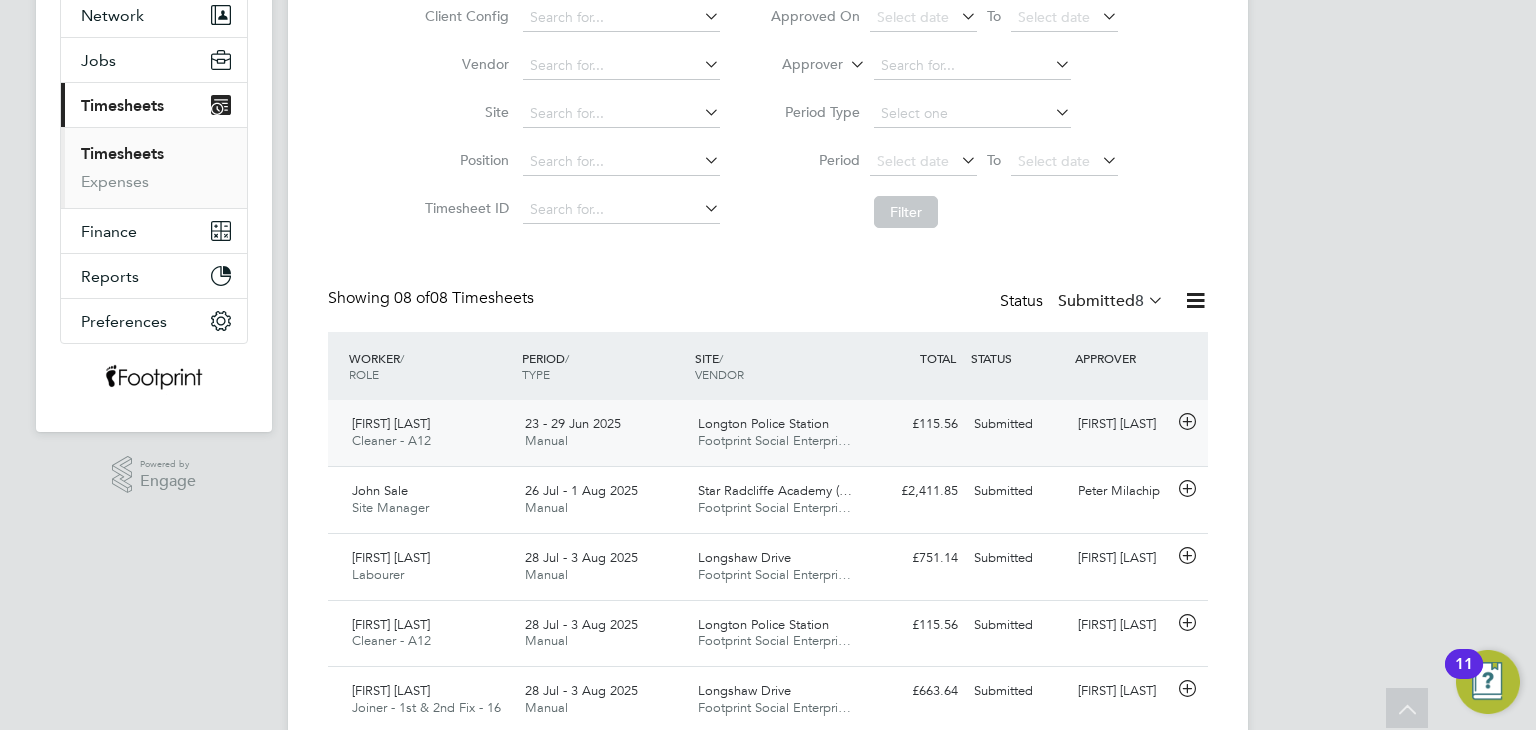 scroll, scrollTop: 300, scrollLeft: 0, axis: vertical 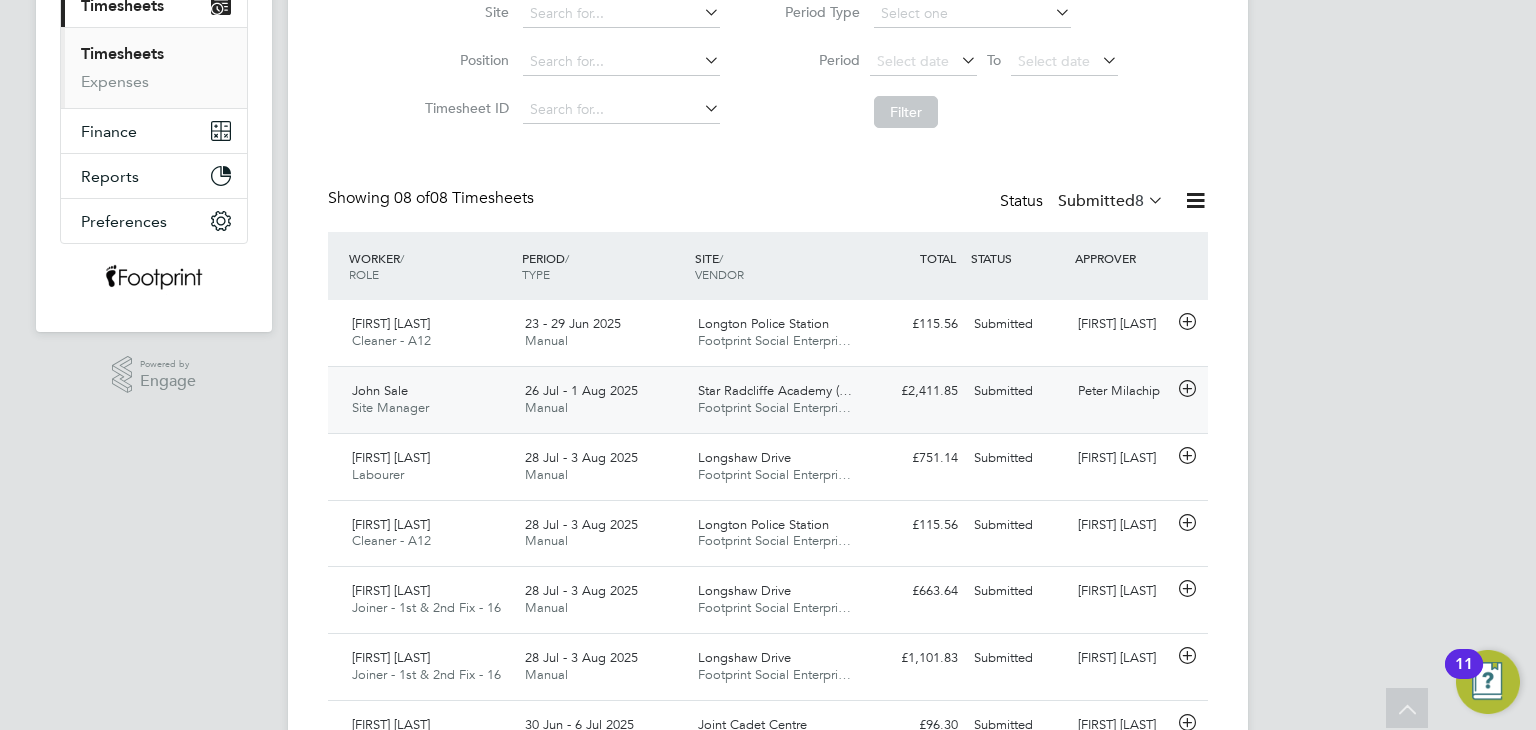 click on "Submitted" 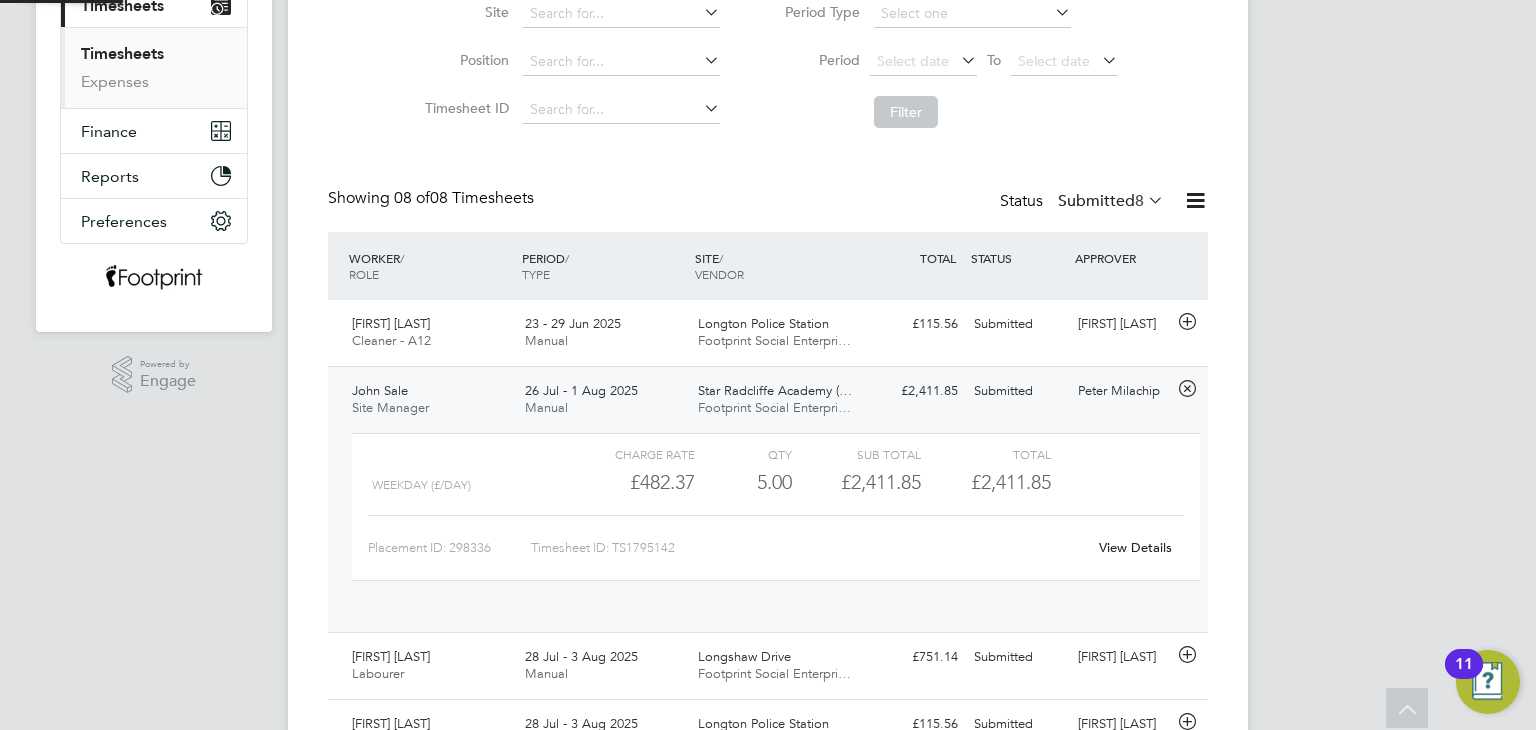 scroll, scrollTop: 9, scrollLeft: 9, axis: both 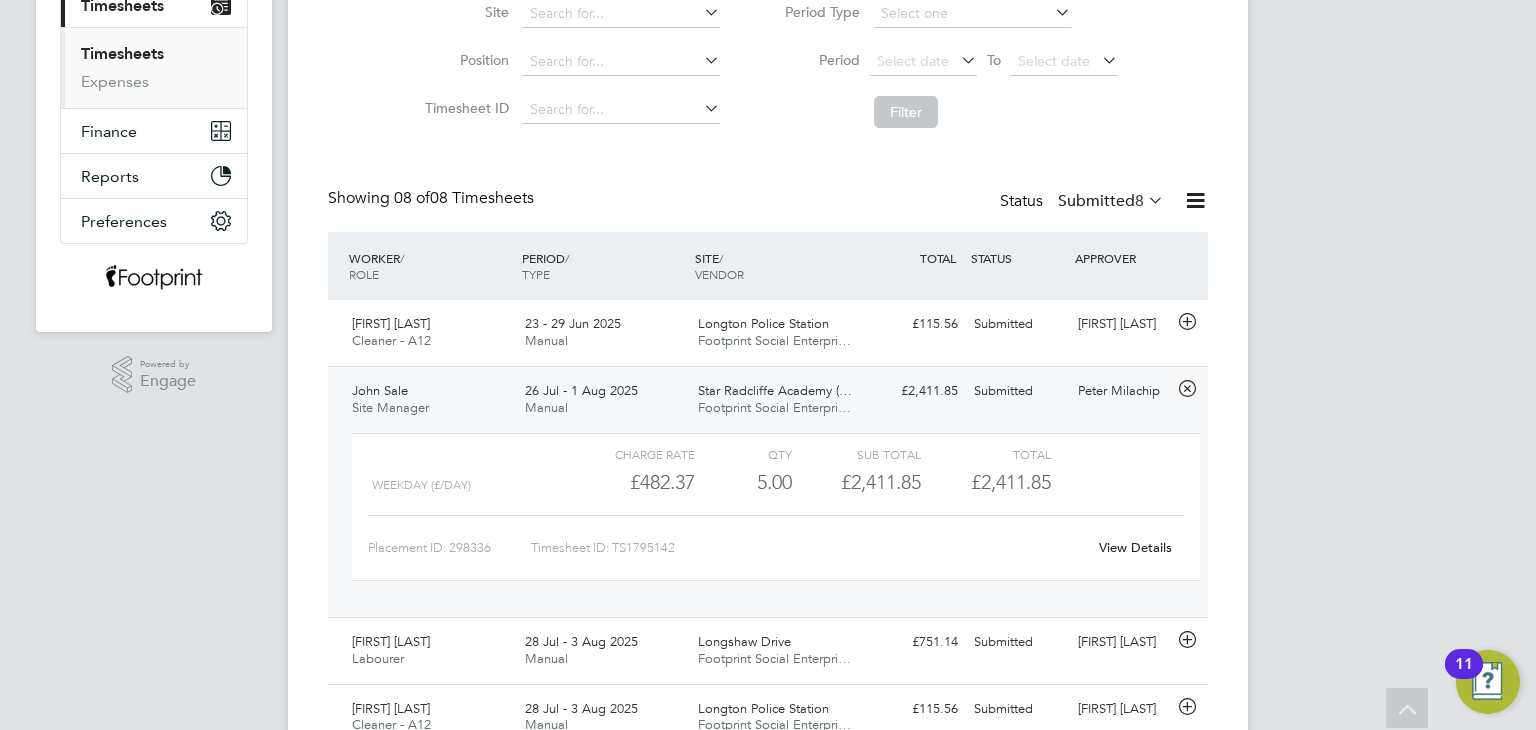click on "View Details" 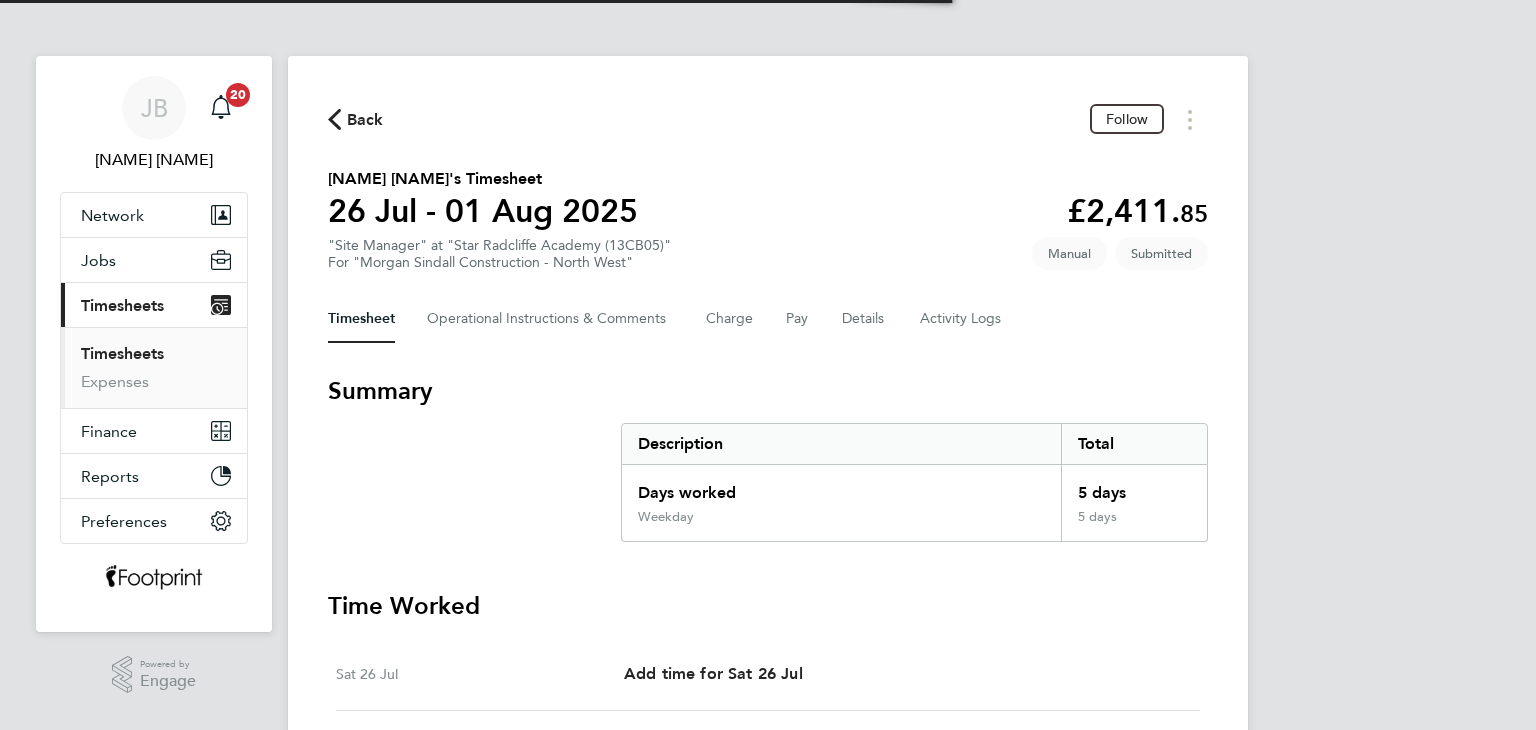 scroll, scrollTop: 0, scrollLeft: 0, axis: both 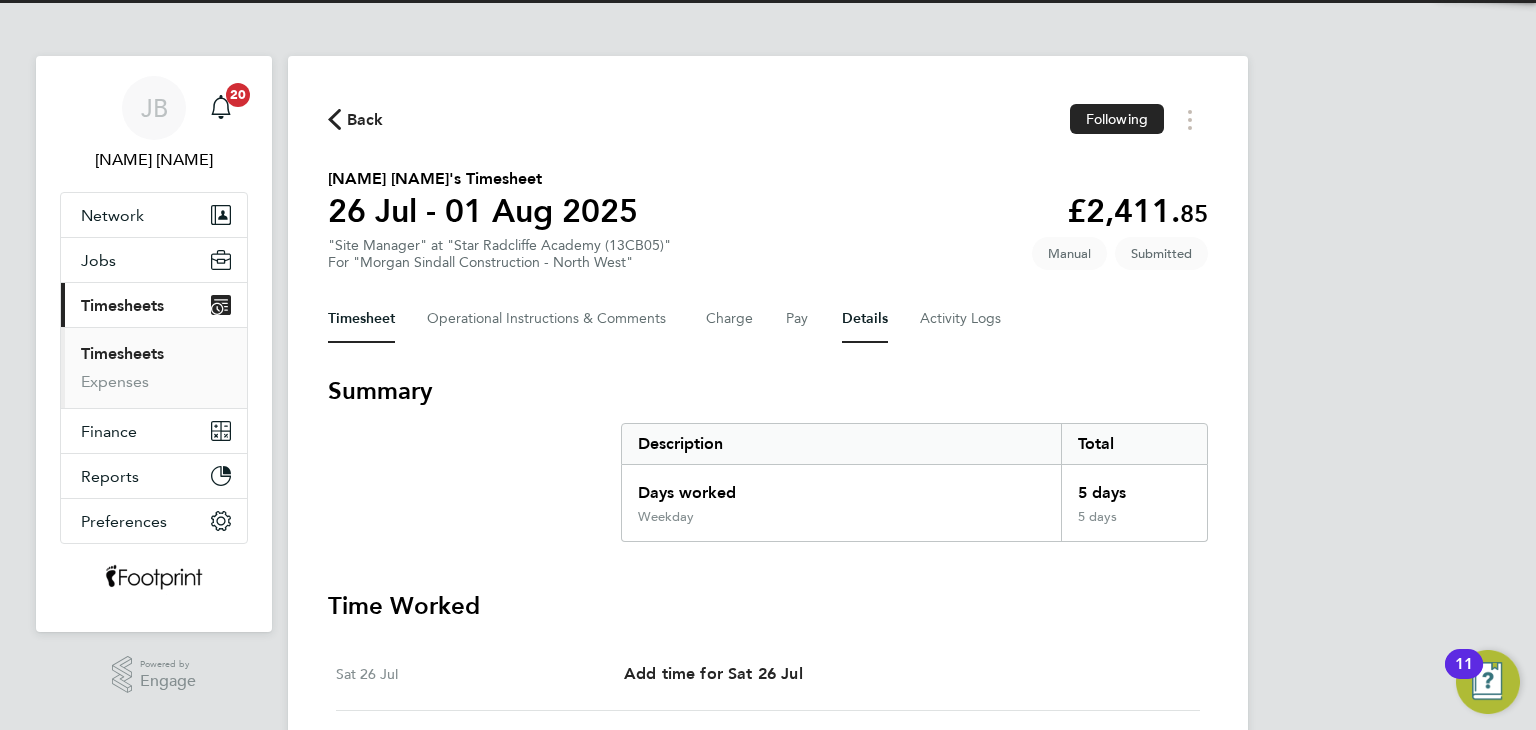 click on "Details" at bounding box center [865, 319] 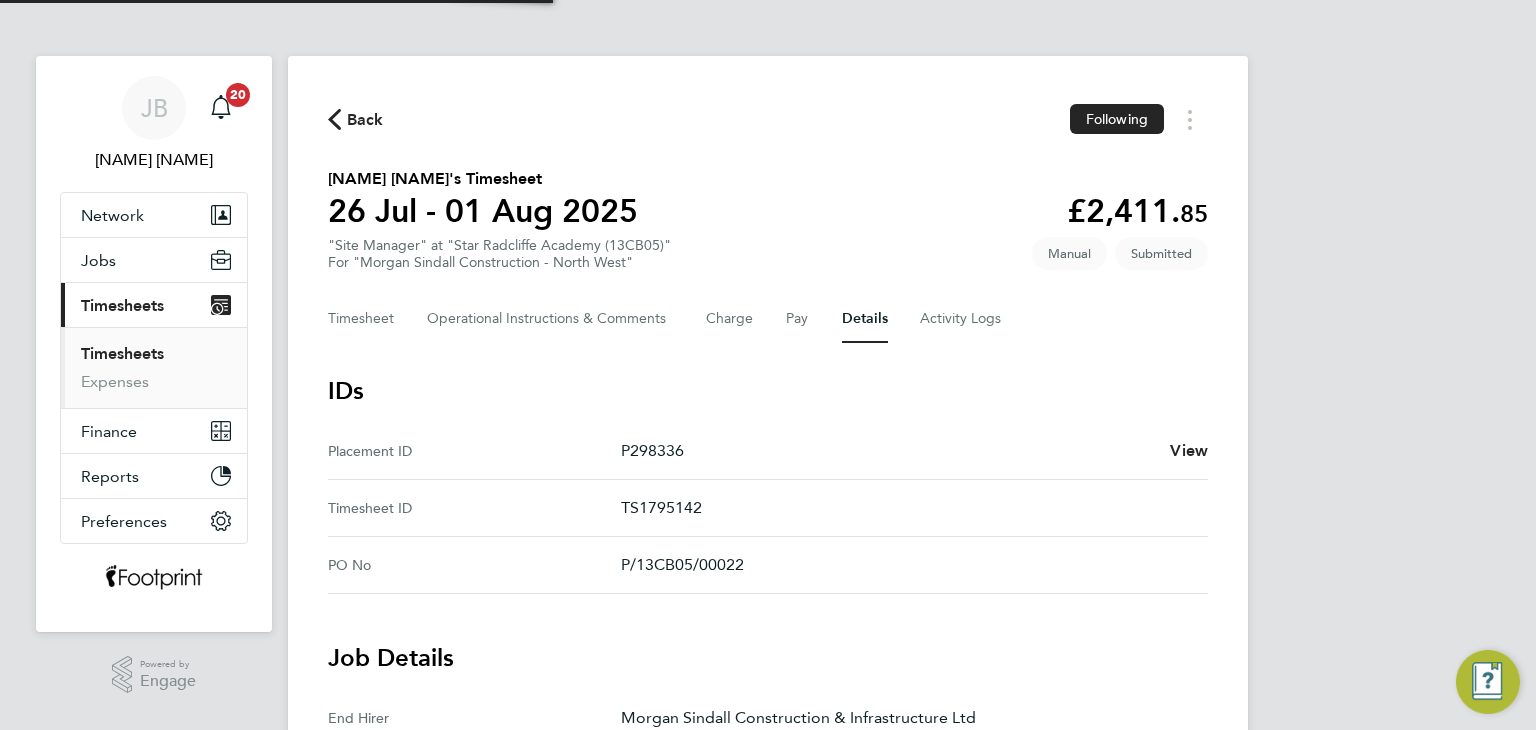 scroll, scrollTop: 742, scrollLeft: 0, axis: vertical 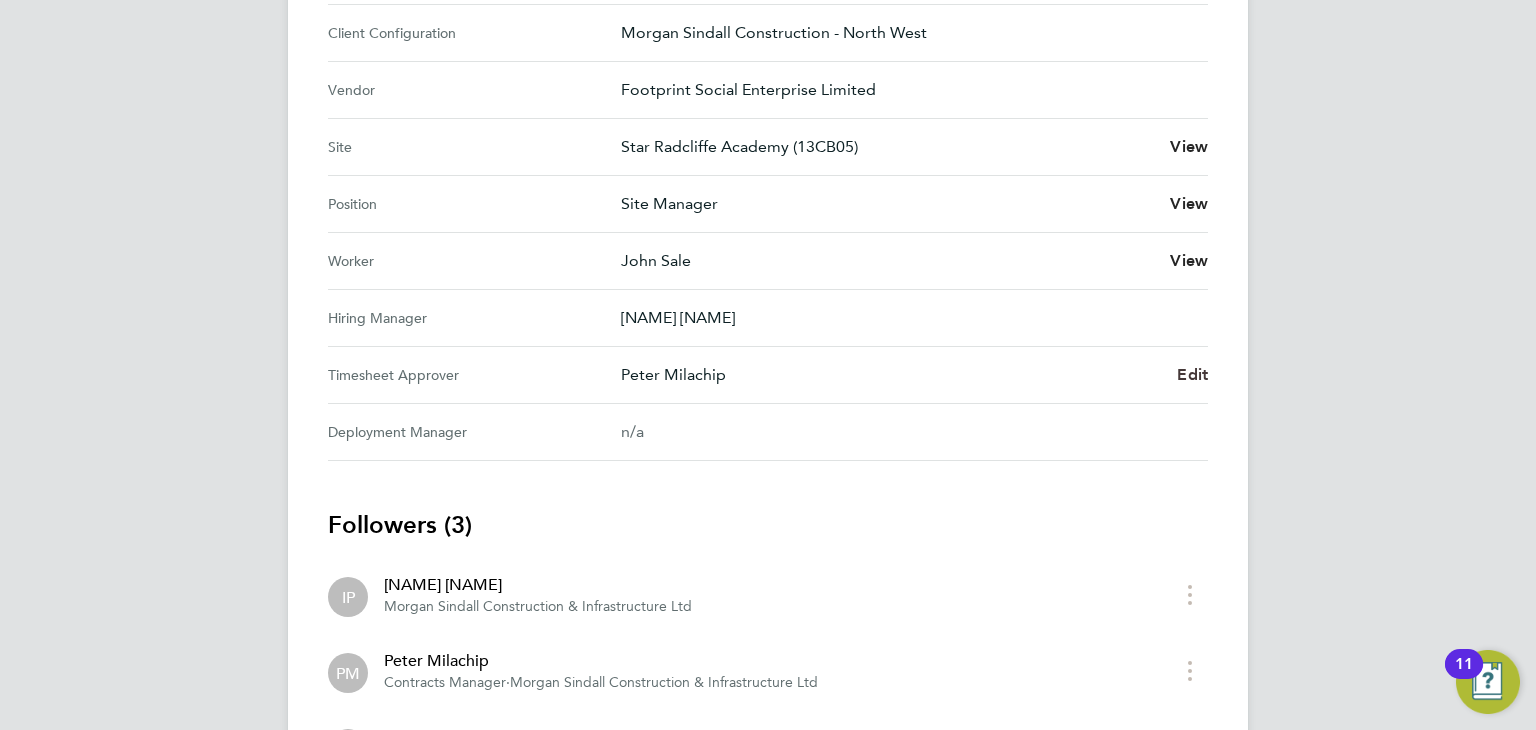 click on "Edit" at bounding box center (1192, 374) 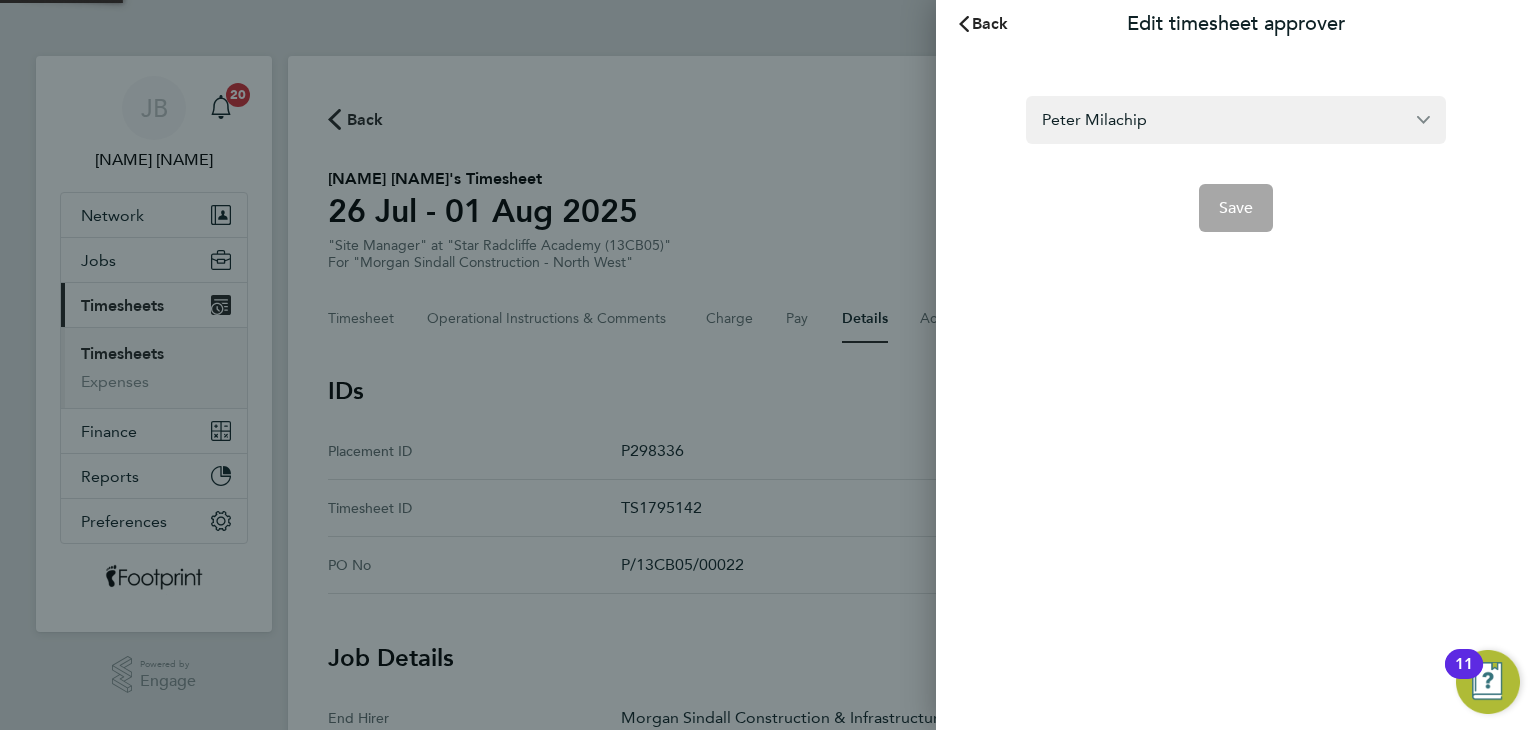 scroll, scrollTop: 0, scrollLeft: 0, axis: both 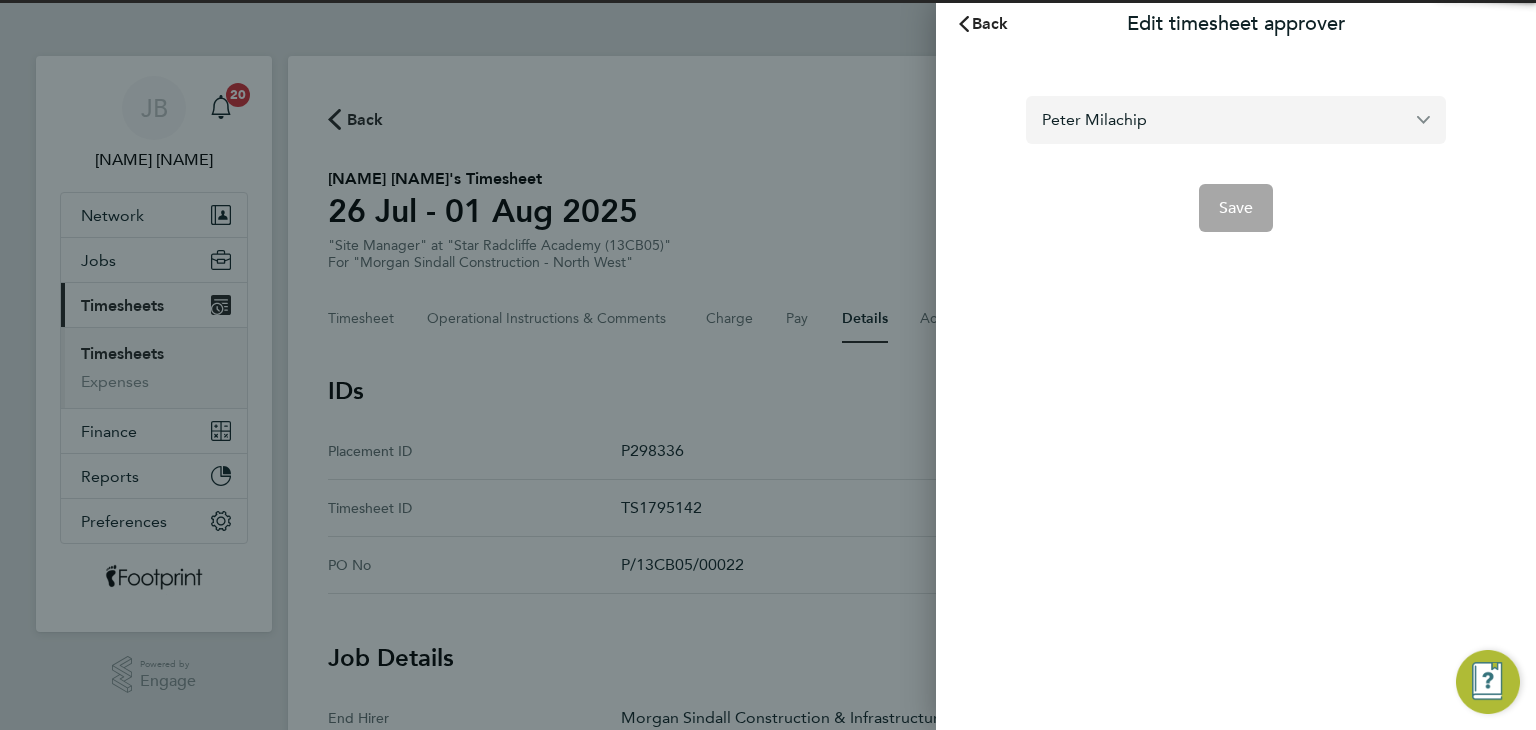 click on "Peter Milachip" at bounding box center [1236, 119] 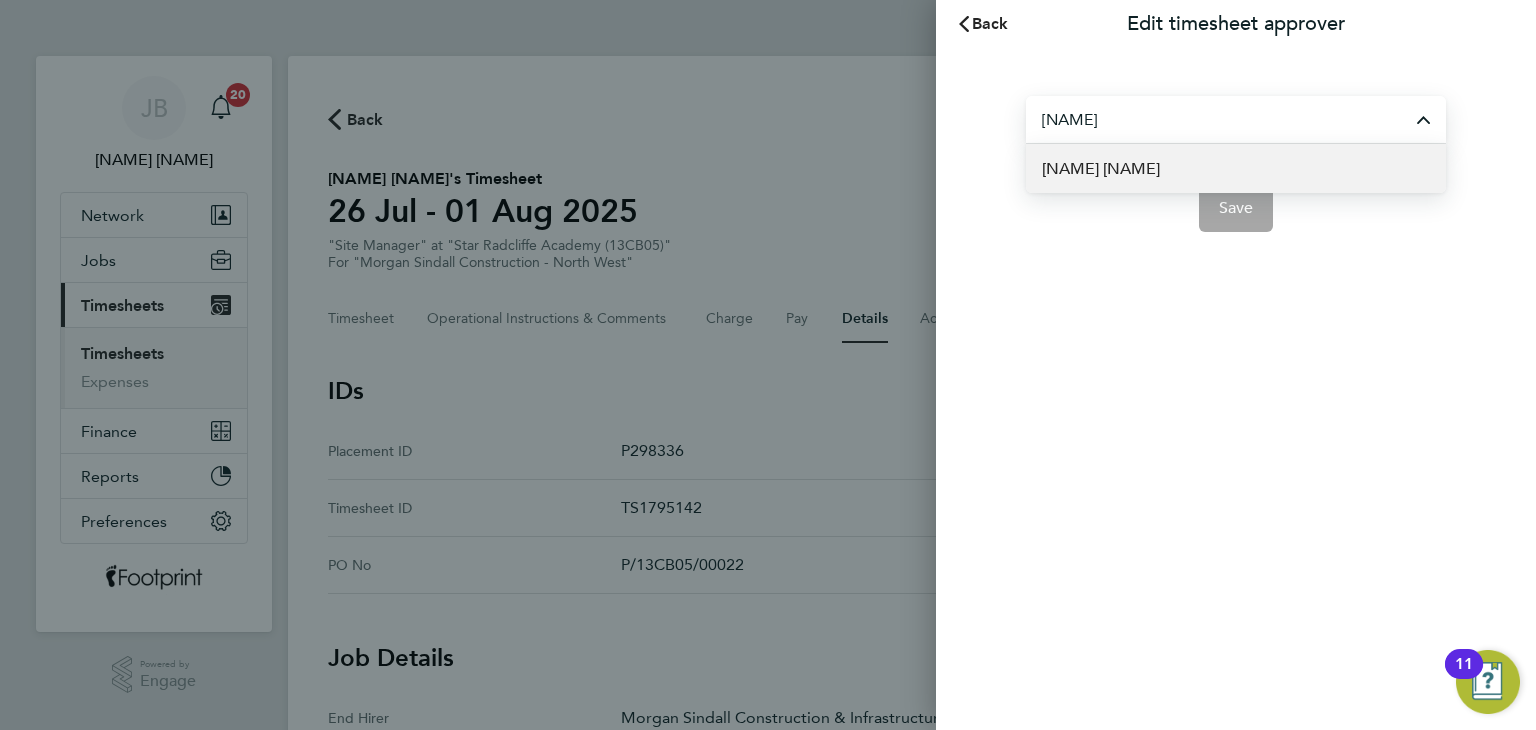 click on "Dewi Edwards" at bounding box center [1236, 168] 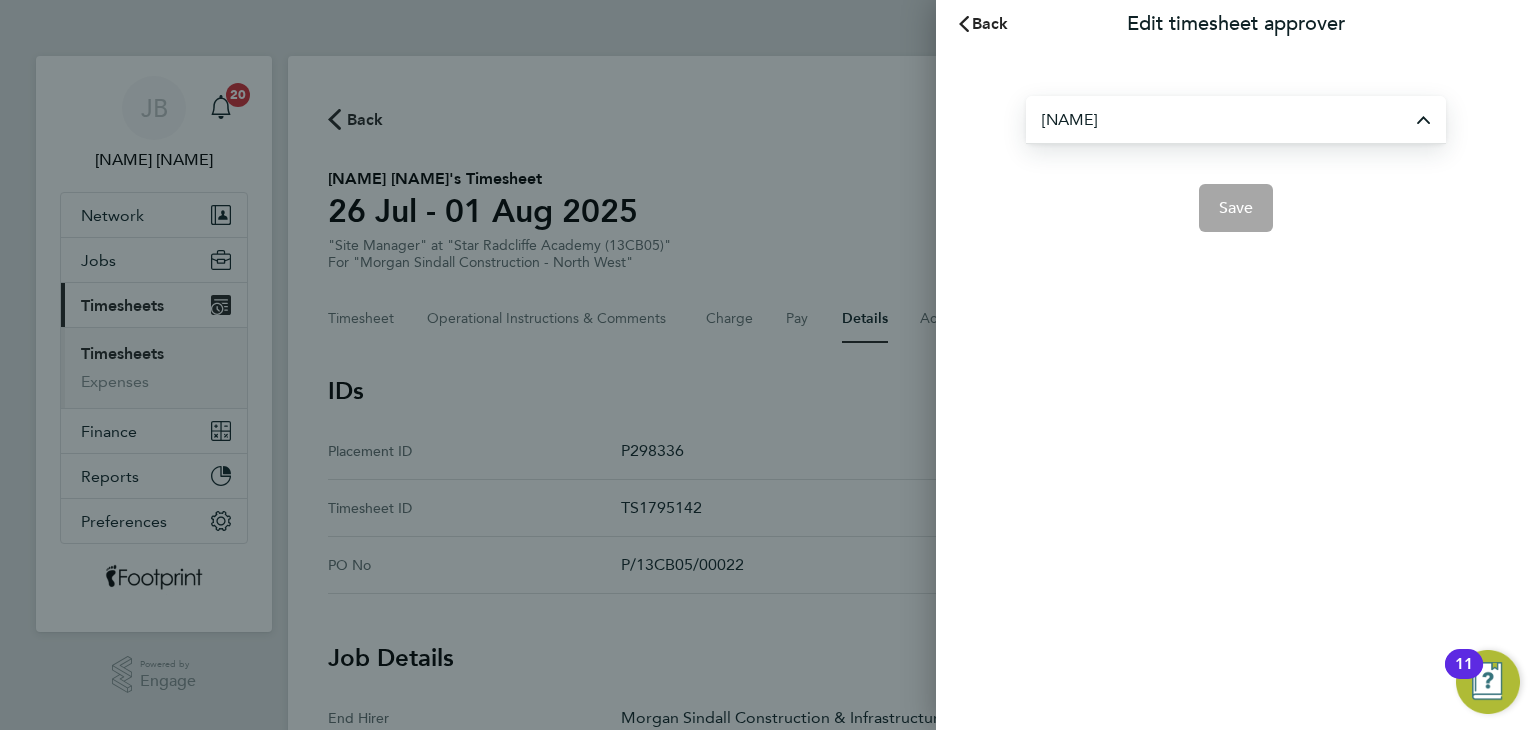 type on "Dewi Edwards" 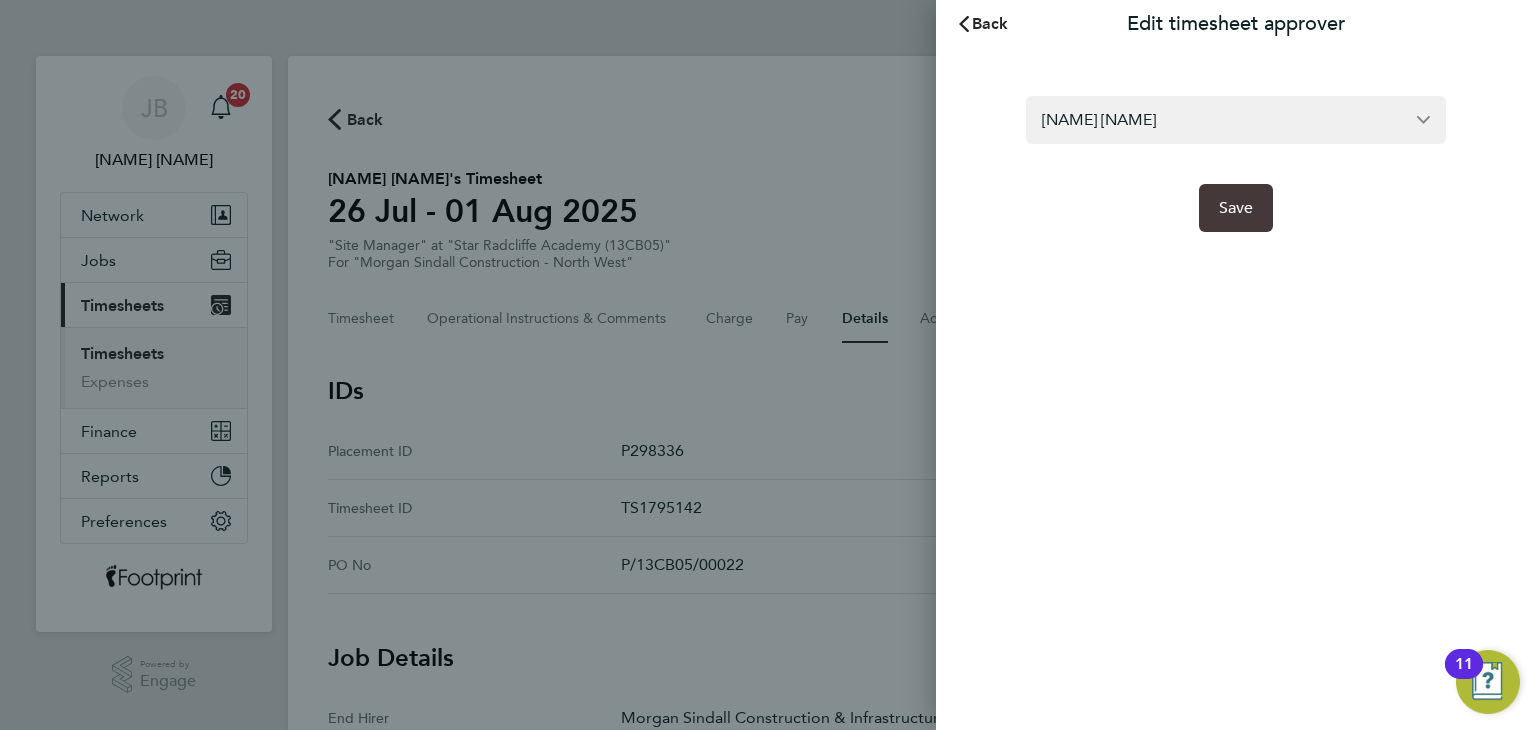 click on "Save" 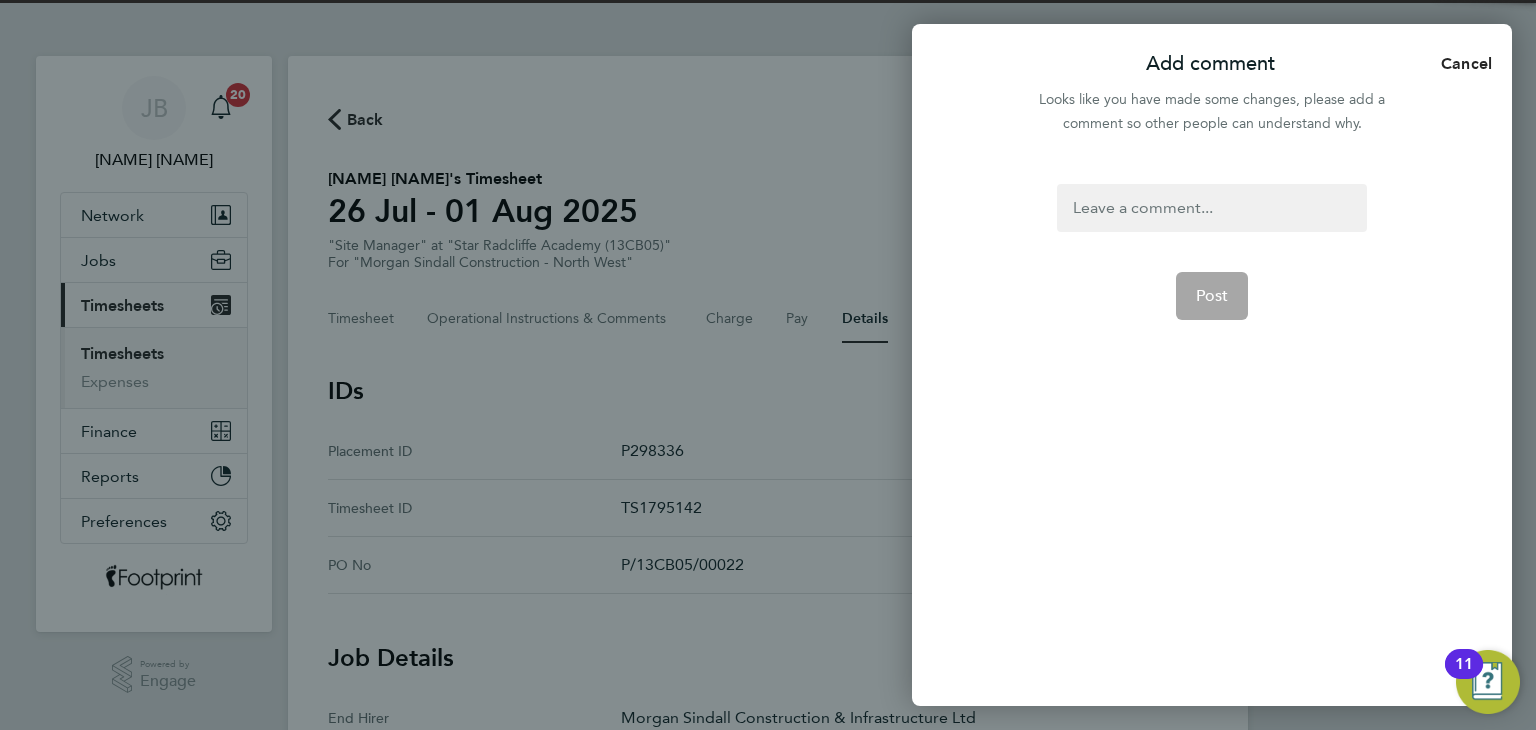 click at bounding box center (1211, 208) 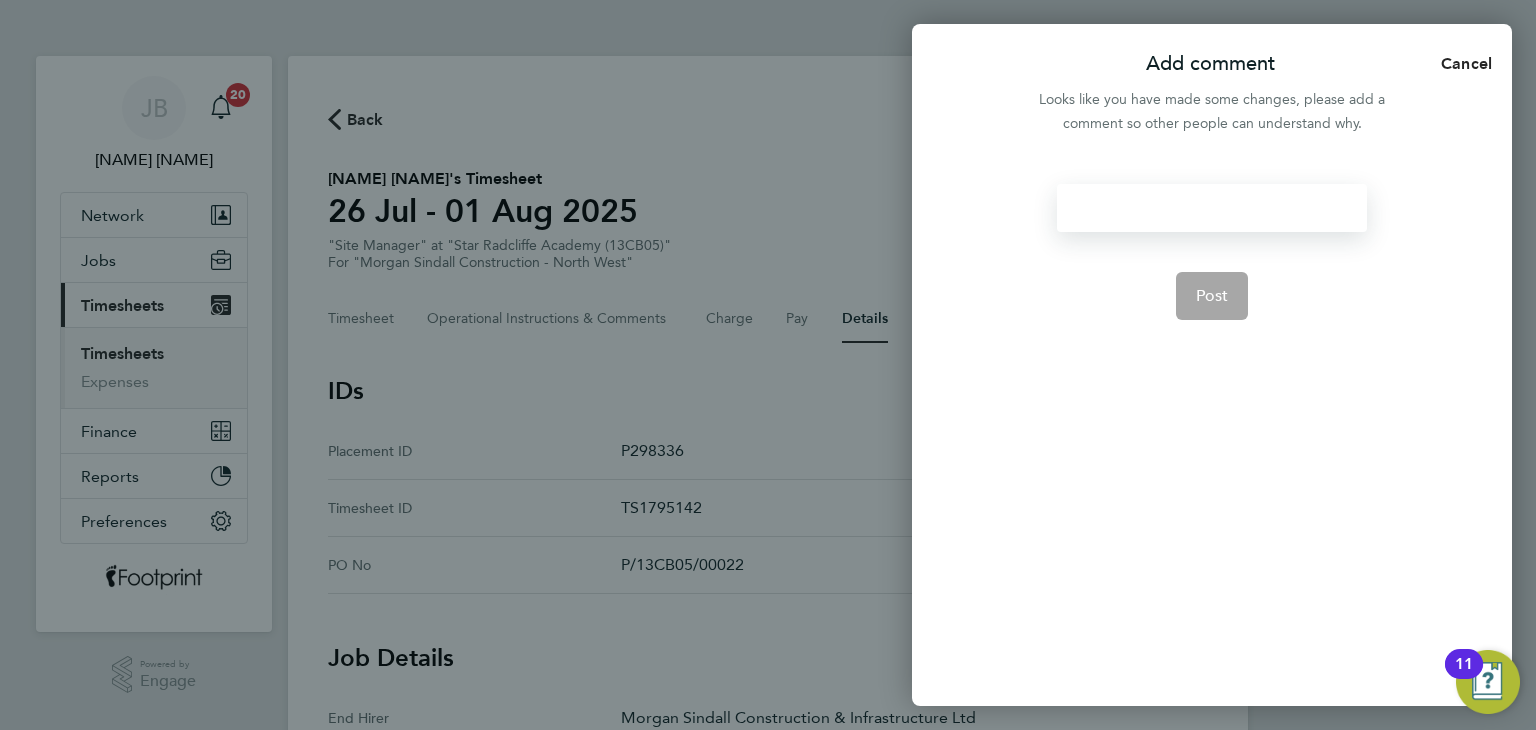 click at bounding box center (1211, 208) 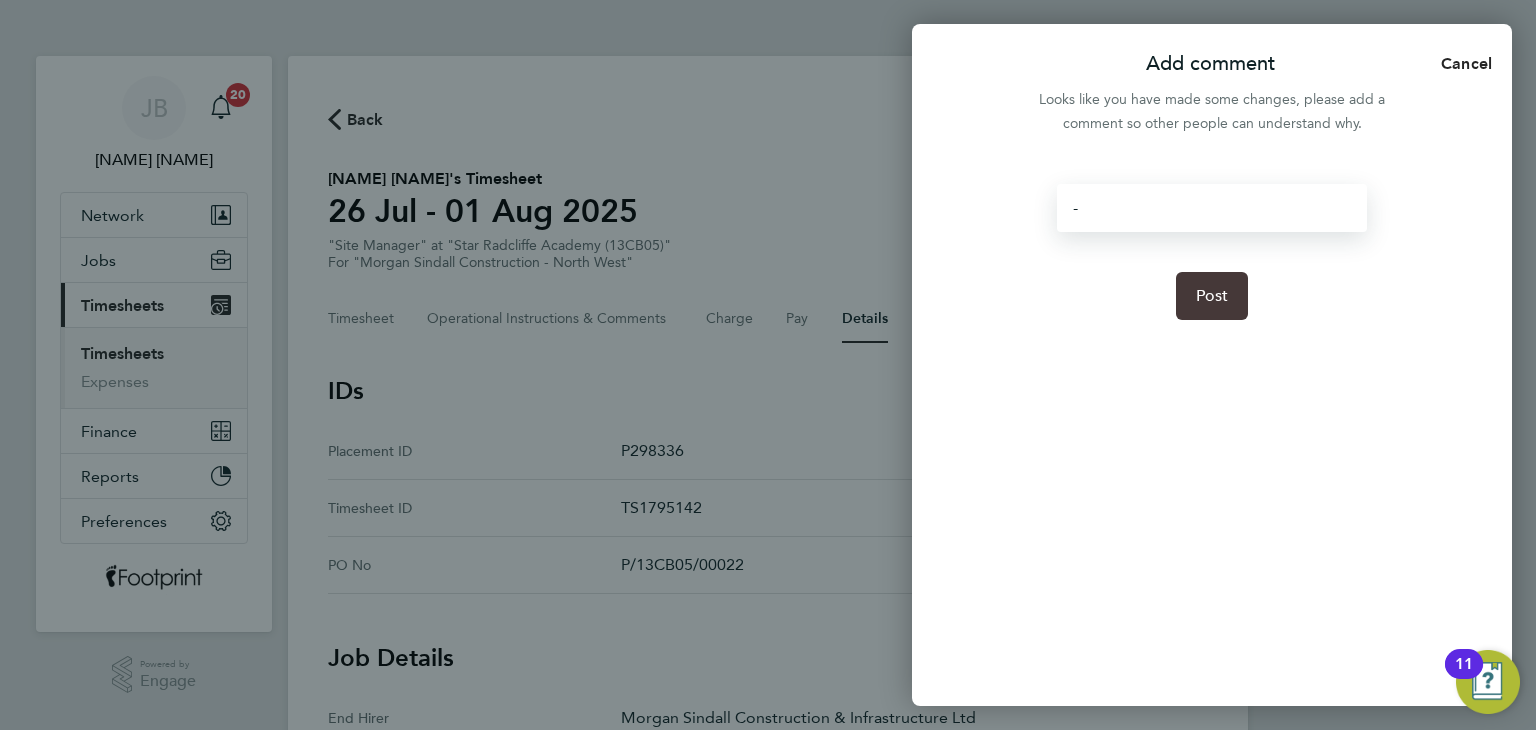 click on "Post" 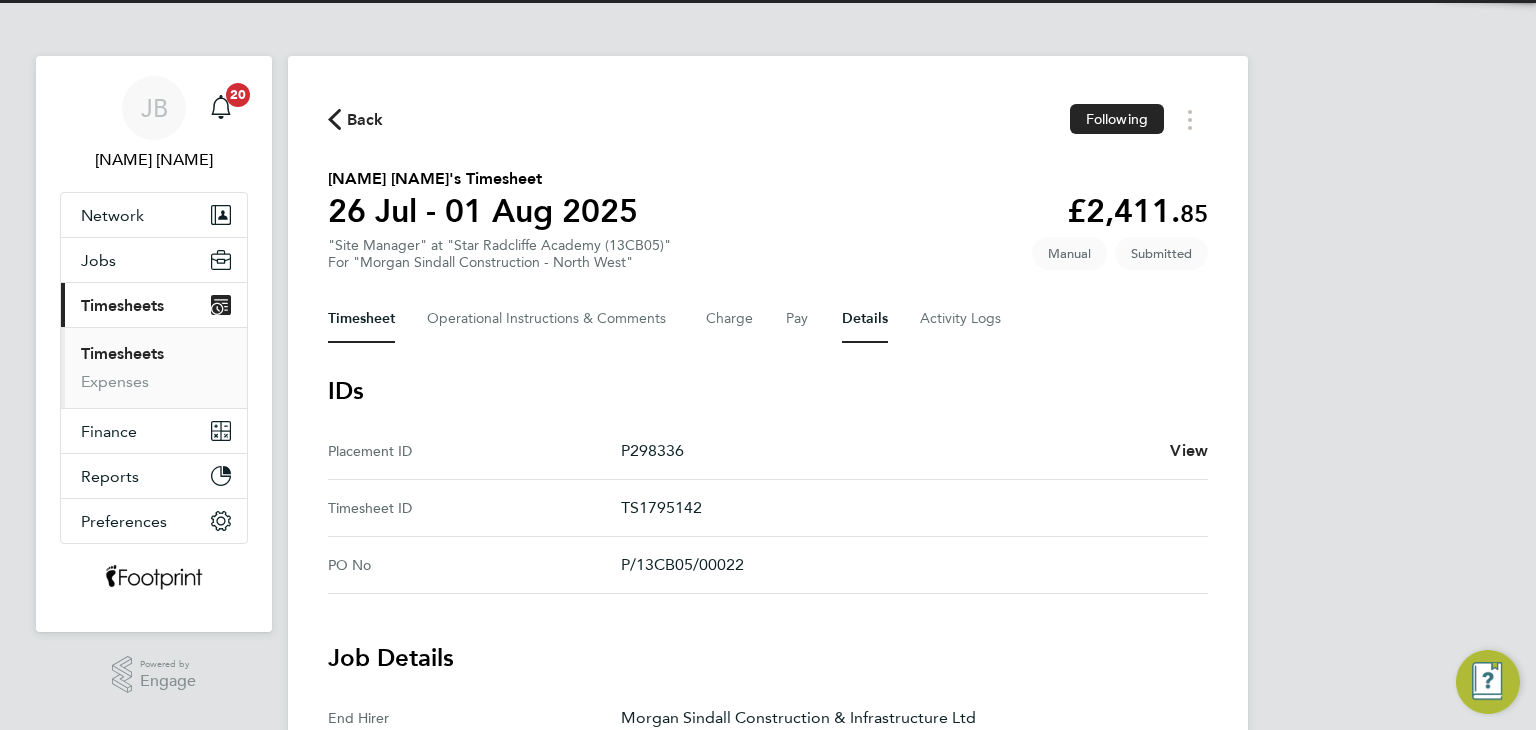 click on "Timesheet" at bounding box center (361, 319) 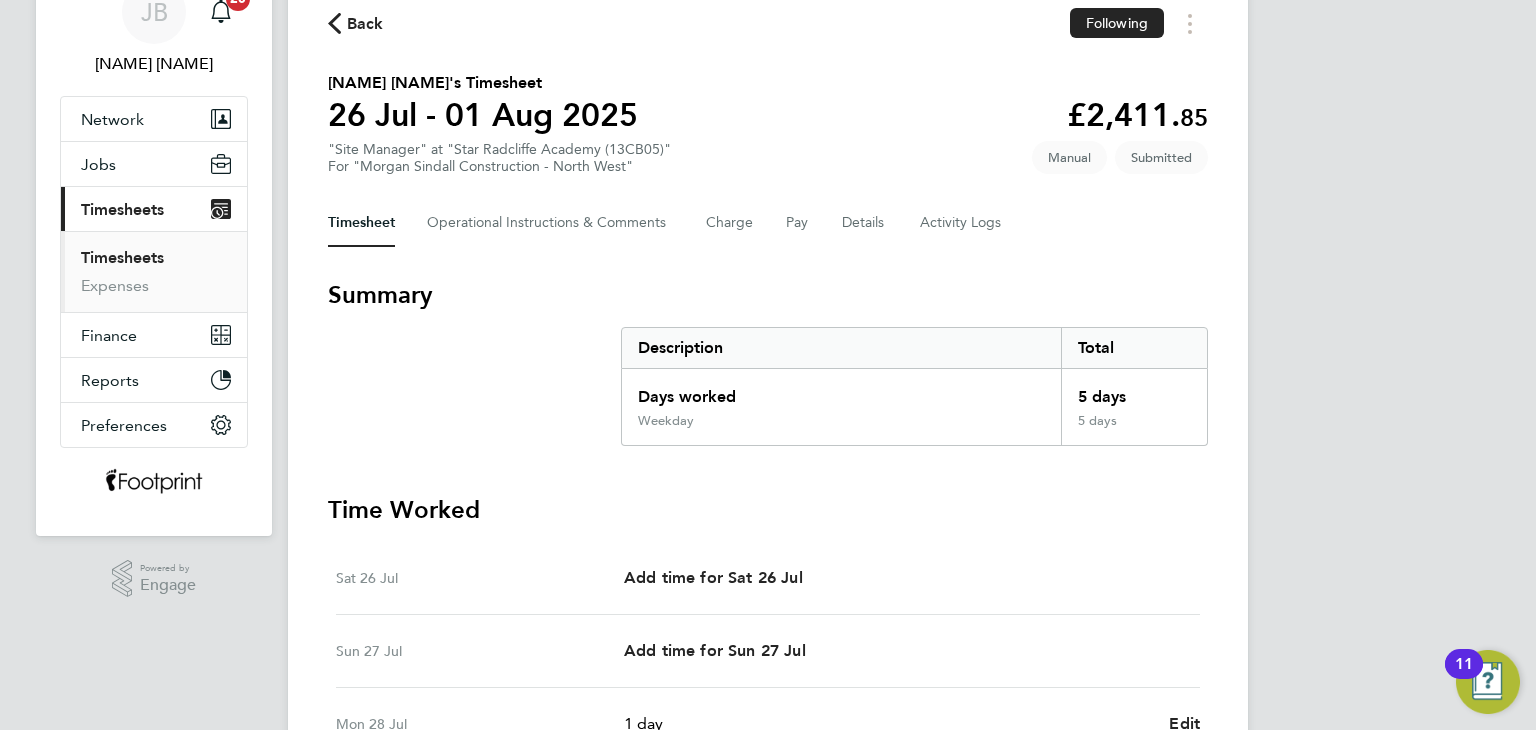 scroll, scrollTop: 0, scrollLeft: 0, axis: both 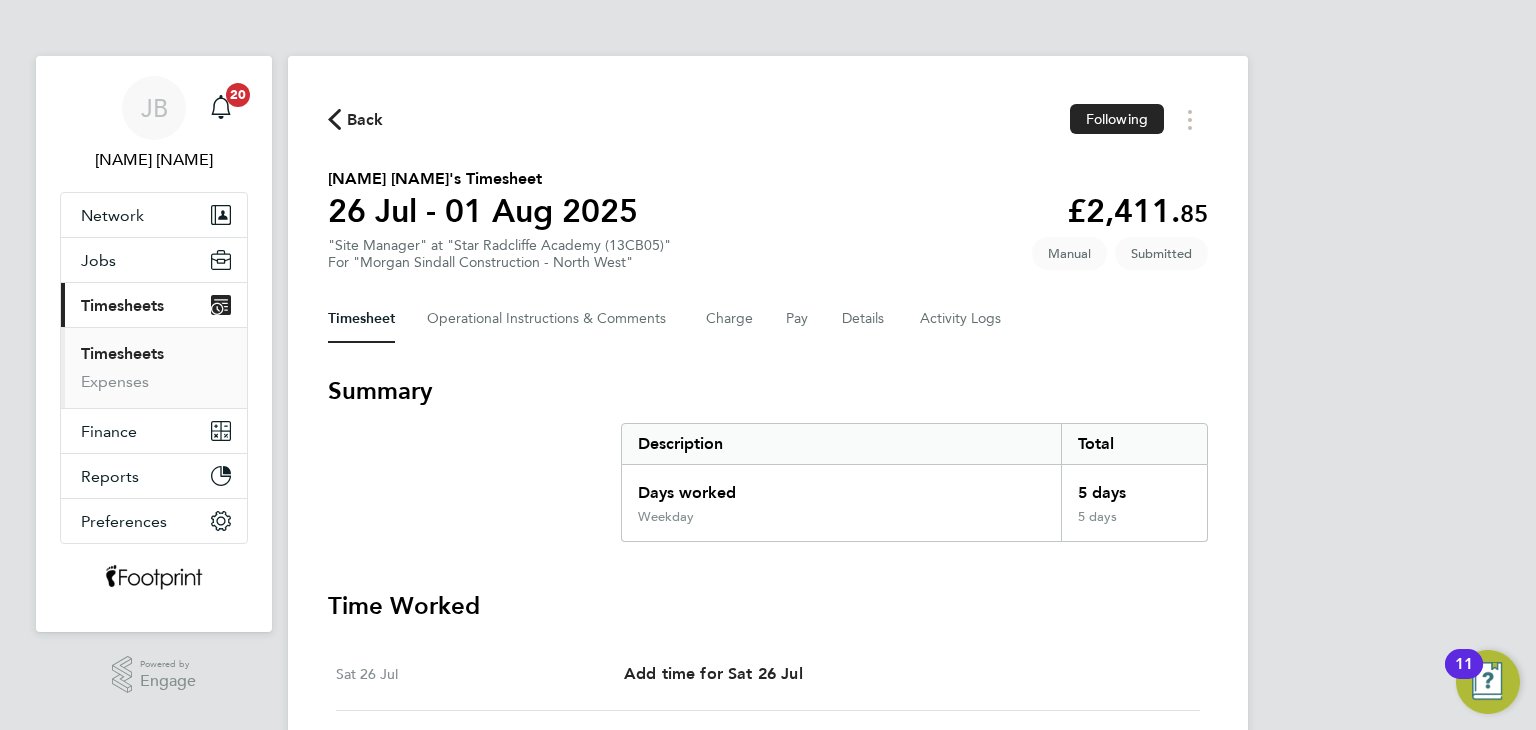 click on "Timesheets" at bounding box center [122, 353] 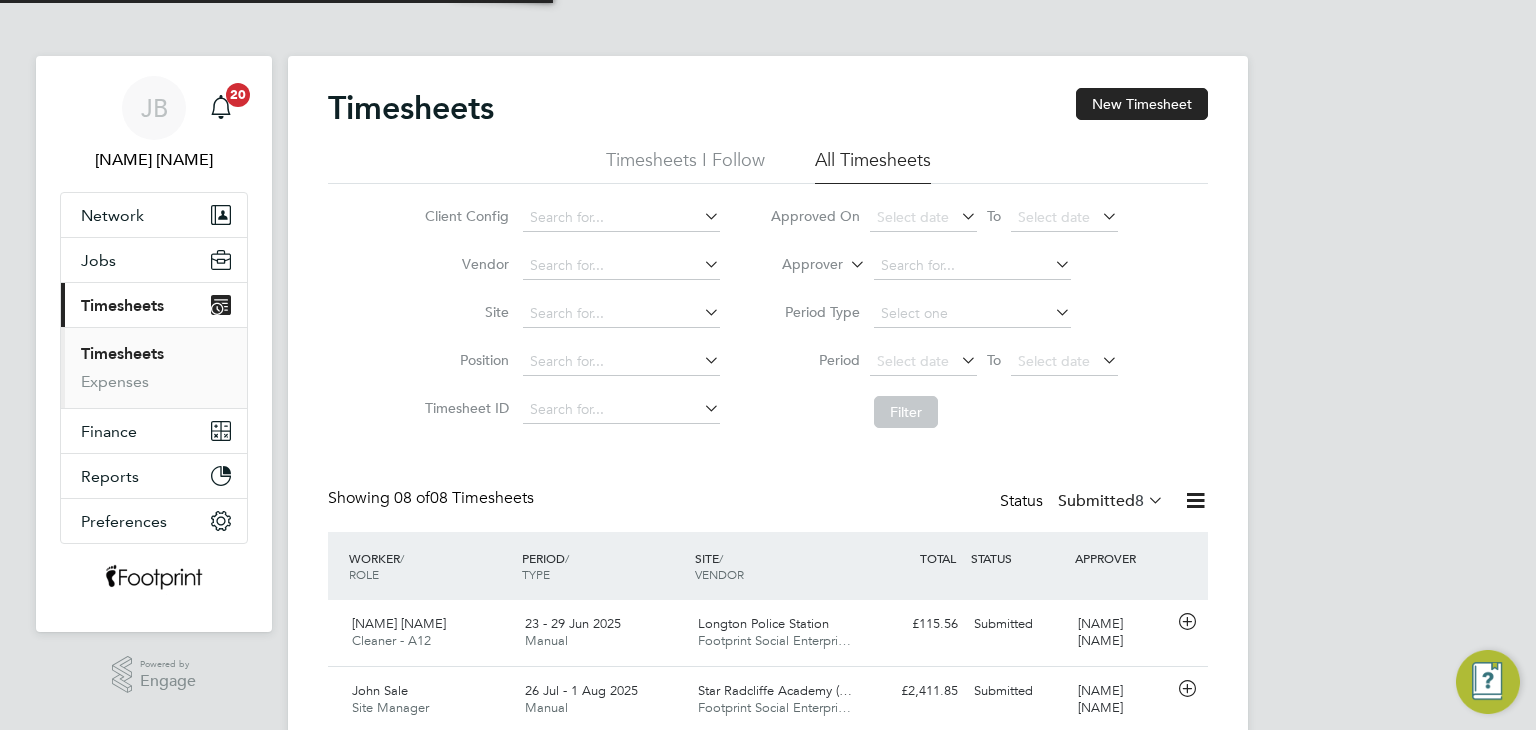 scroll, scrollTop: 9, scrollLeft: 10, axis: both 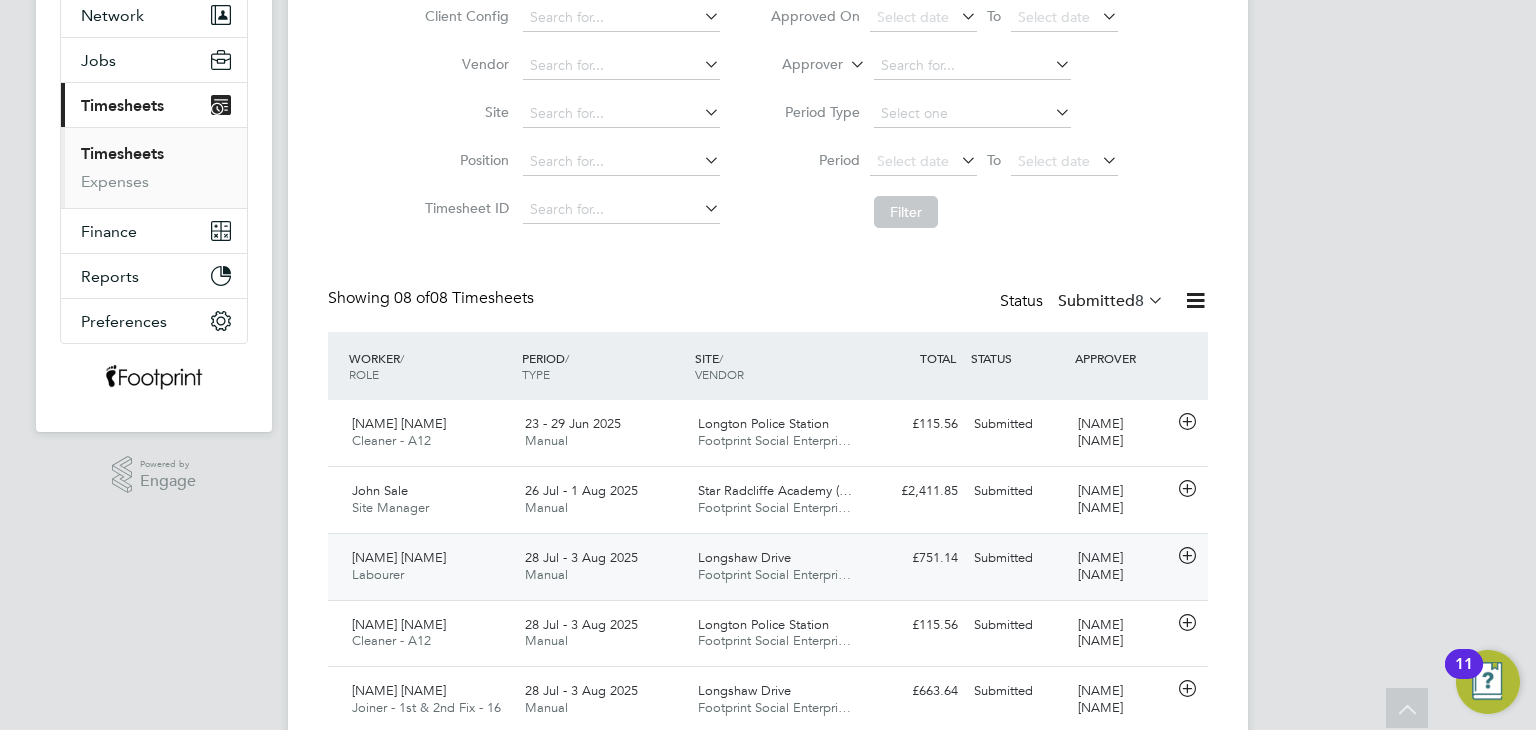 click on "28 Jul - 3 Aug 2025" 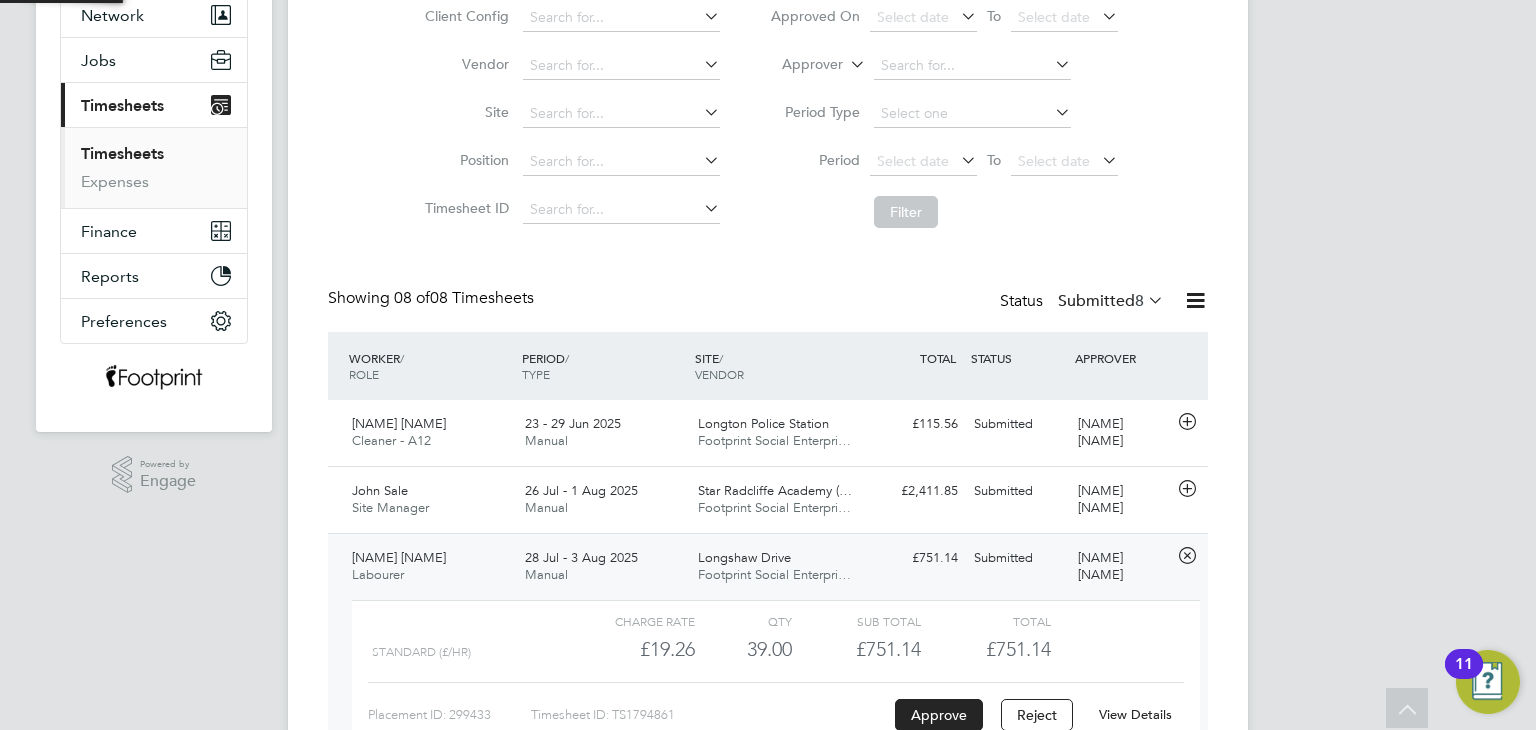 scroll, scrollTop: 9, scrollLeft: 9, axis: both 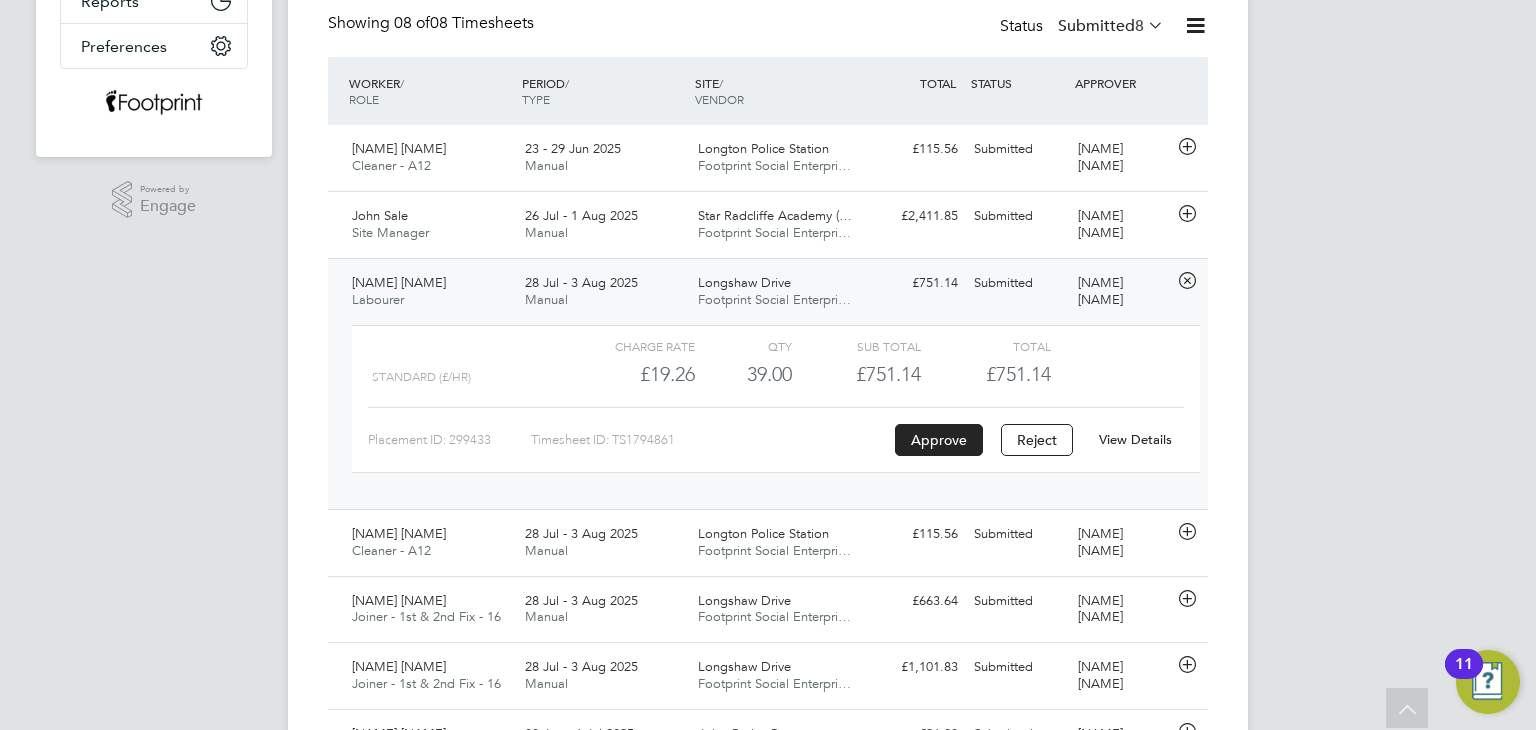 click on "28 Jul - 3 Aug 2025 Manual" 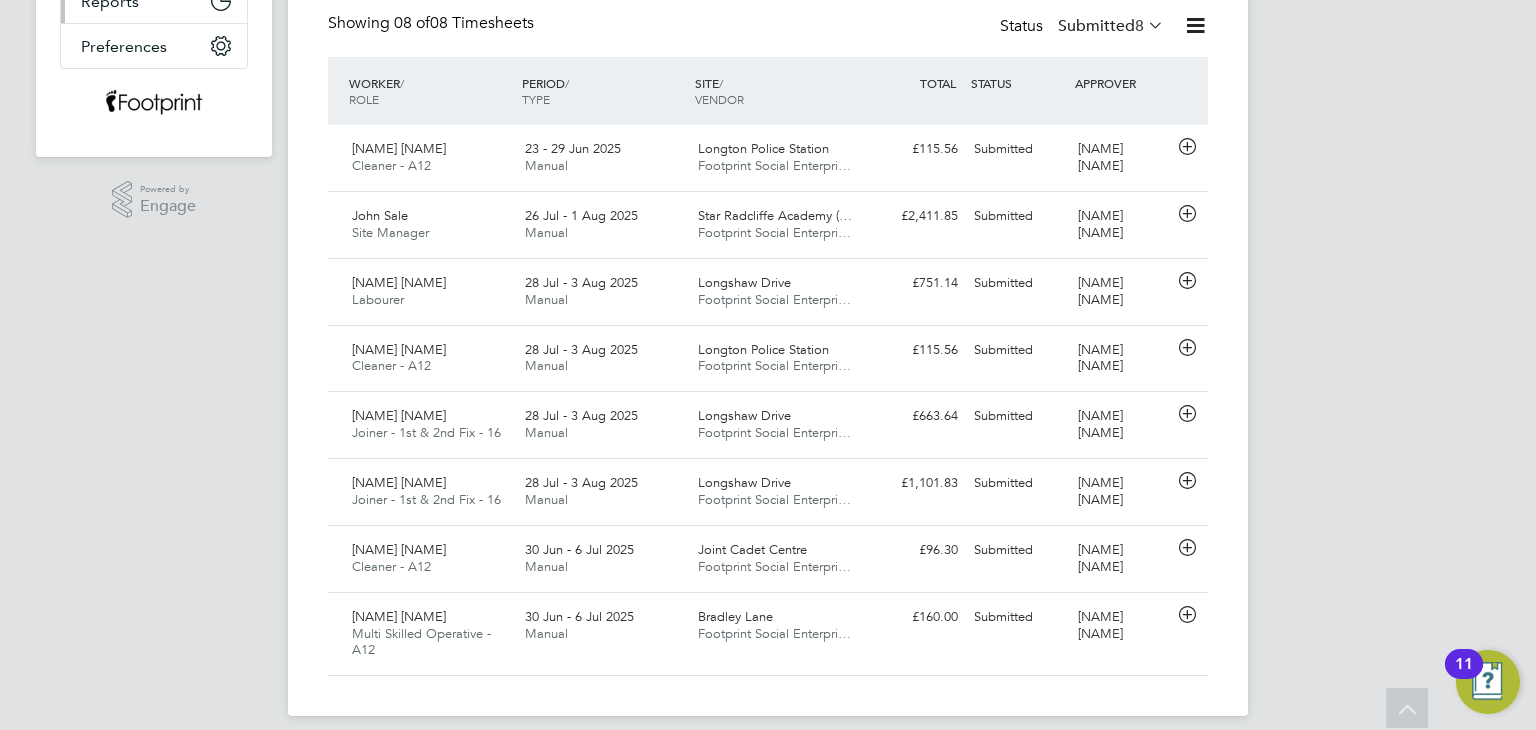 scroll, scrollTop: 0, scrollLeft: 0, axis: both 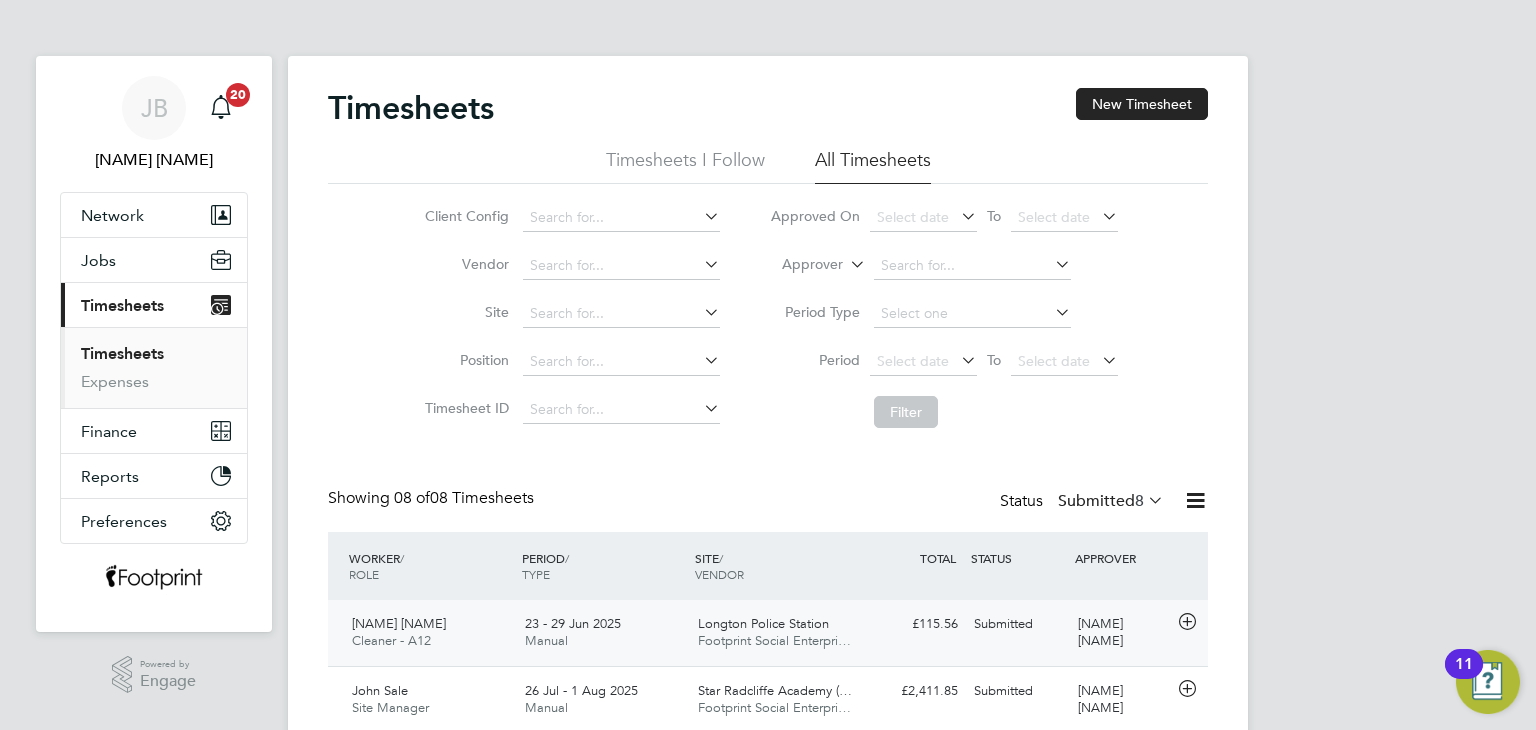 click on "£115.56 Submitted" 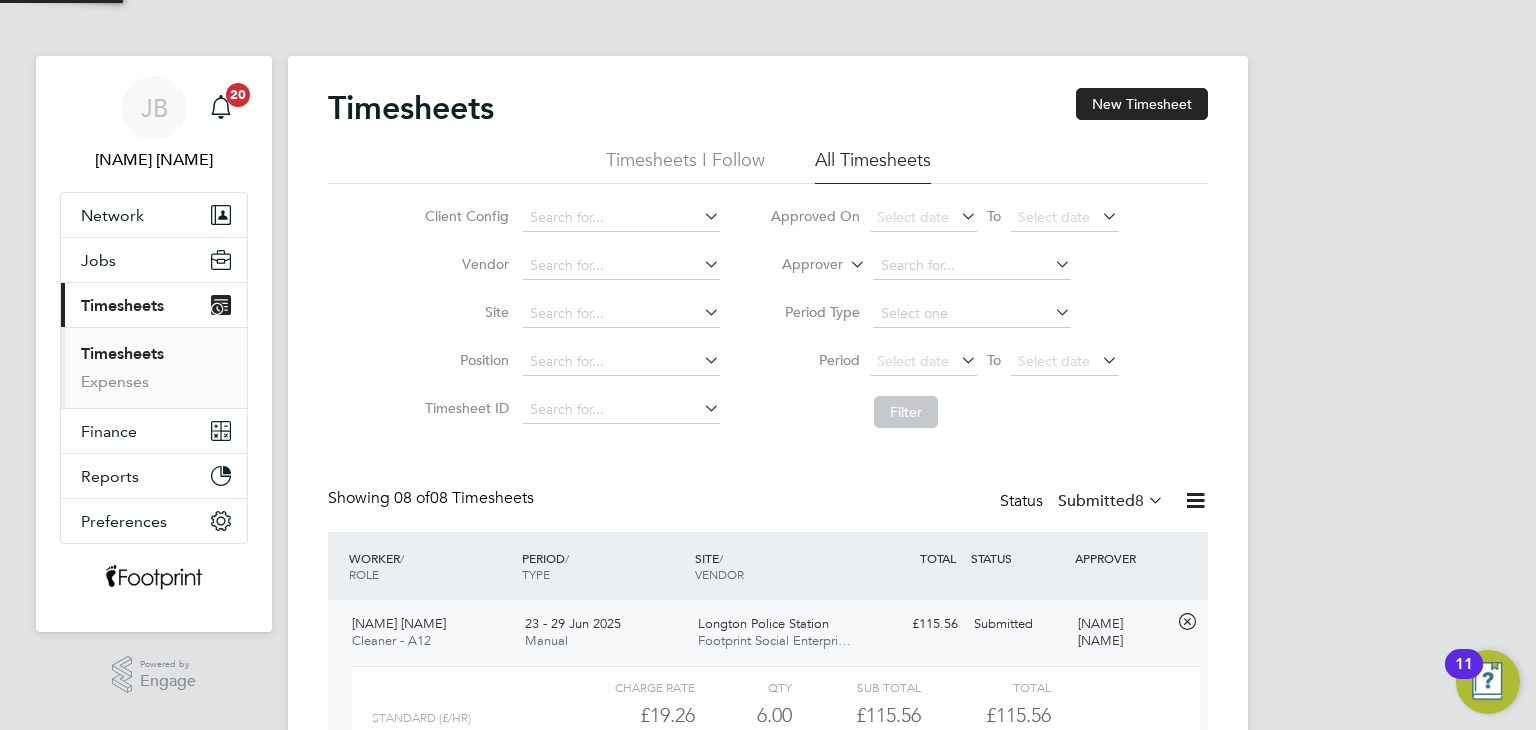 scroll, scrollTop: 9, scrollLeft: 9, axis: both 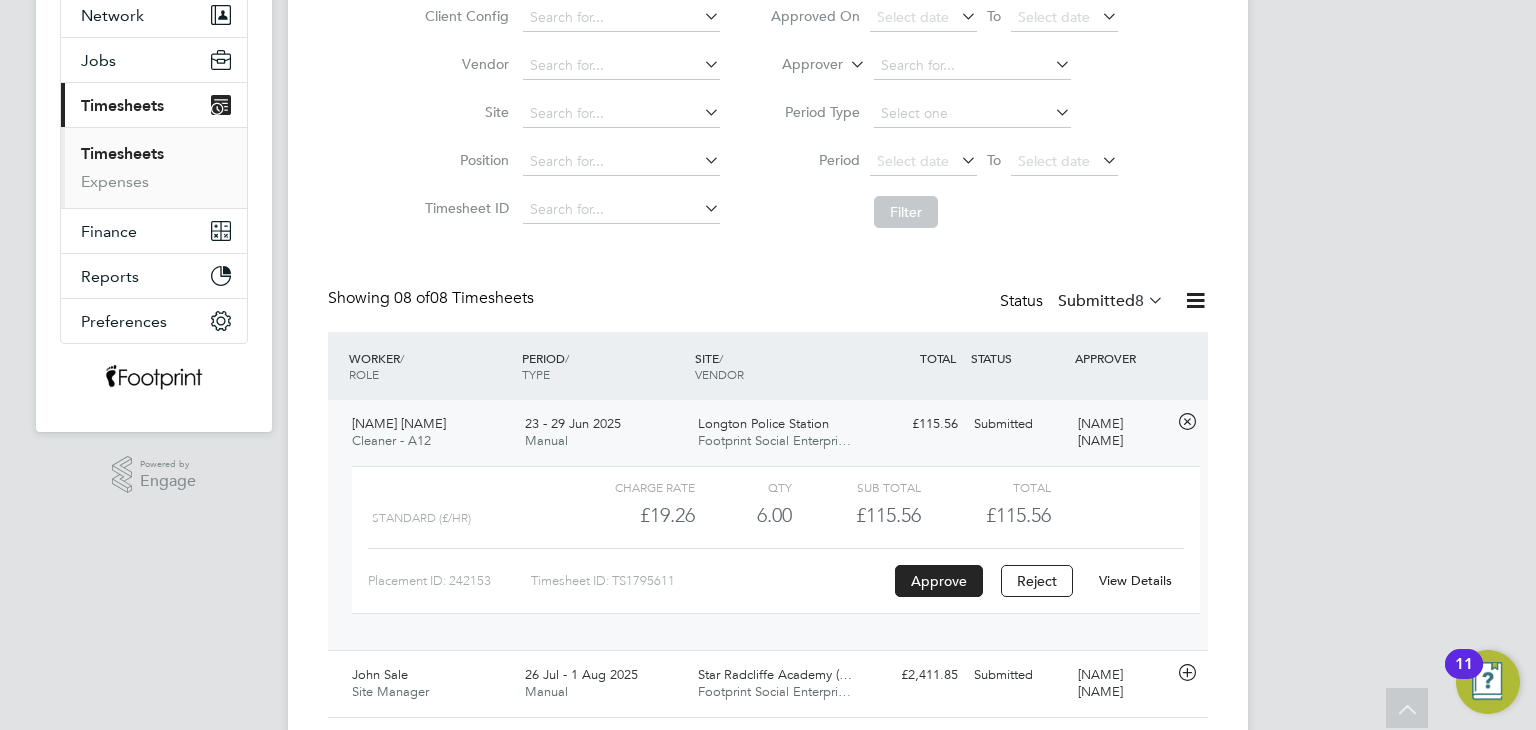 click on "View Details" 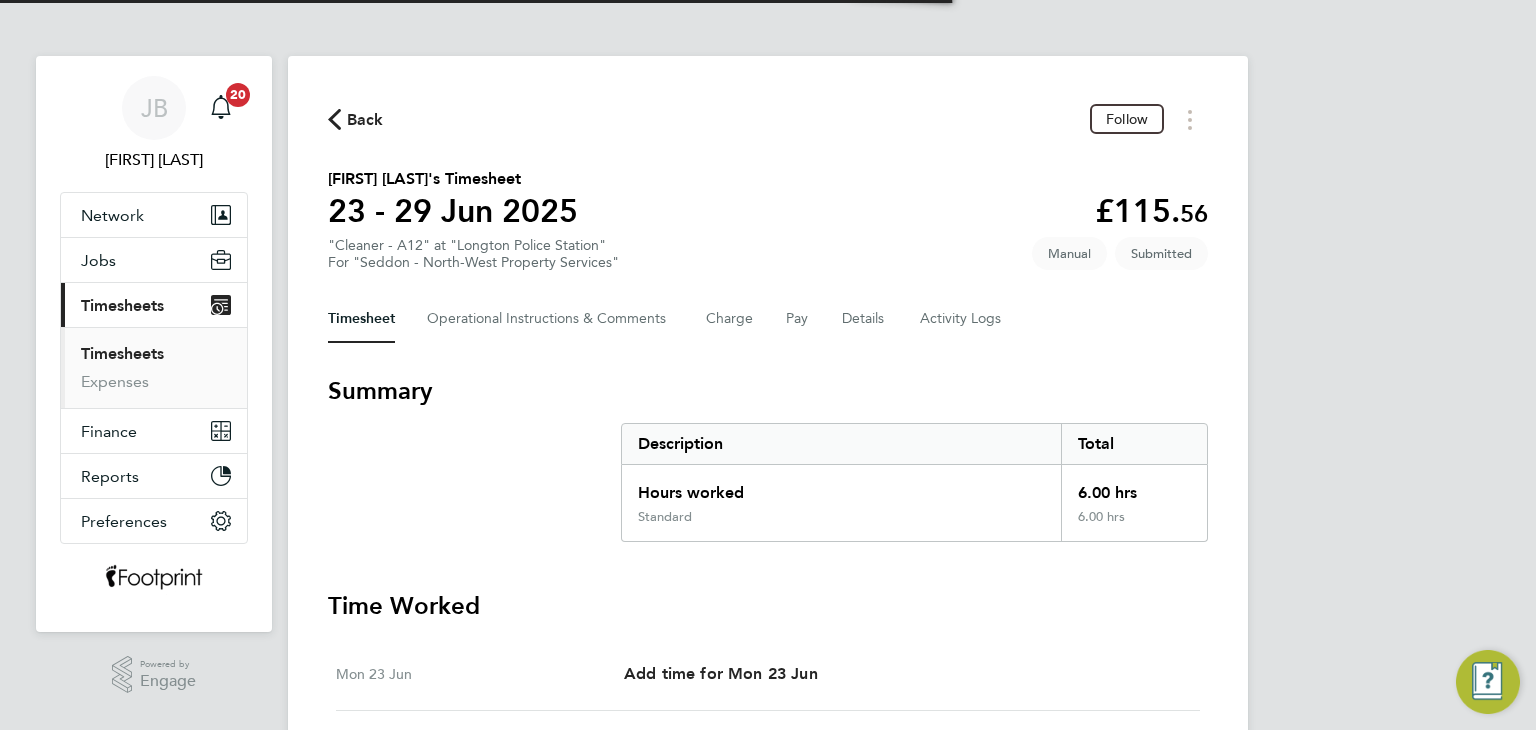 scroll, scrollTop: 0, scrollLeft: 0, axis: both 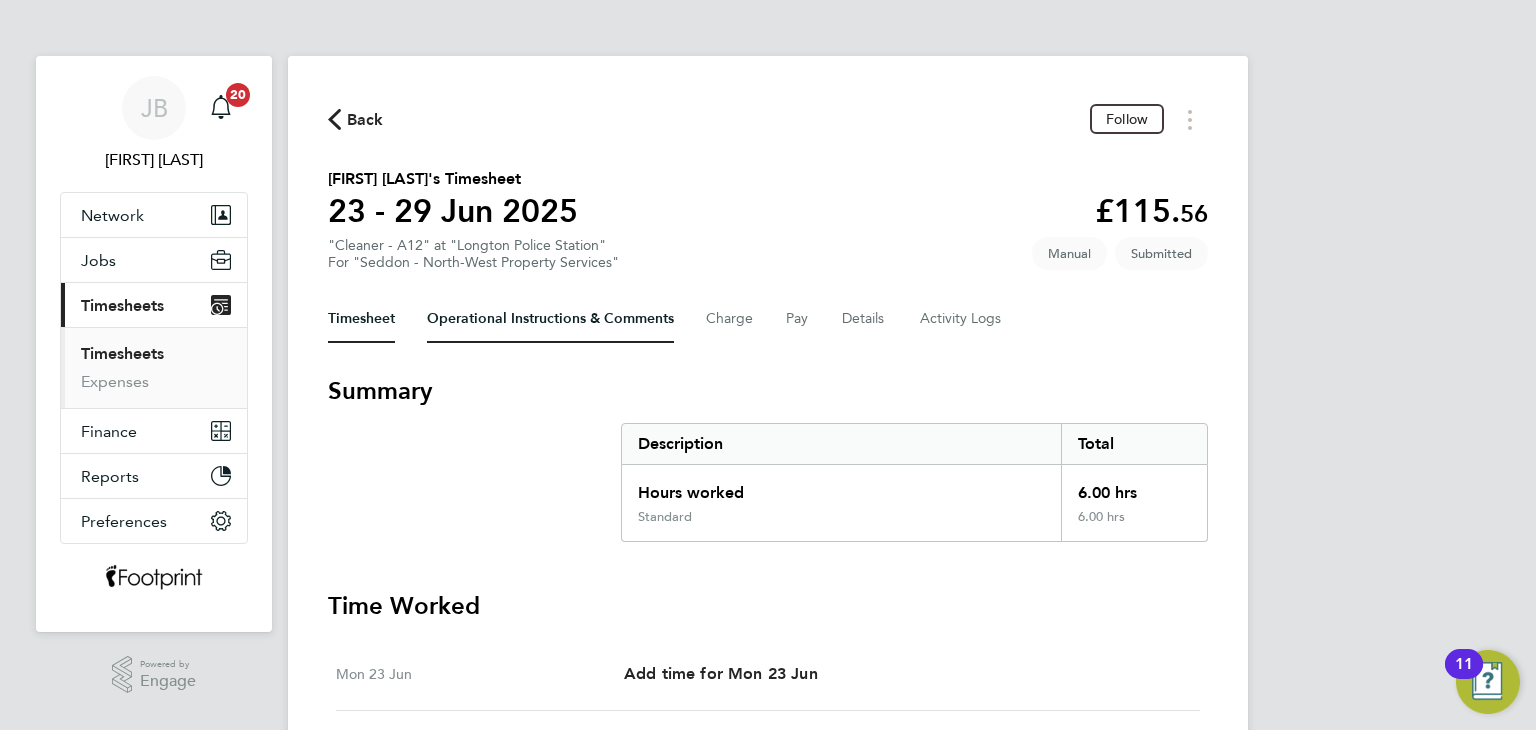 click on "Operational Instructions & Comments" at bounding box center (550, 319) 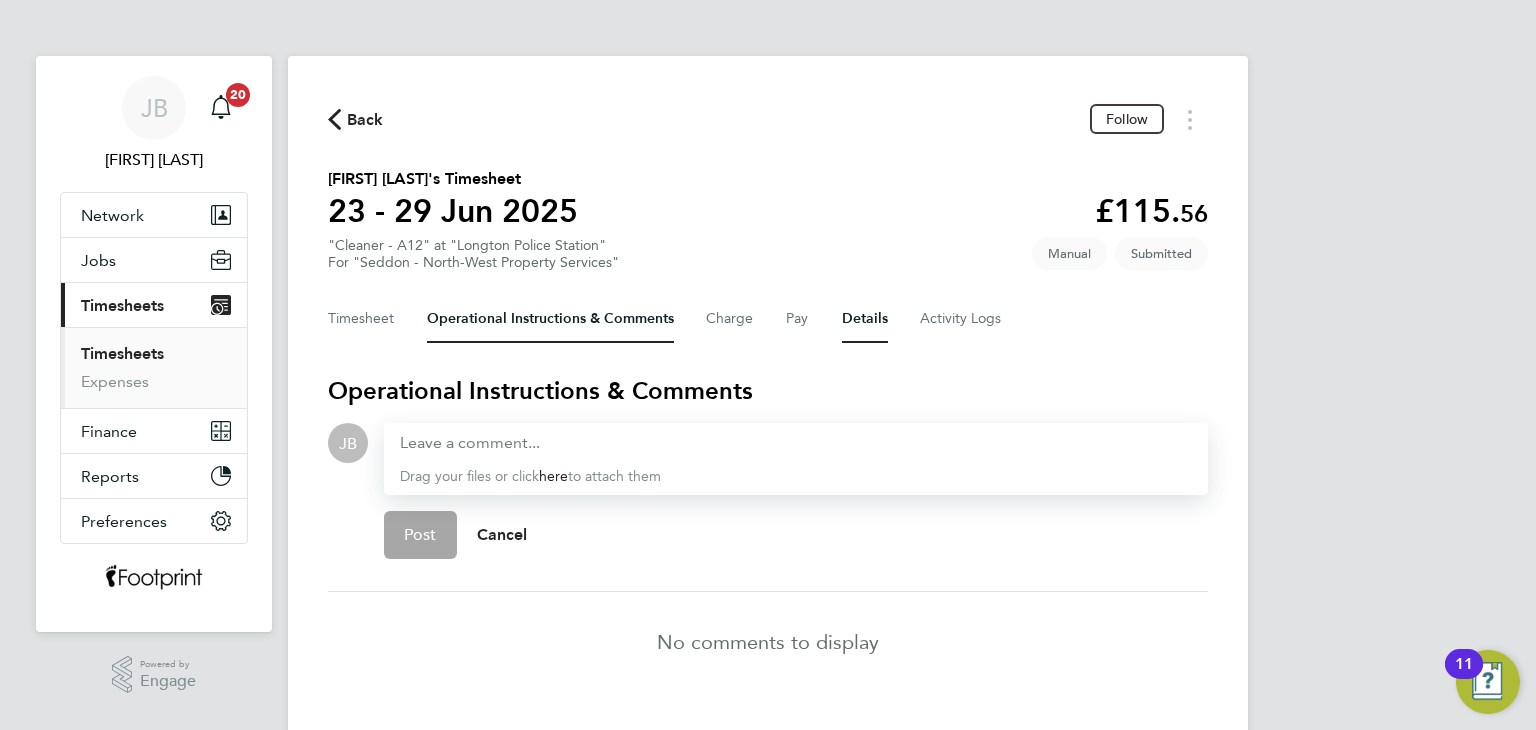 click on "Details" at bounding box center [865, 319] 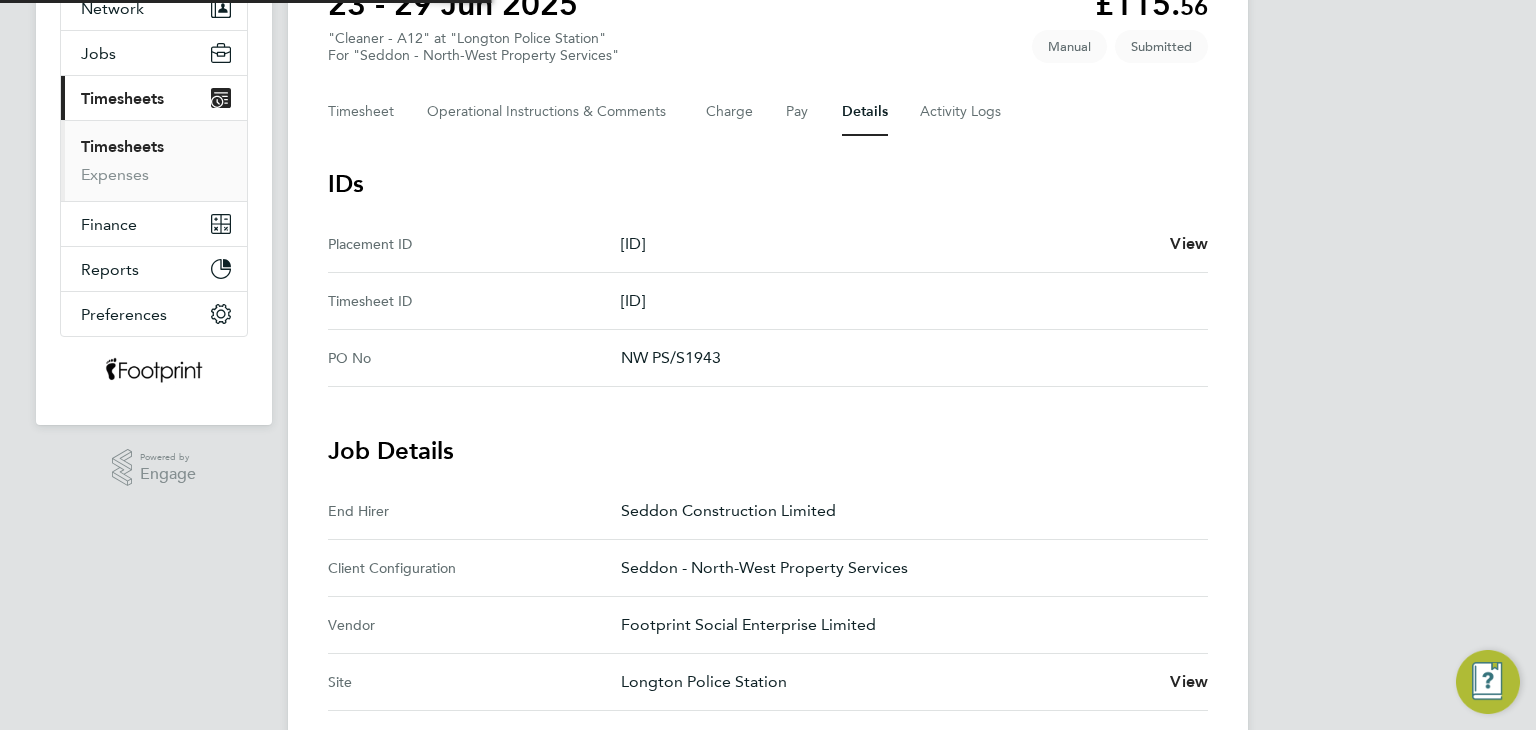 scroll, scrollTop: 500, scrollLeft: 0, axis: vertical 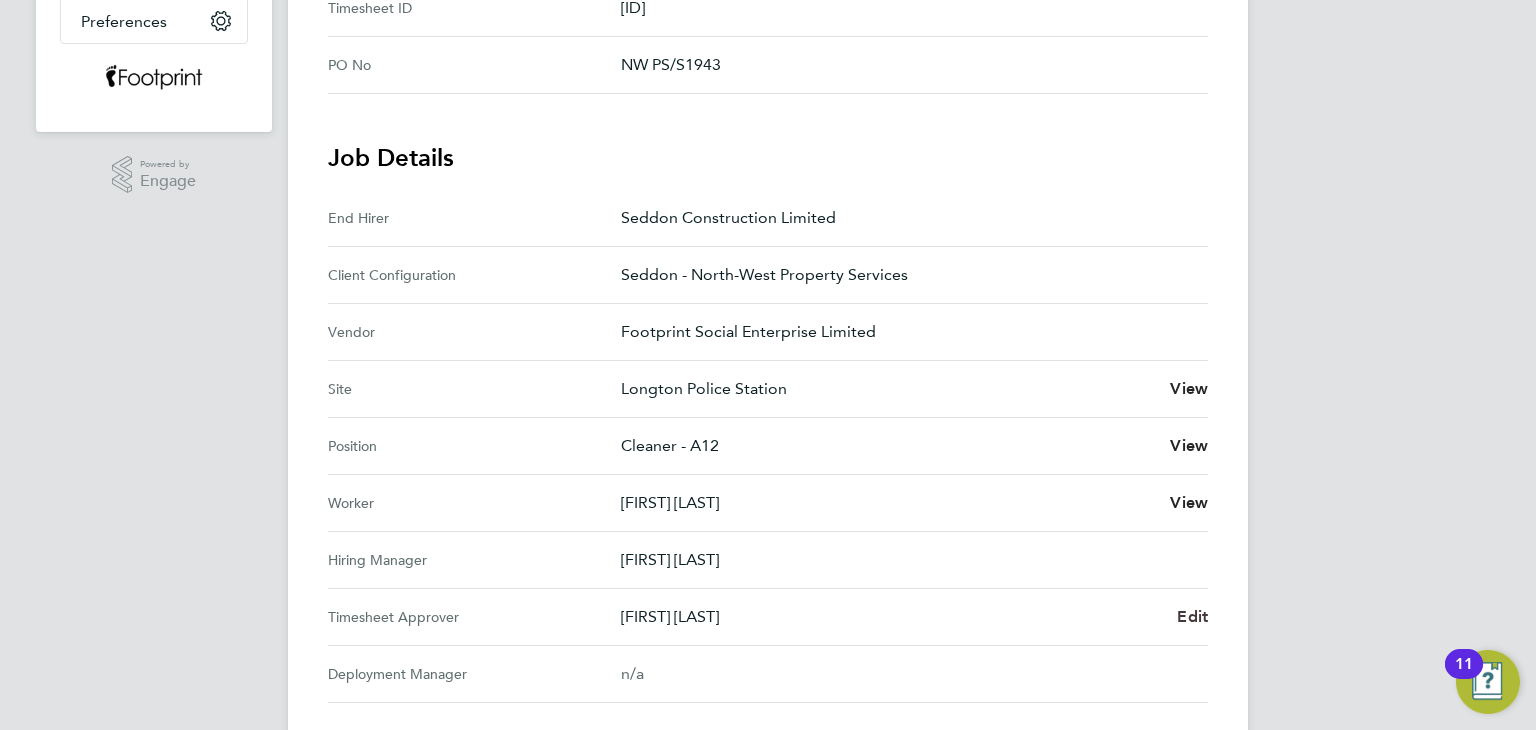 click on "Edit" at bounding box center [1192, 616] 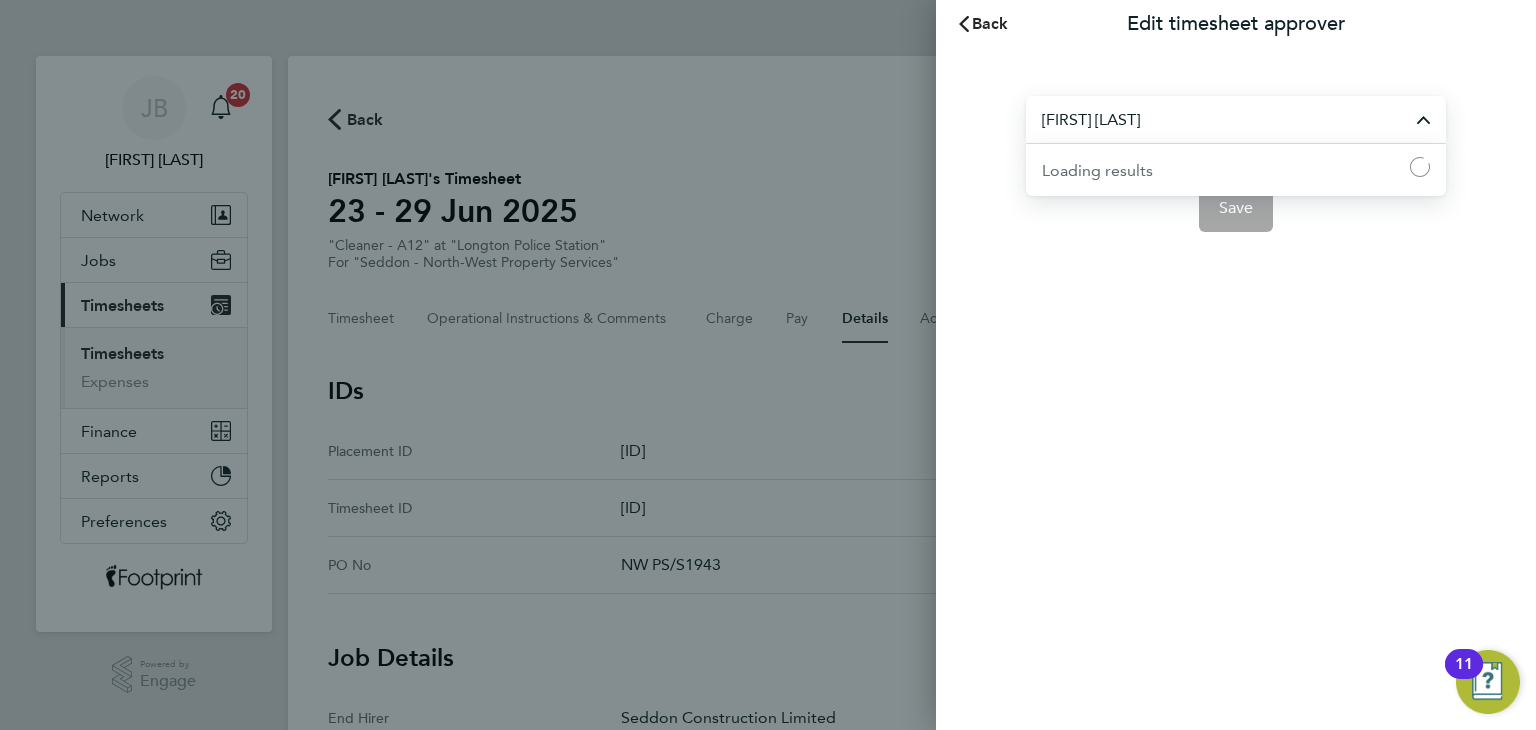 click on "[FIRST] [LAST]" at bounding box center [1236, 119] 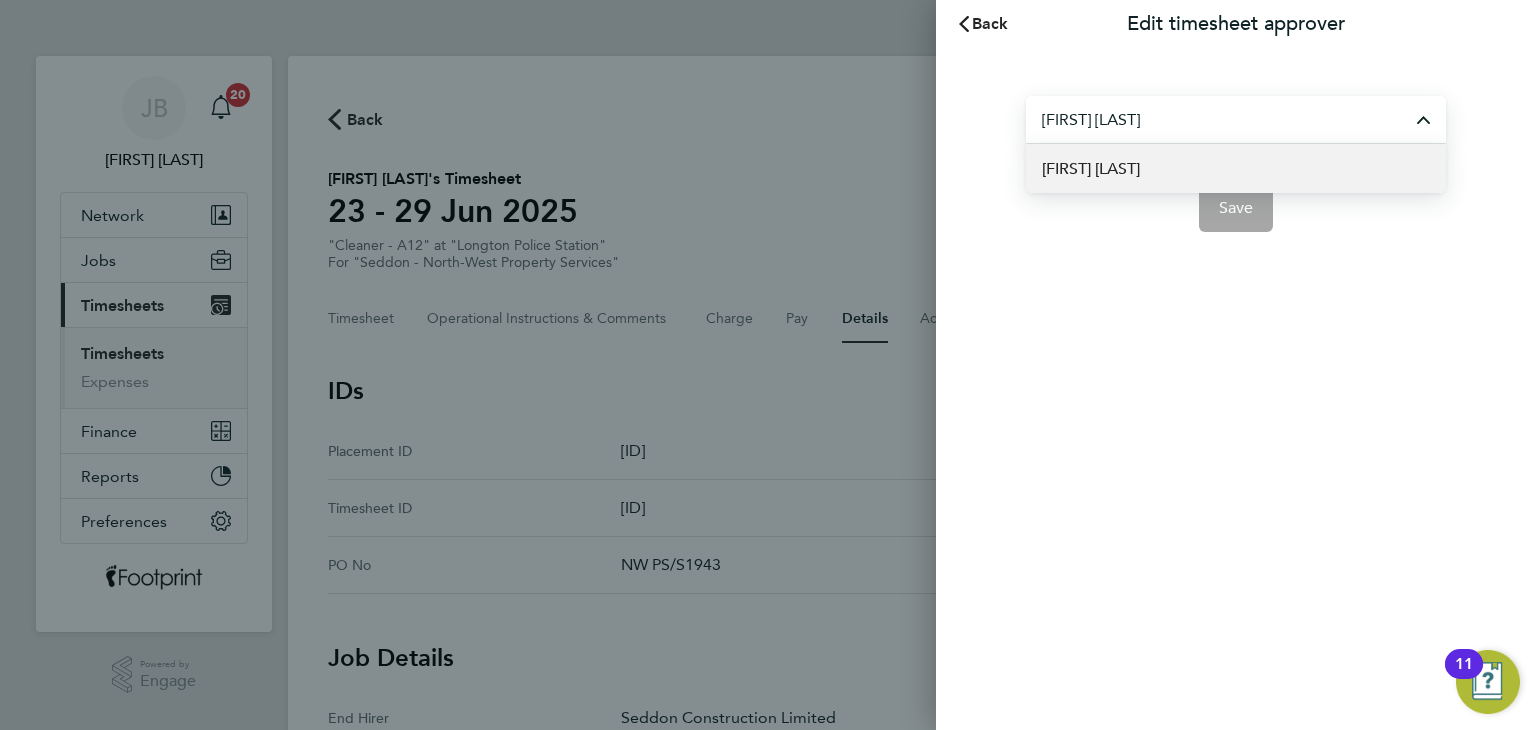click on "[FIRST] [LAST]" at bounding box center (1236, 168) 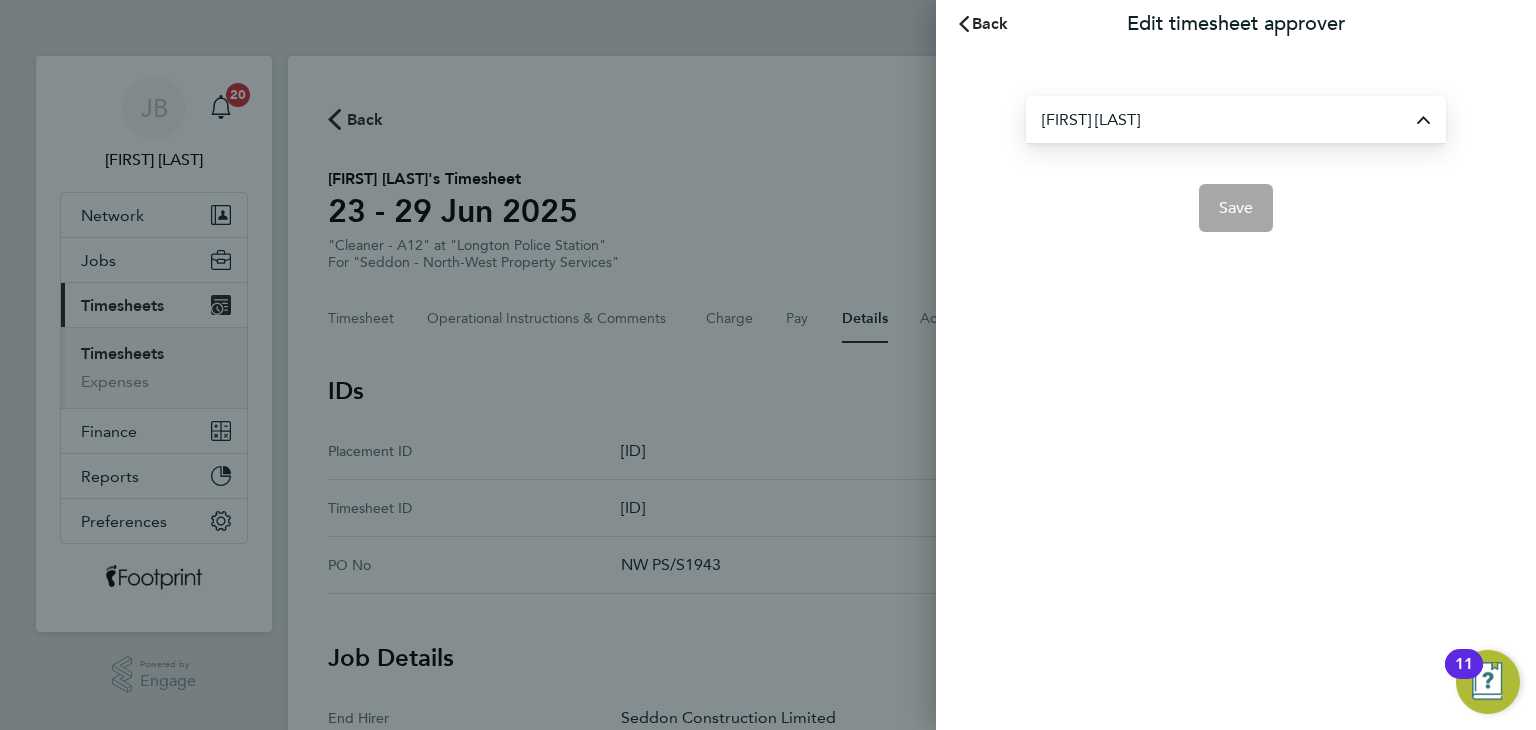 type on "[FIRST] [LAST]" 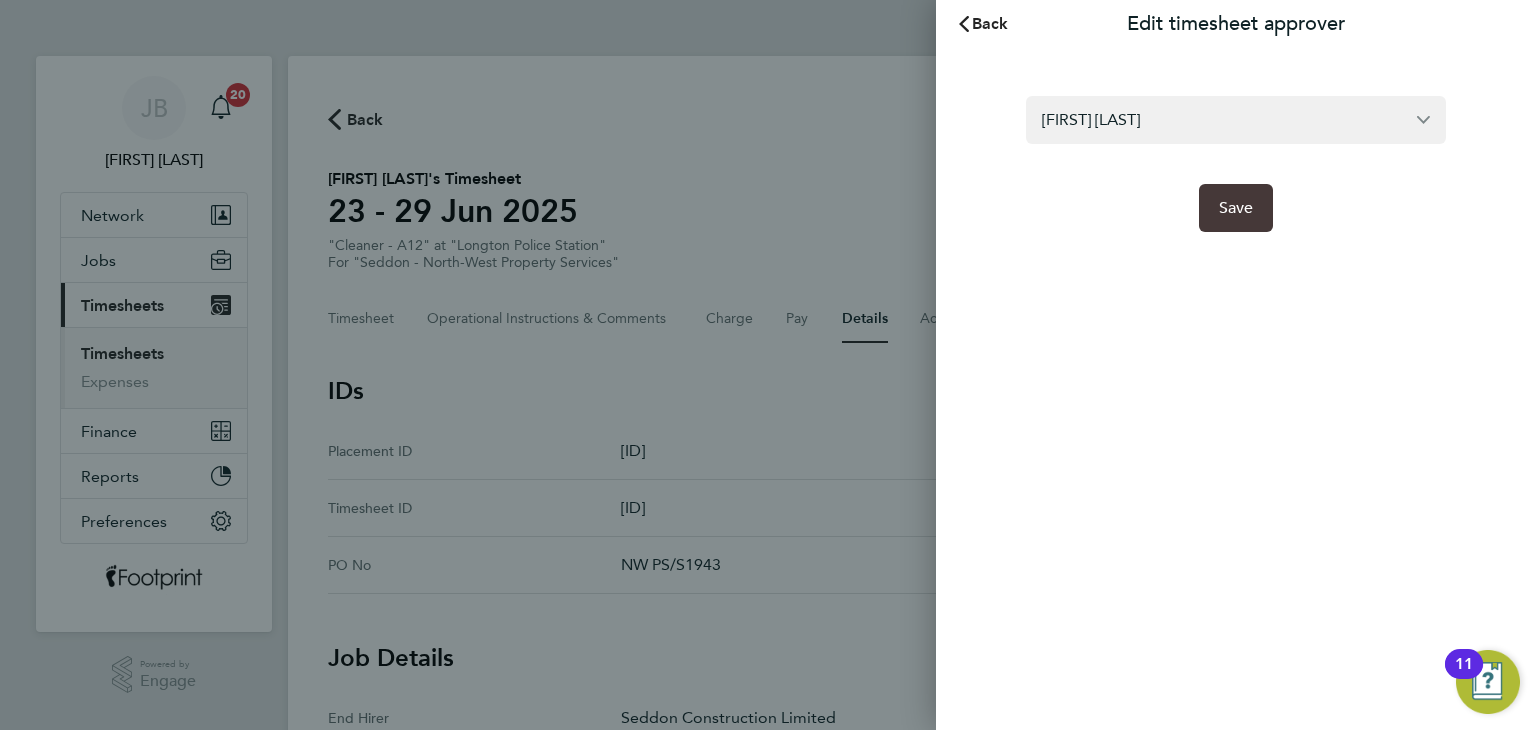 click on "Save" 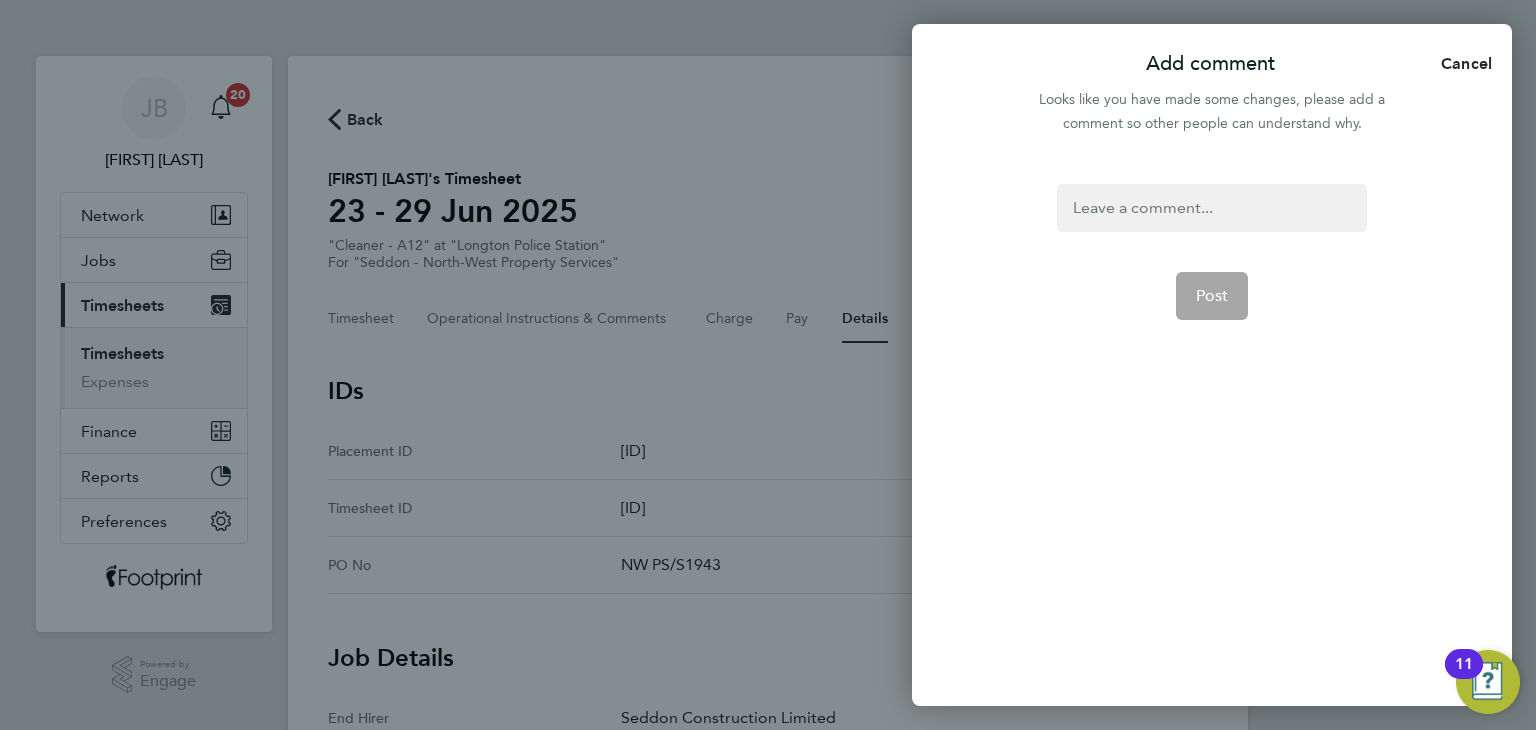 click at bounding box center [1211, 208] 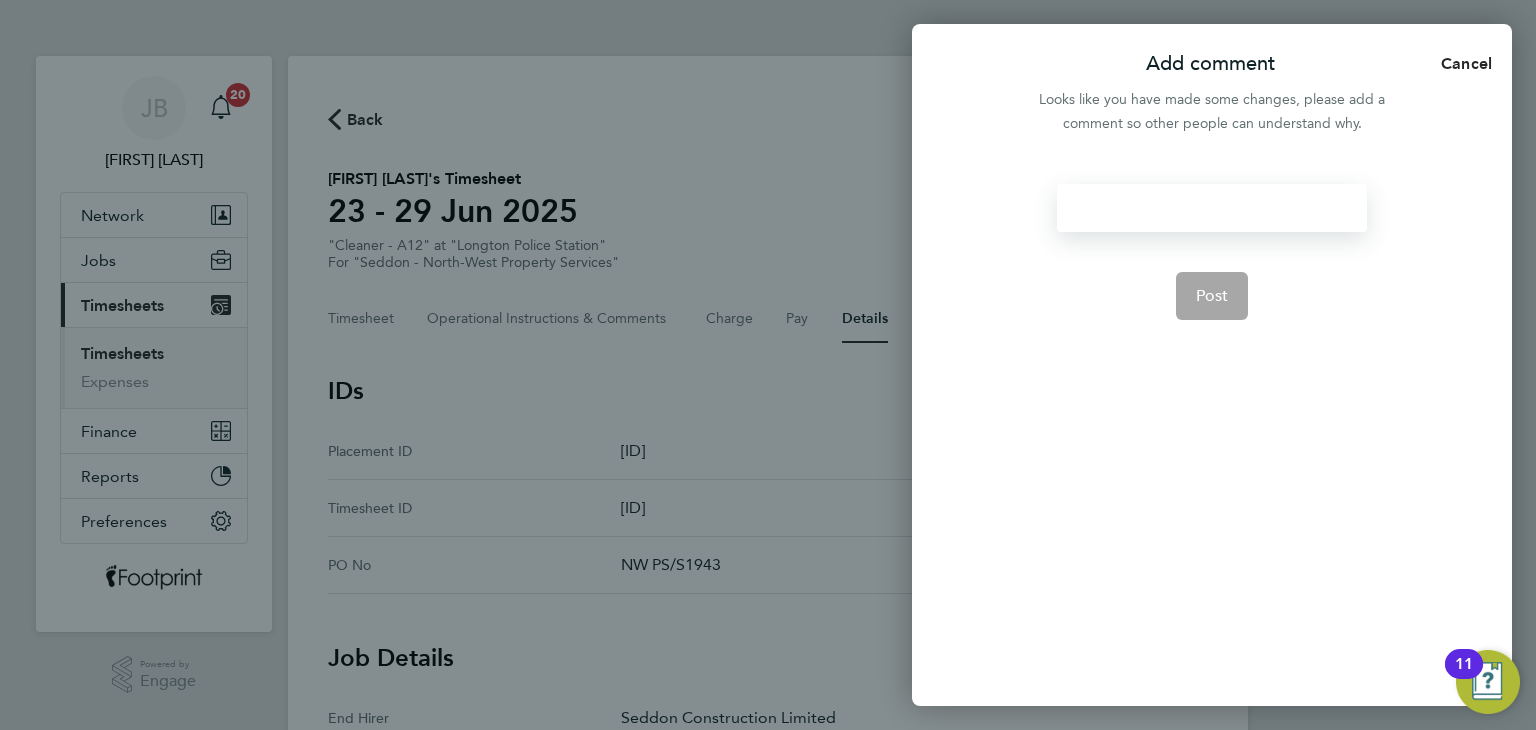 click at bounding box center [1211, 208] 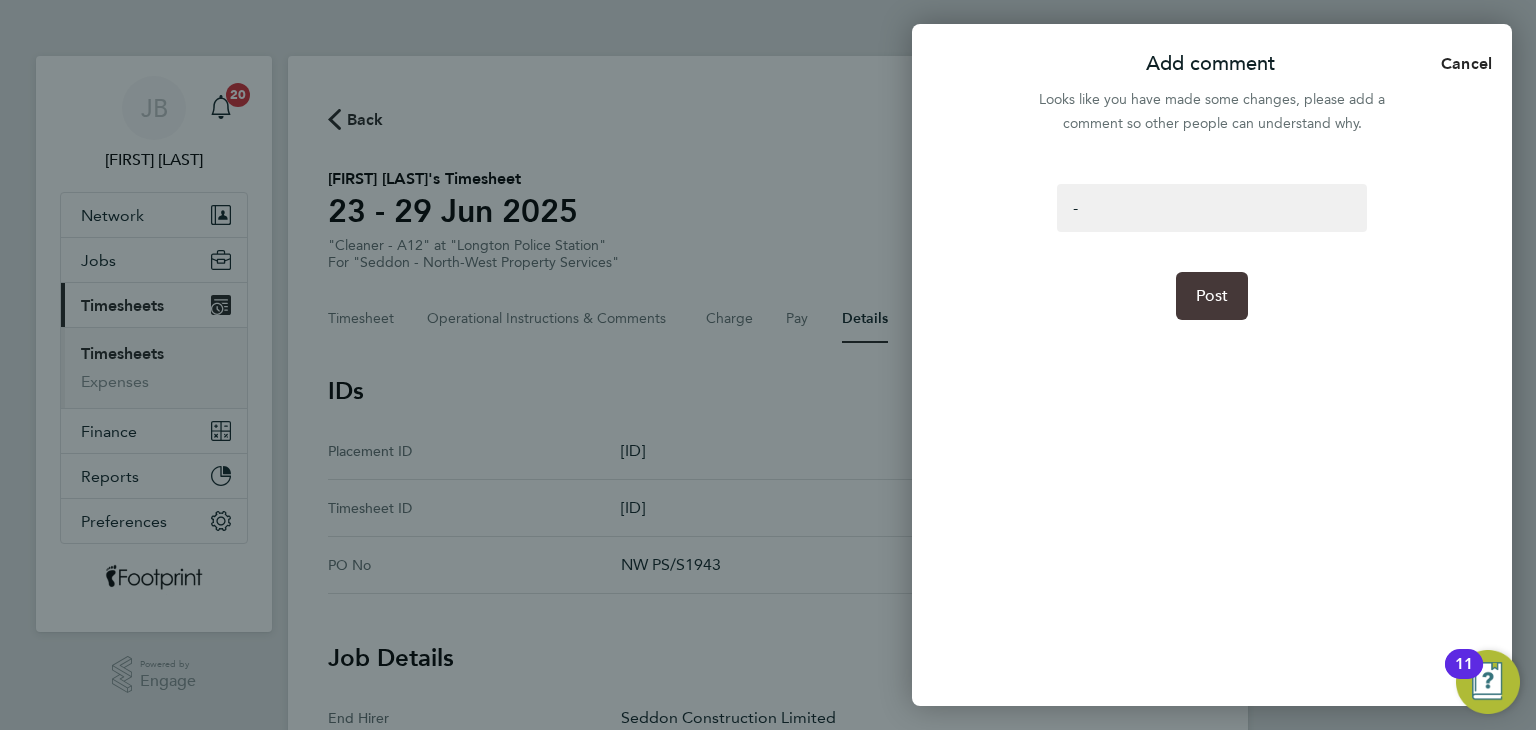 click on "Post" 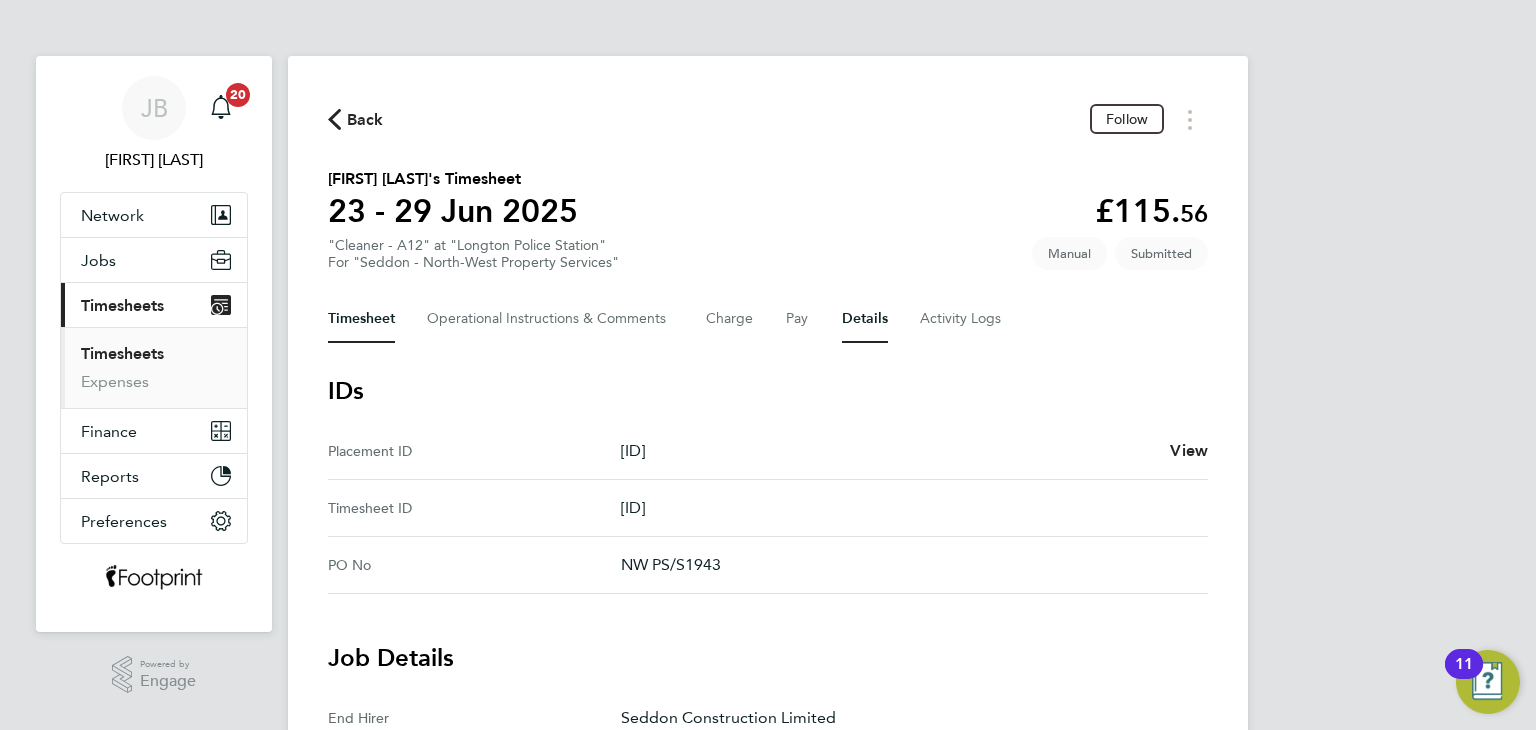 click on "Timesheet" at bounding box center [361, 319] 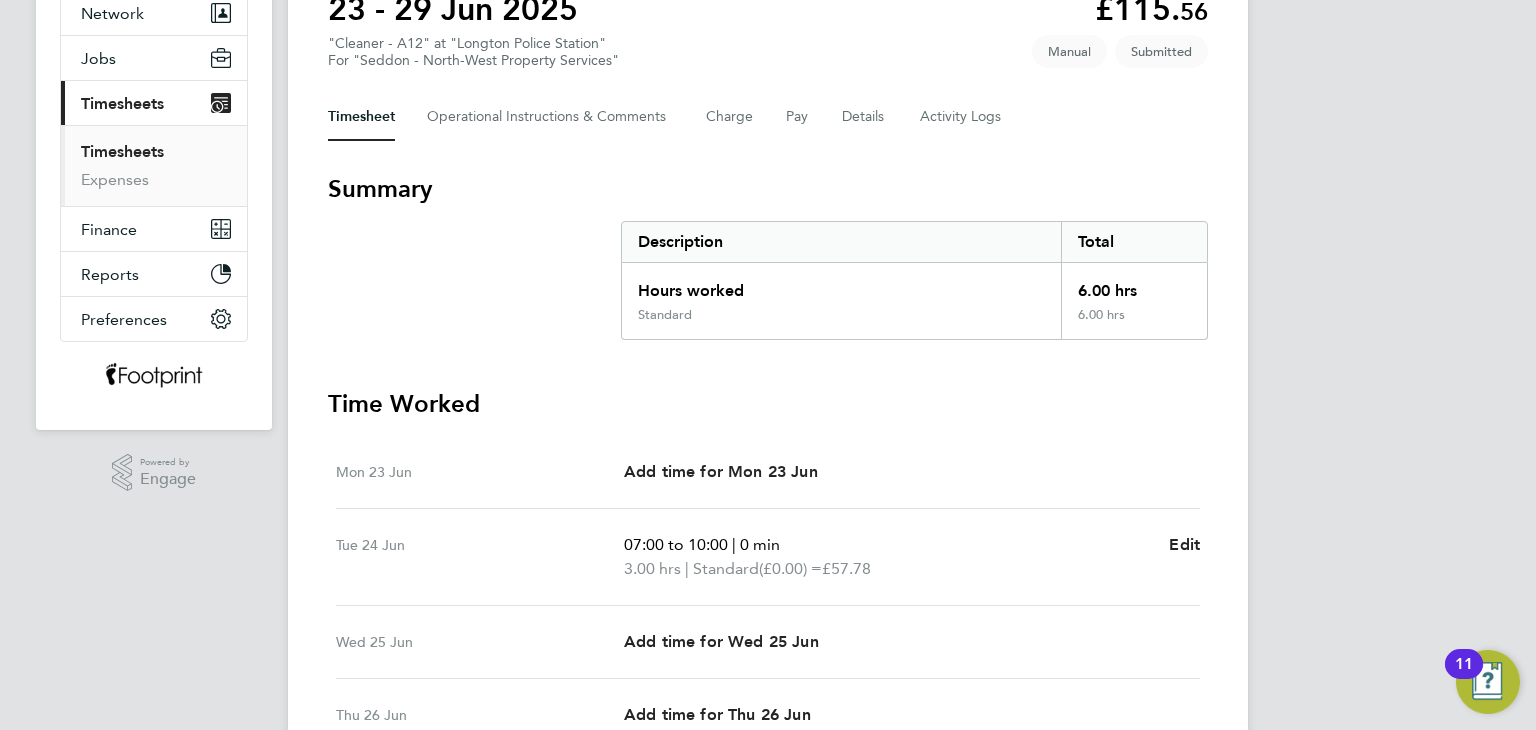 scroll, scrollTop: 200, scrollLeft: 0, axis: vertical 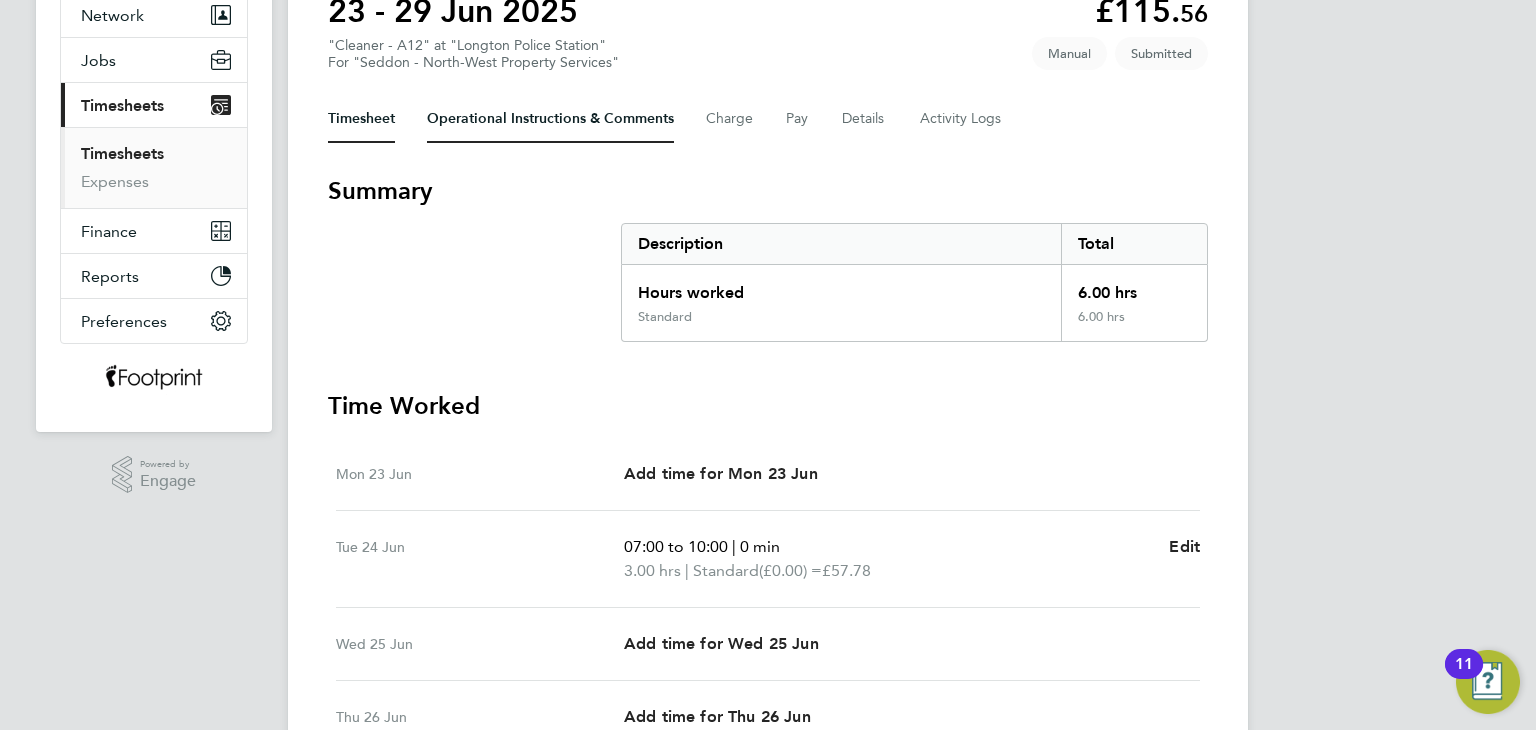click on "Operational Instructions & Comments" at bounding box center [550, 119] 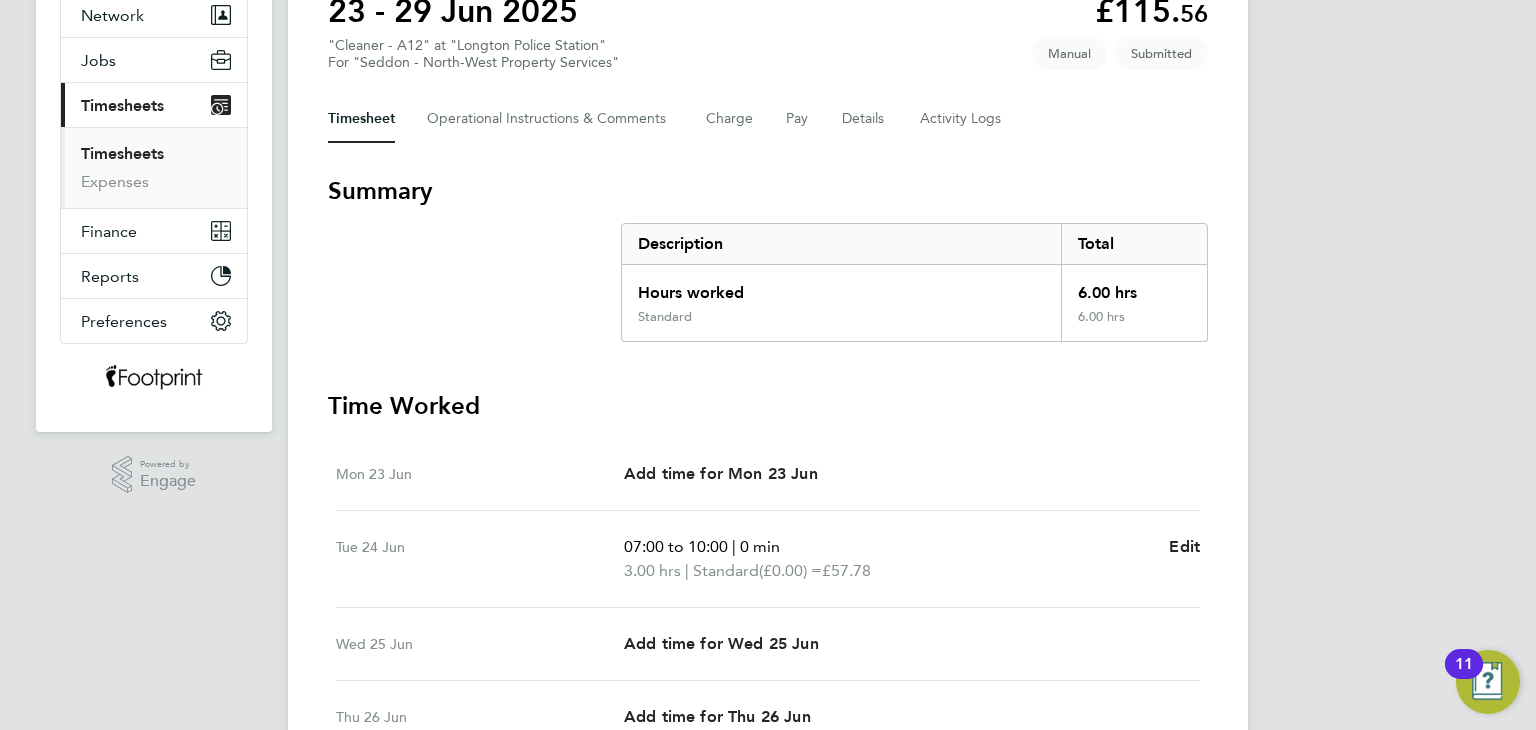 scroll, scrollTop: 0, scrollLeft: 0, axis: both 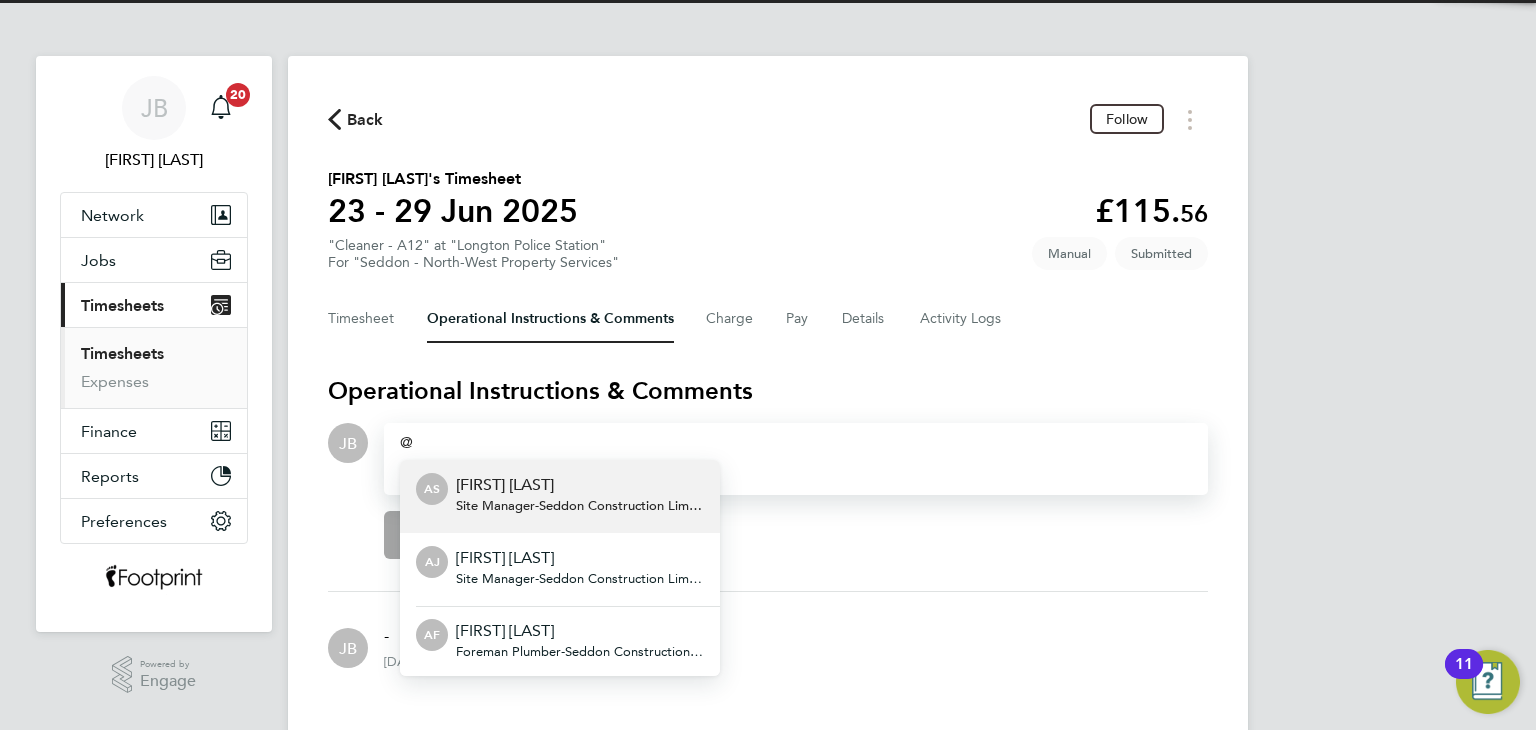 type 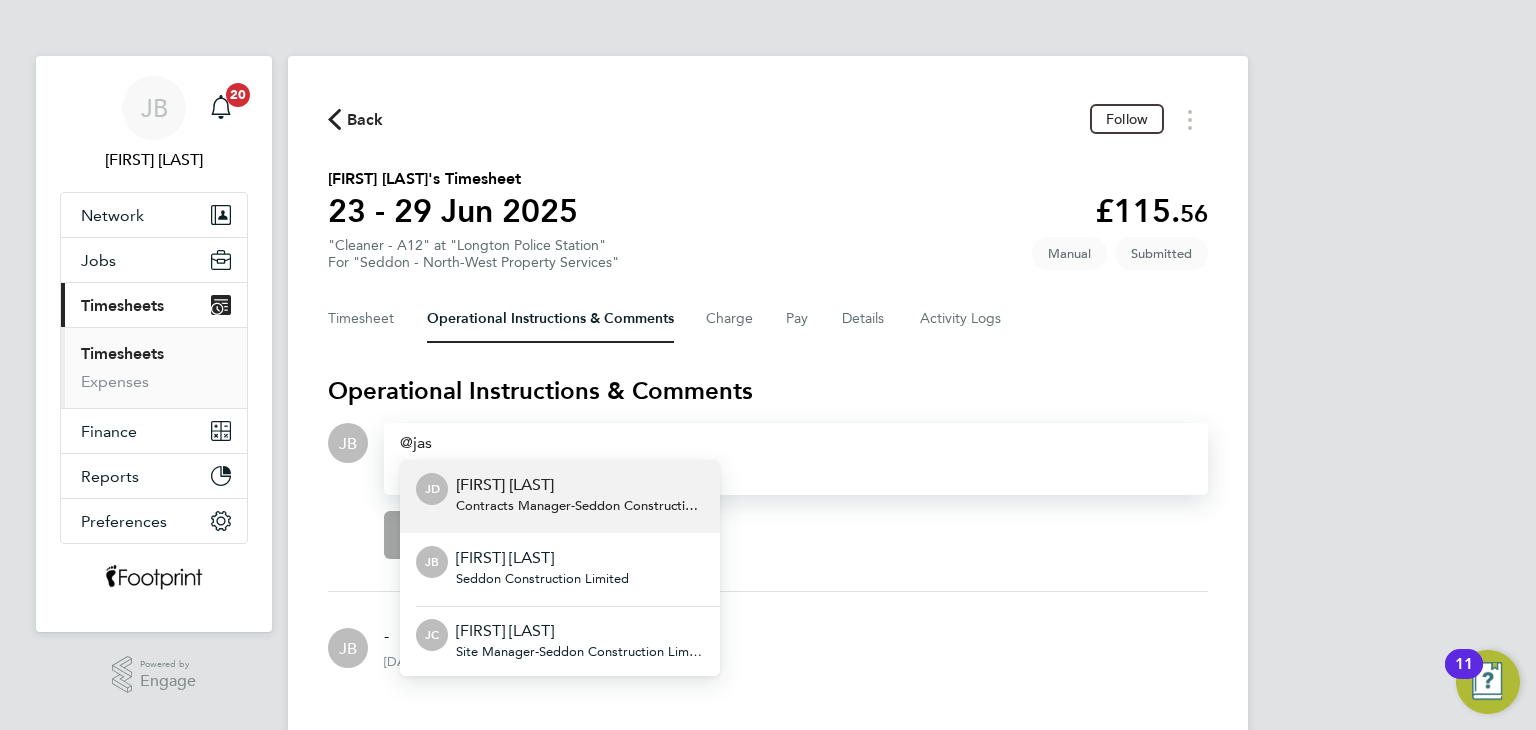 click on "[FIRST] [LAST]" at bounding box center [580, 485] 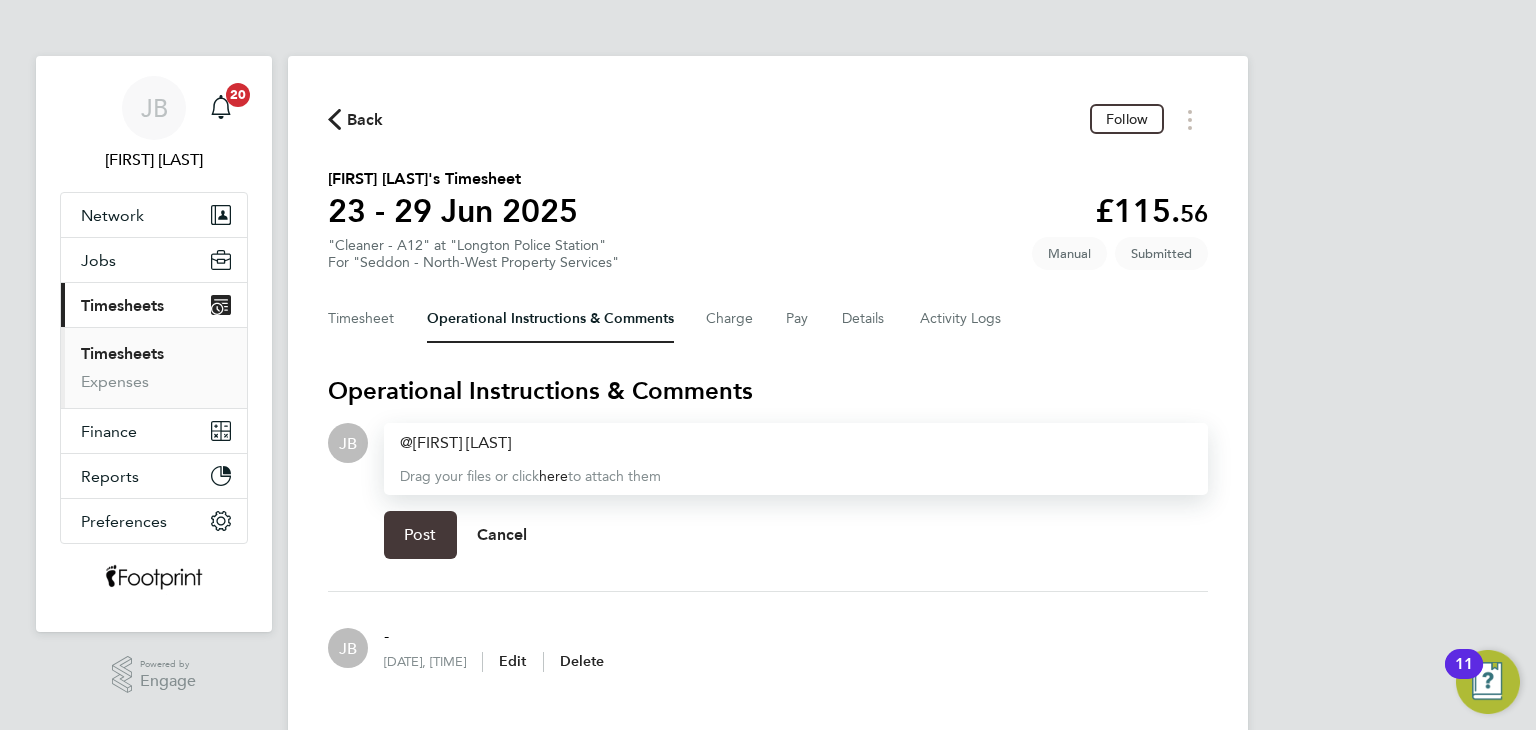 click on "Post" 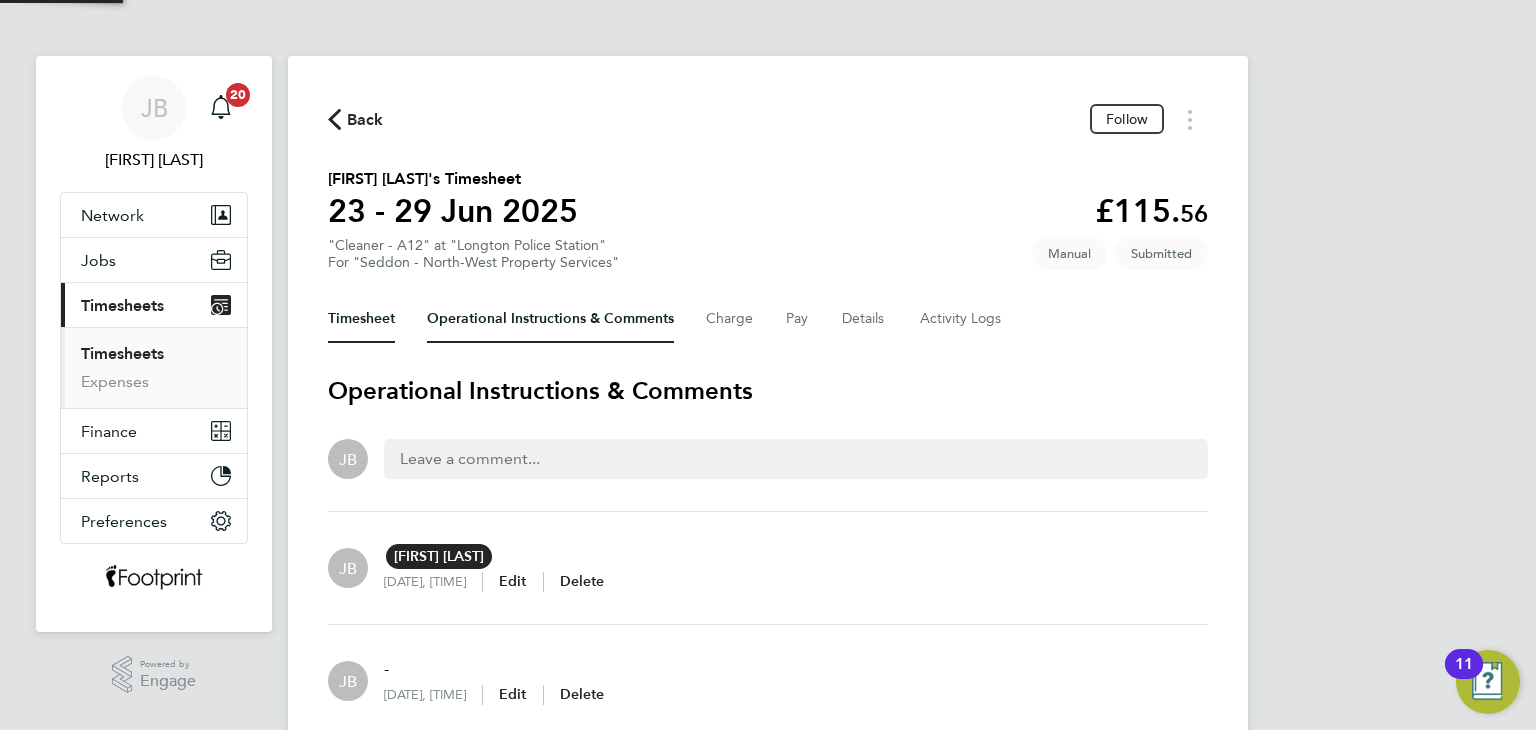 click on "Timesheet" at bounding box center (361, 319) 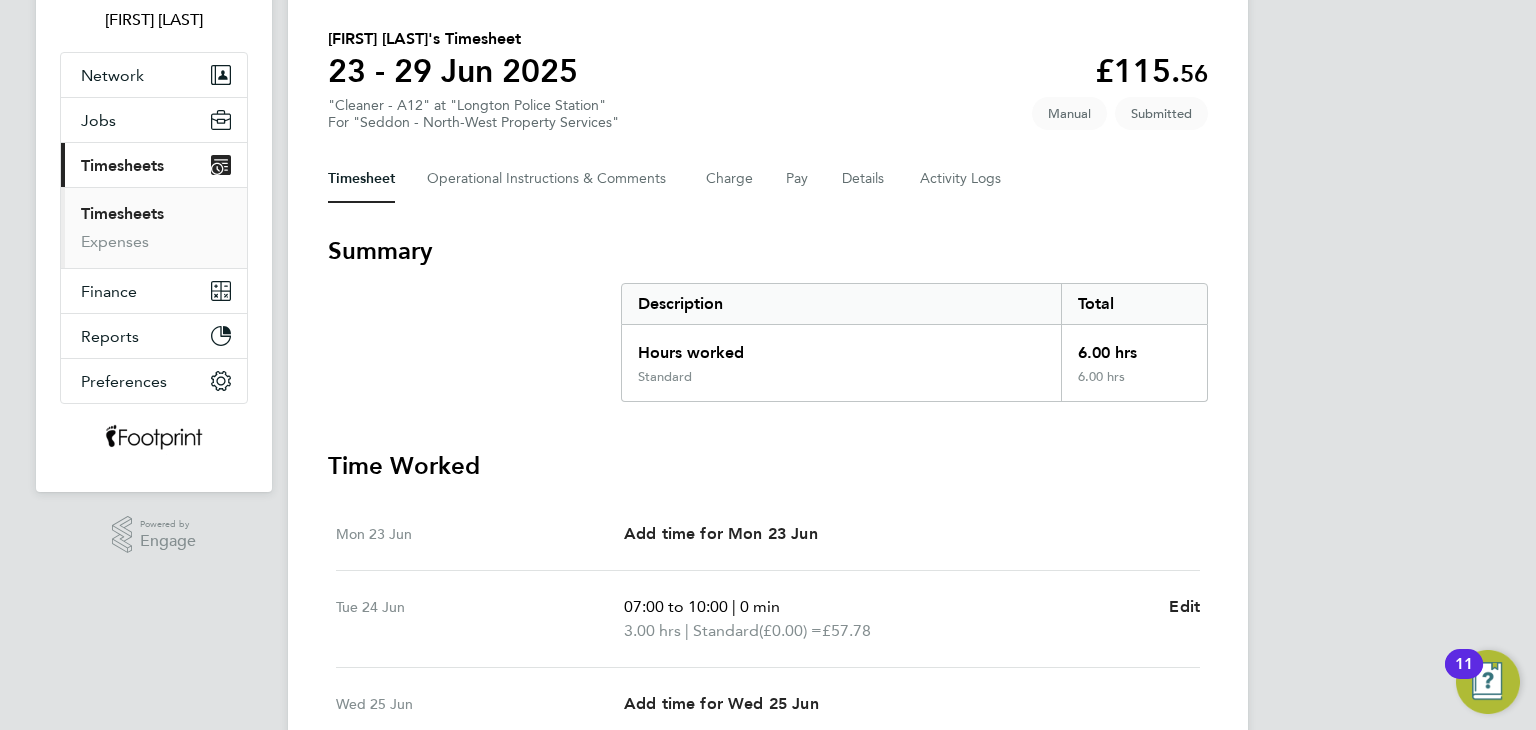 scroll, scrollTop: 40, scrollLeft: 0, axis: vertical 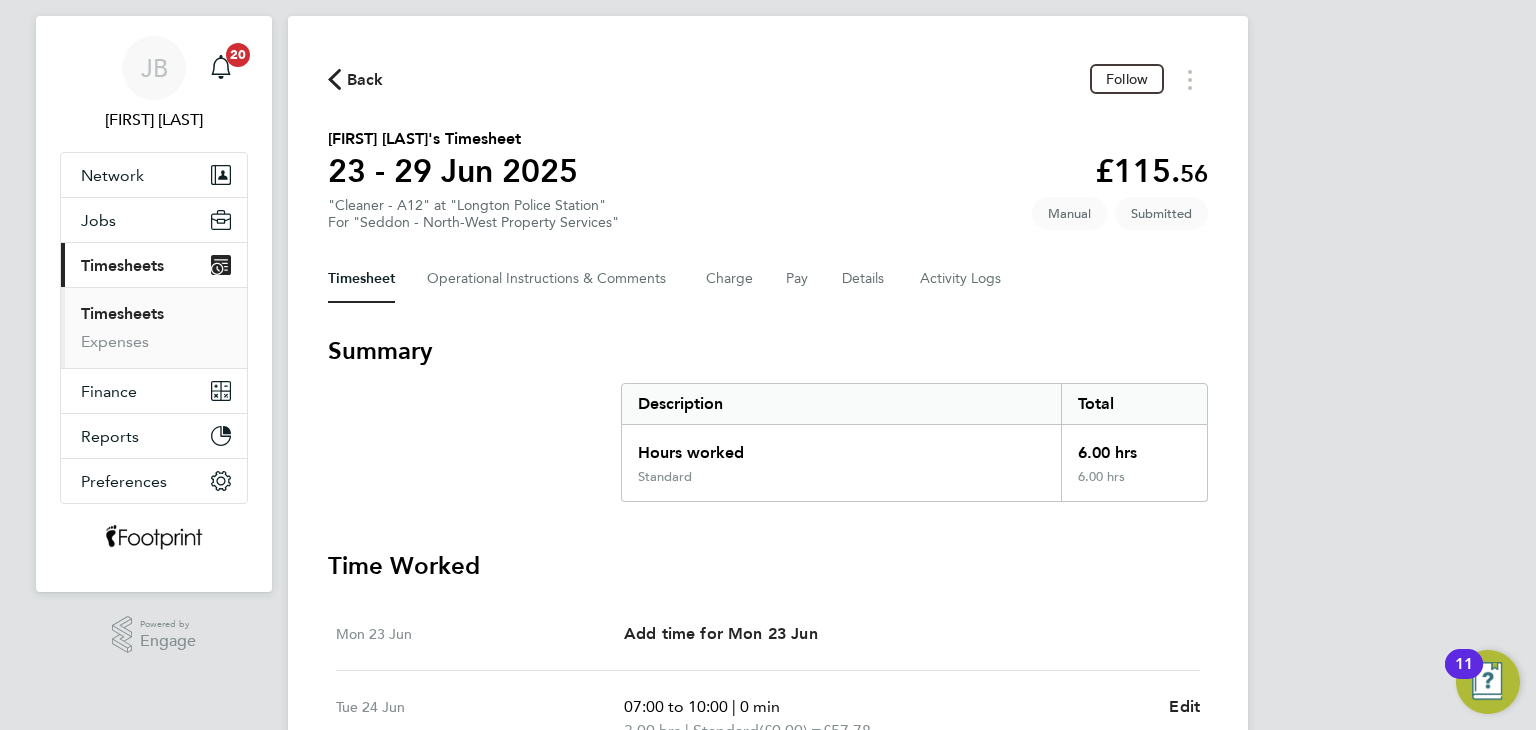 click on "Timesheets" at bounding box center (122, 313) 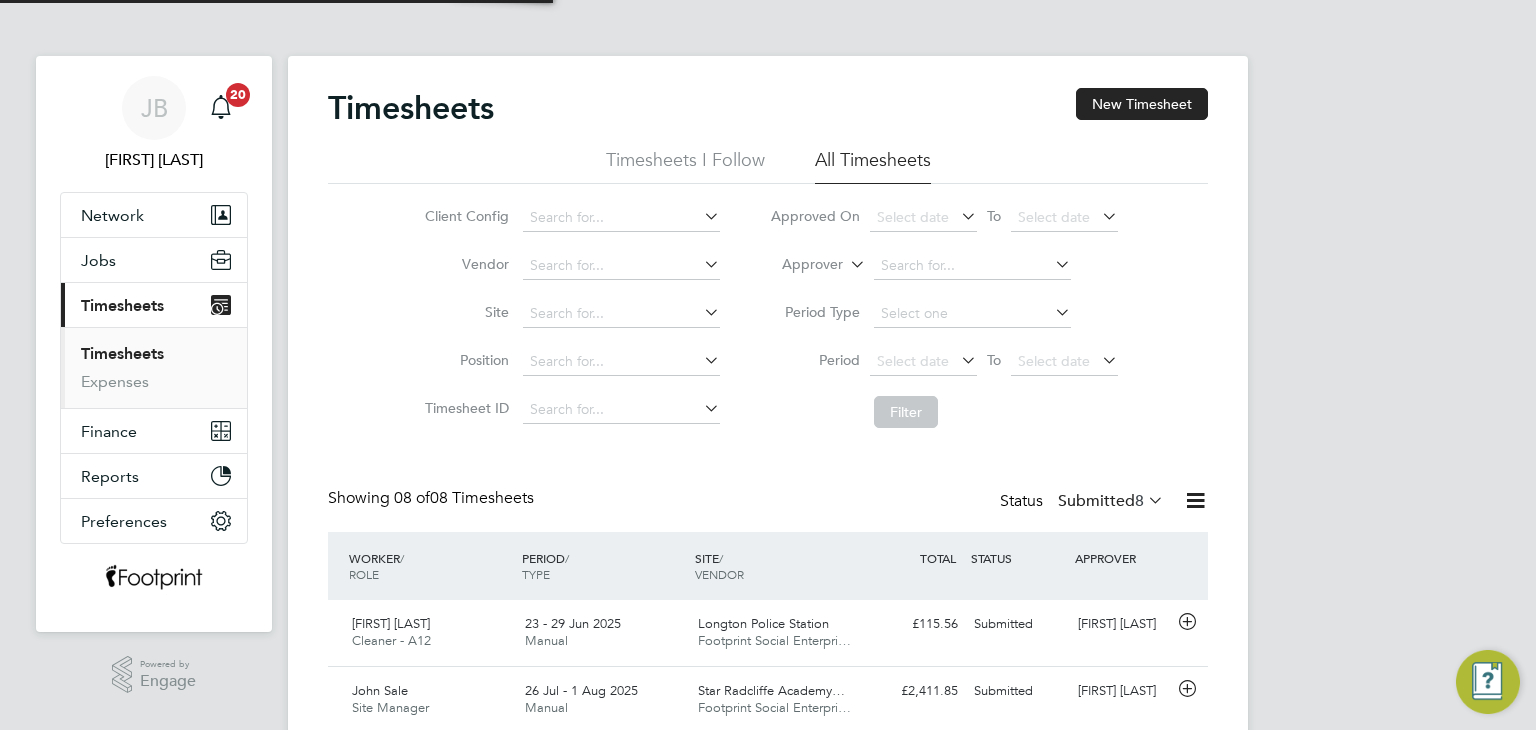 scroll, scrollTop: 9, scrollLeft: 10, axis: both 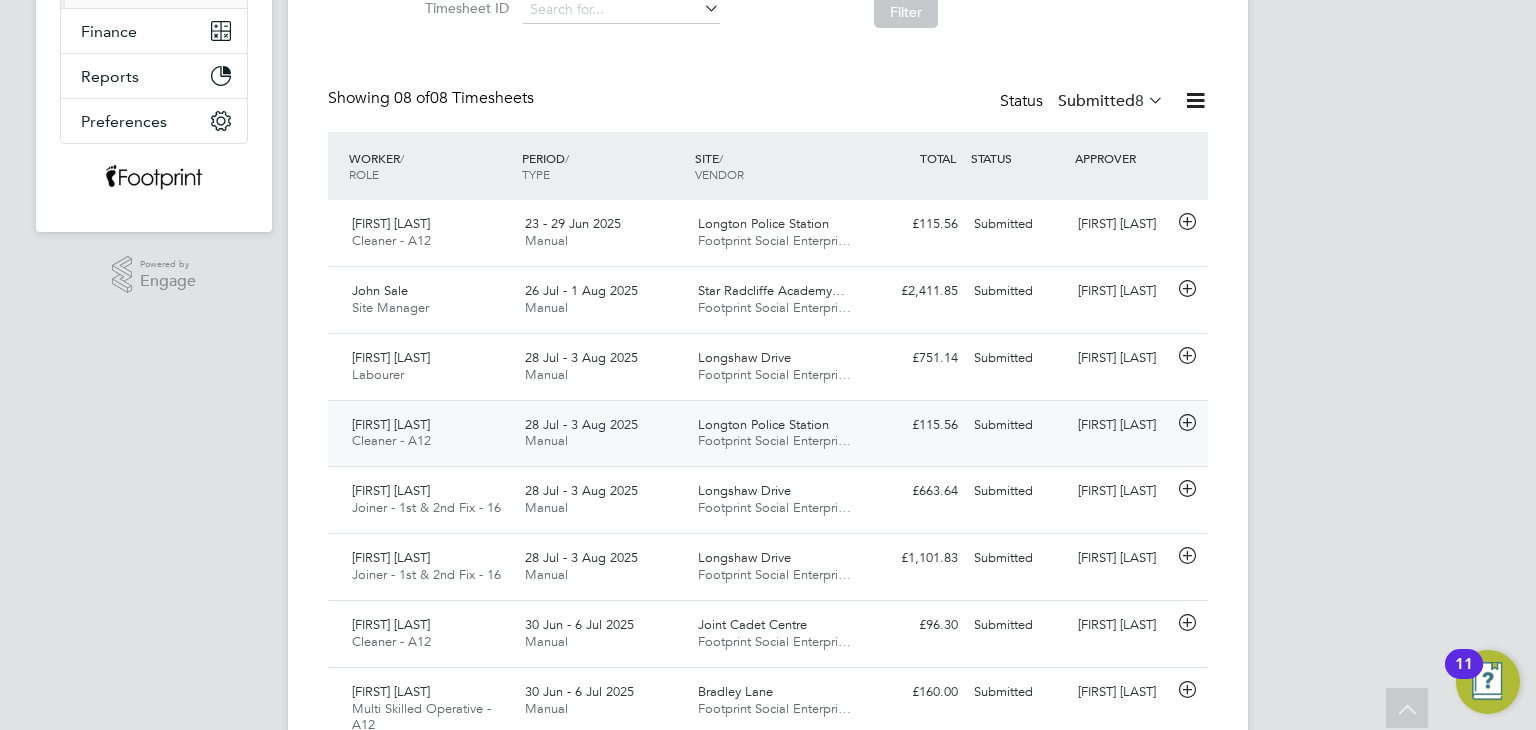 click on "Longton Police Station Footprint Social Enterpri…" 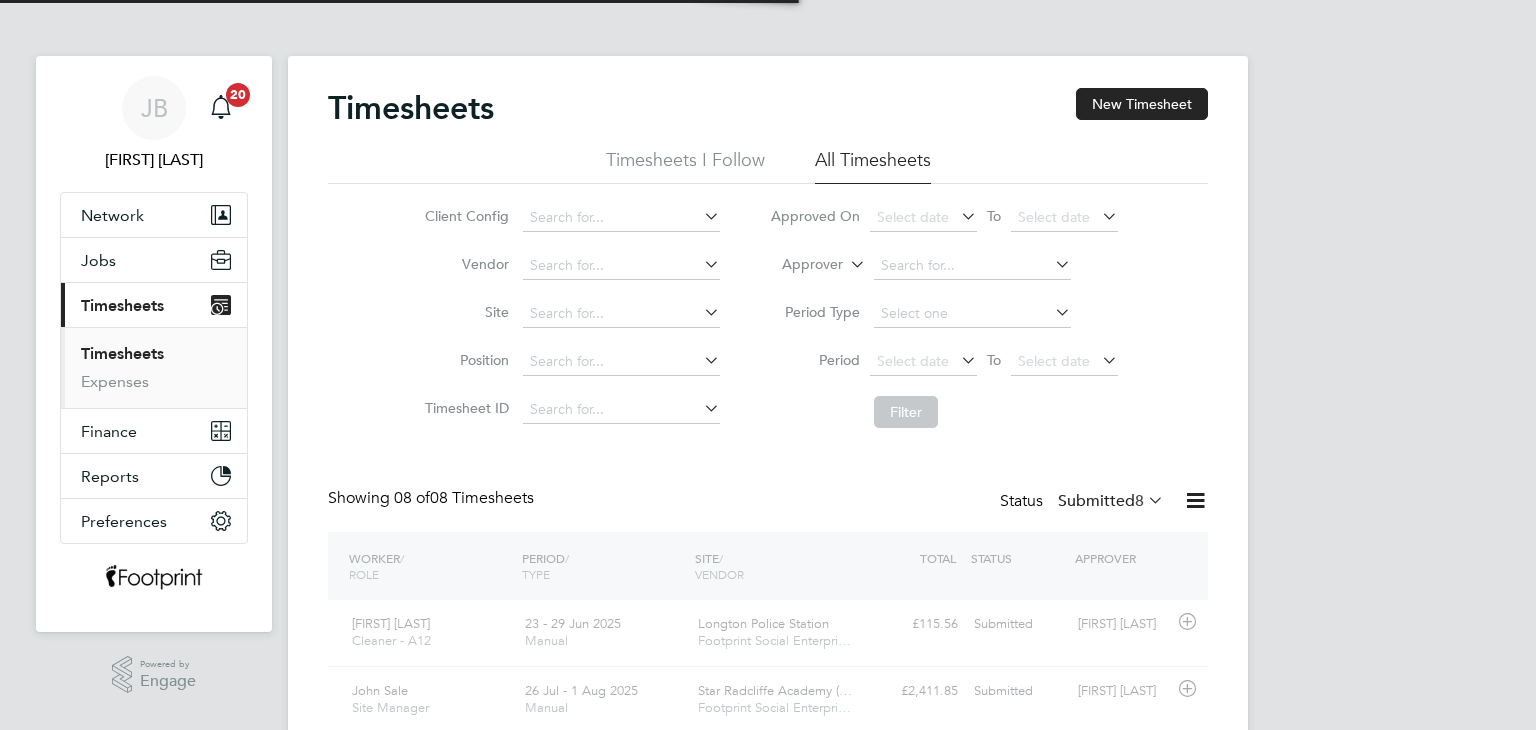 scroll, scrollTop: 0, scrollLeft: 0, axis: both 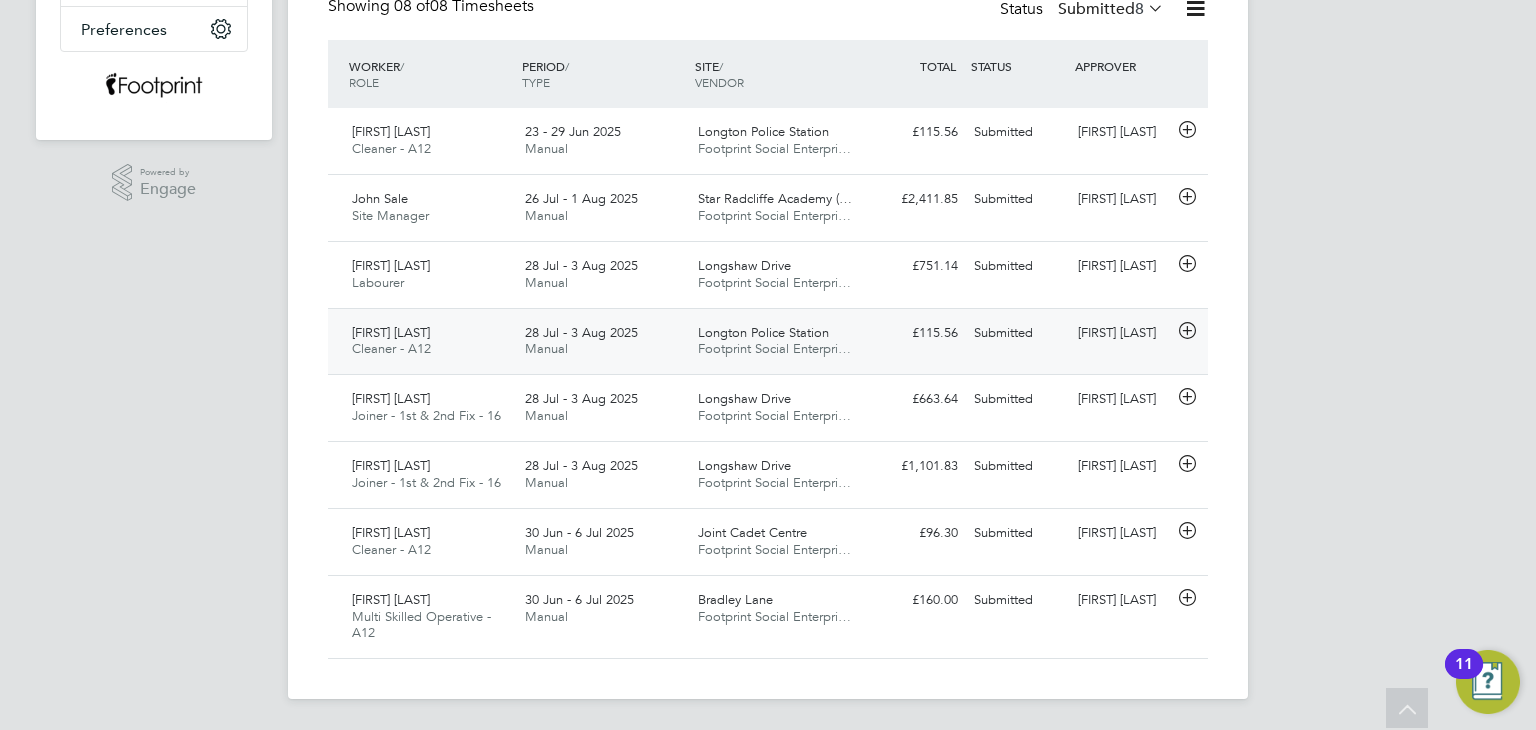 click on "Submitted" 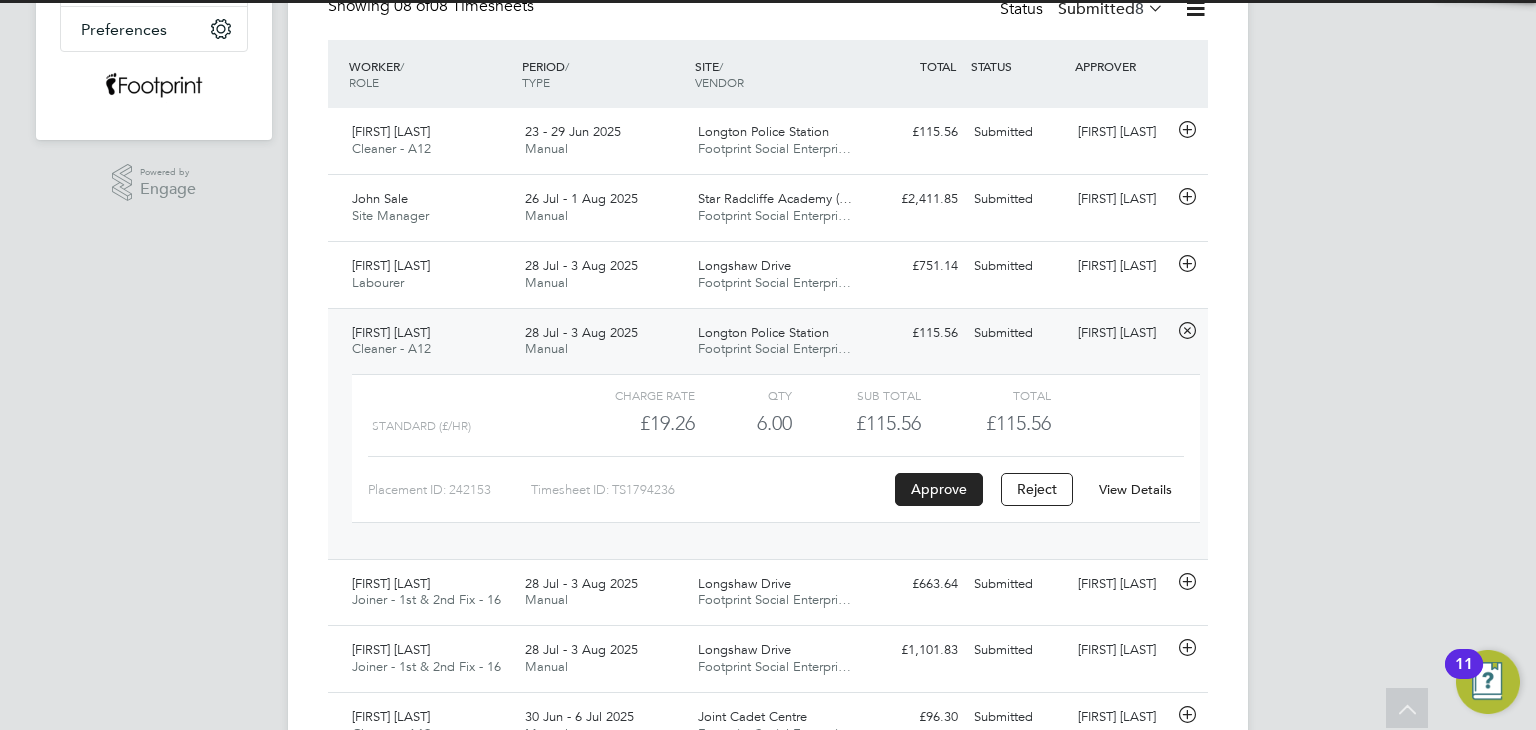 click on "View Details" 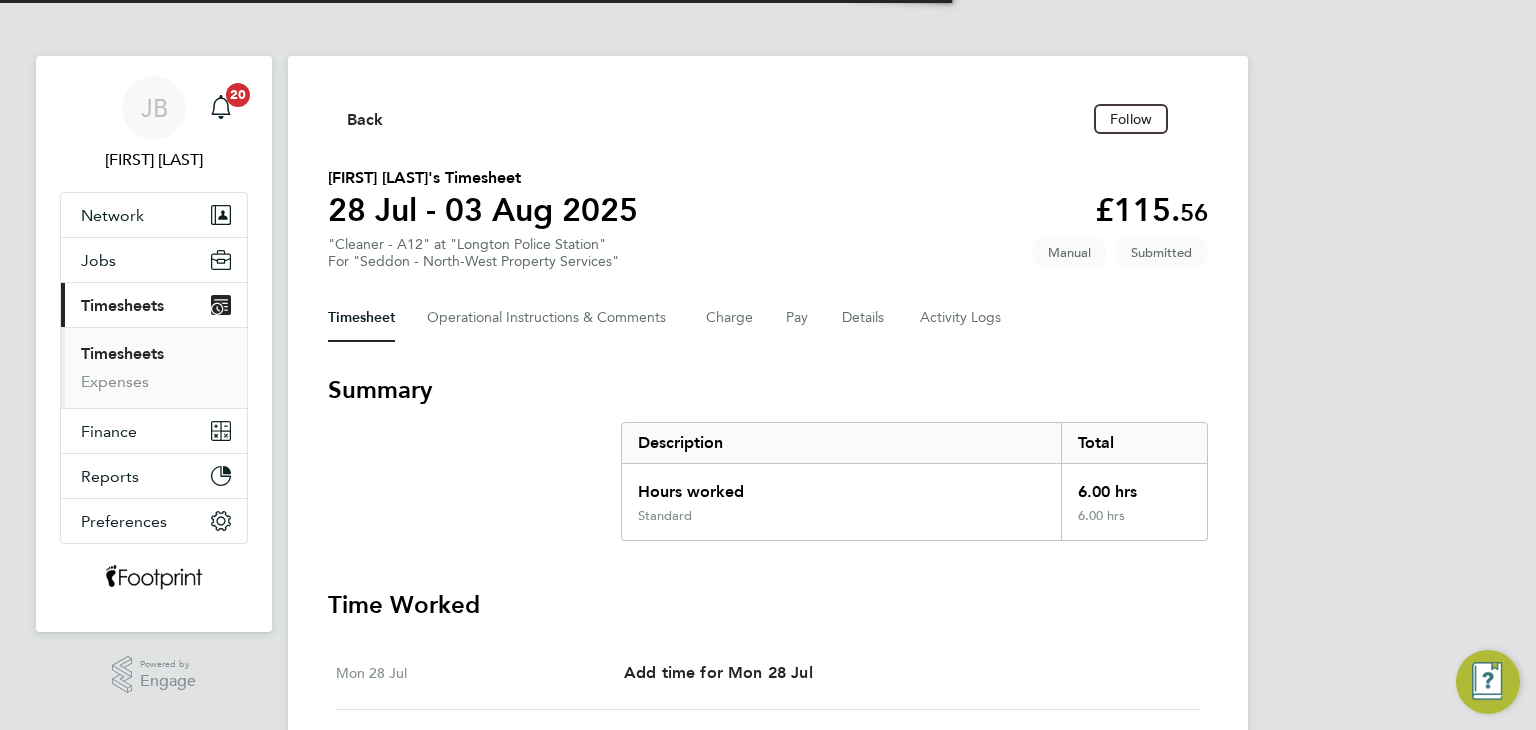 scroll, scrollTop: 0, scrollLeft: 0, axis: both 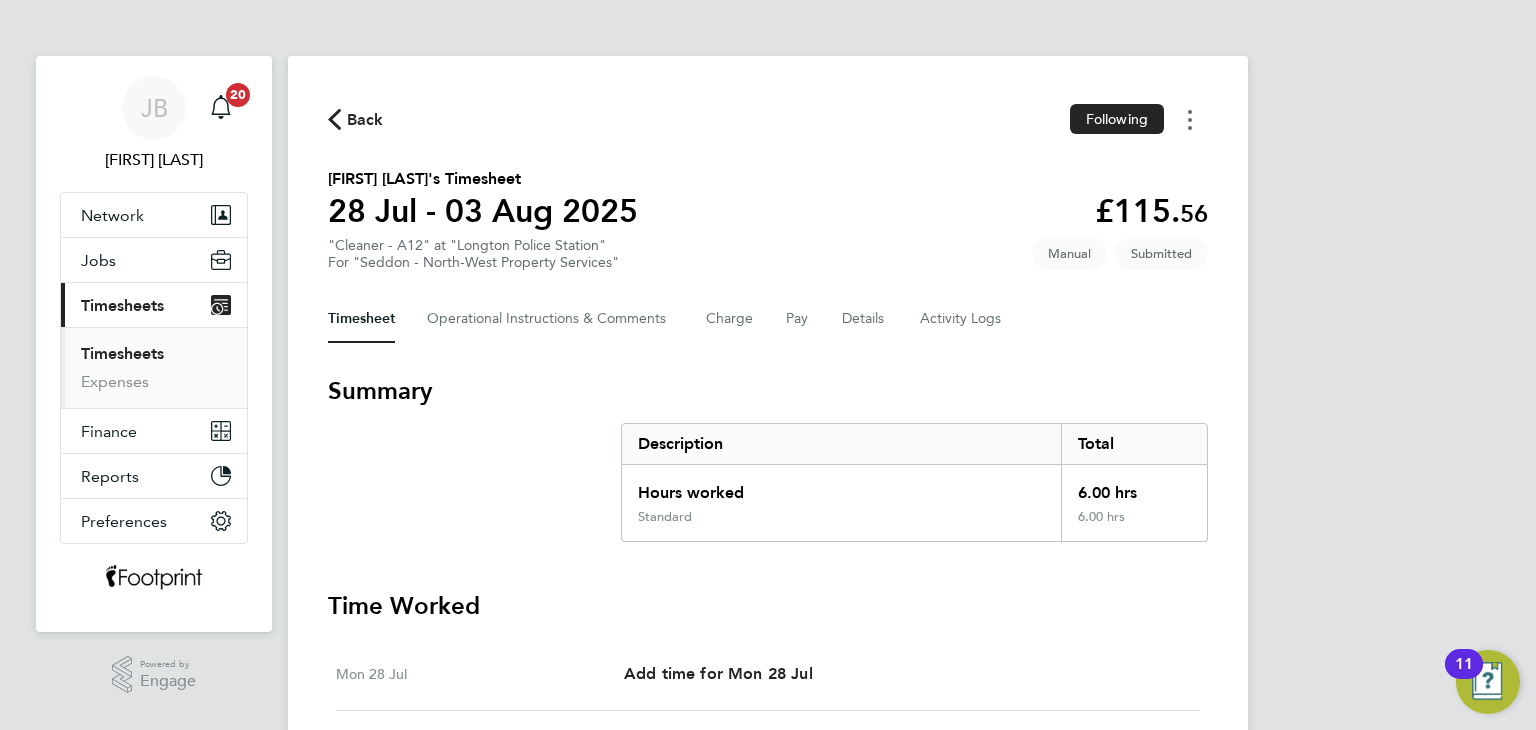 click at bounding box center [1190, 119] 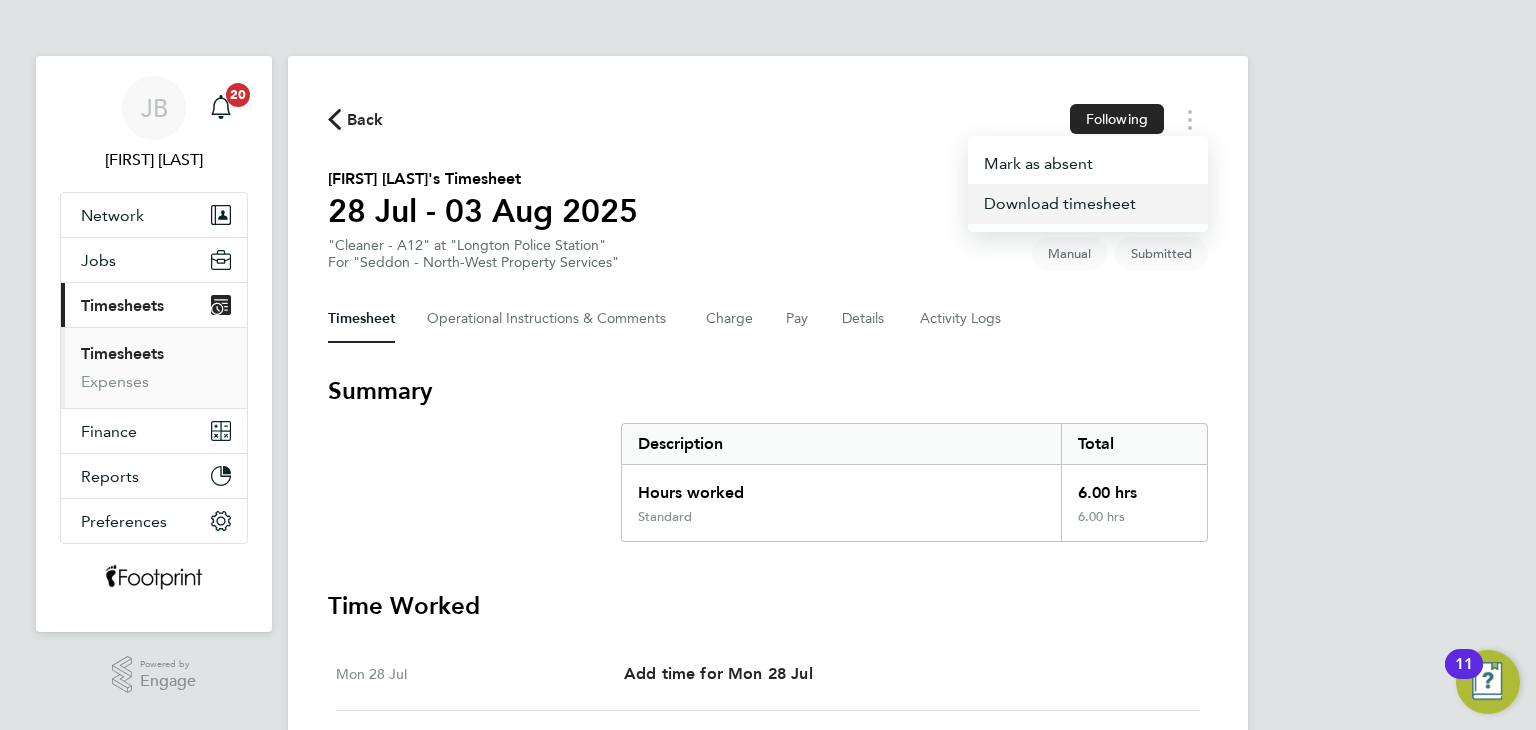 click on "Download timesheet" 